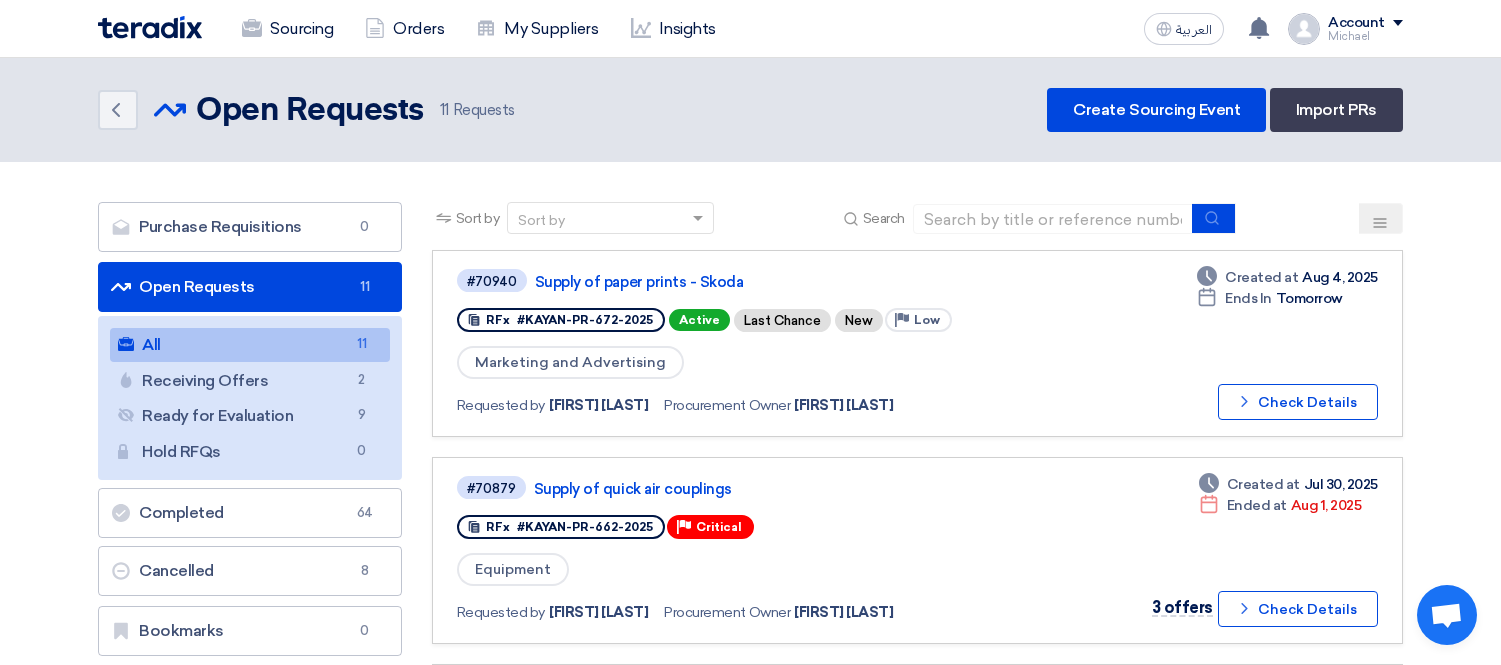 scroll, scrollTop: 222, scrollLeft: 0, axis: vertical 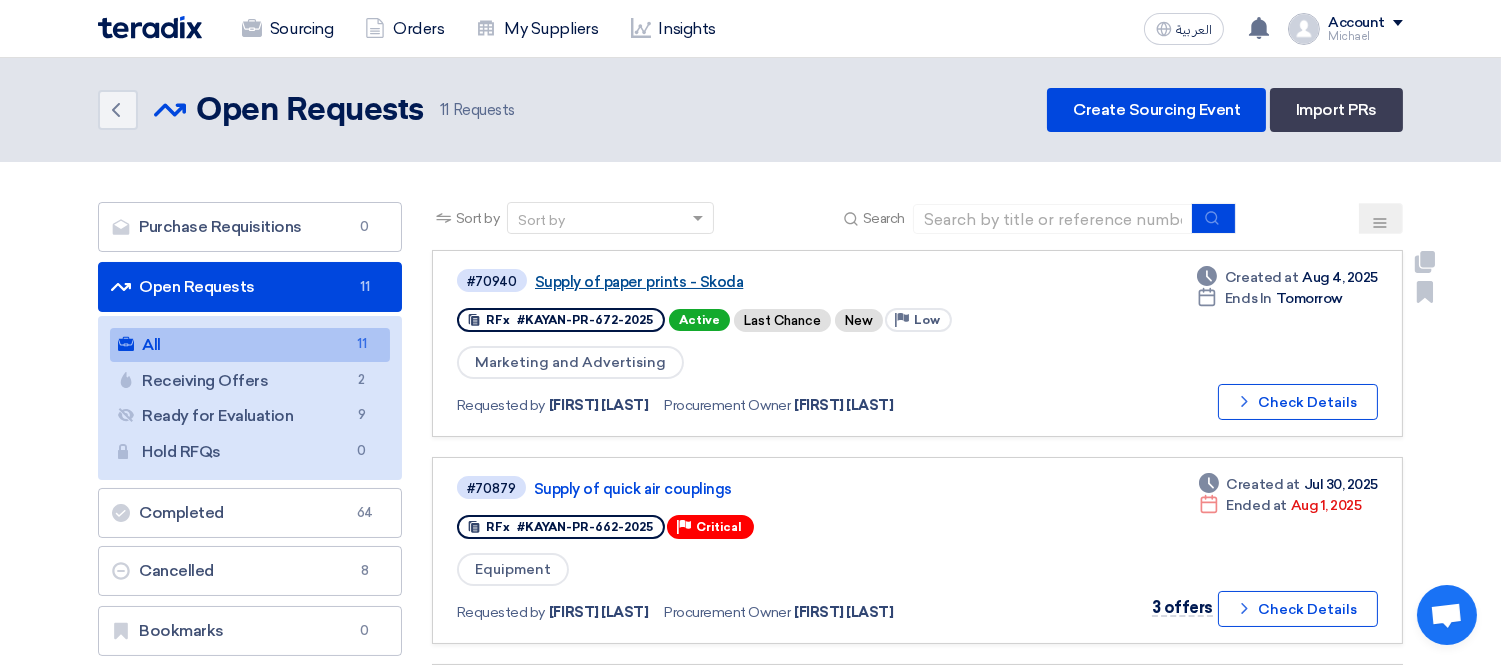 click on "Supply of paper prints - Skoda" 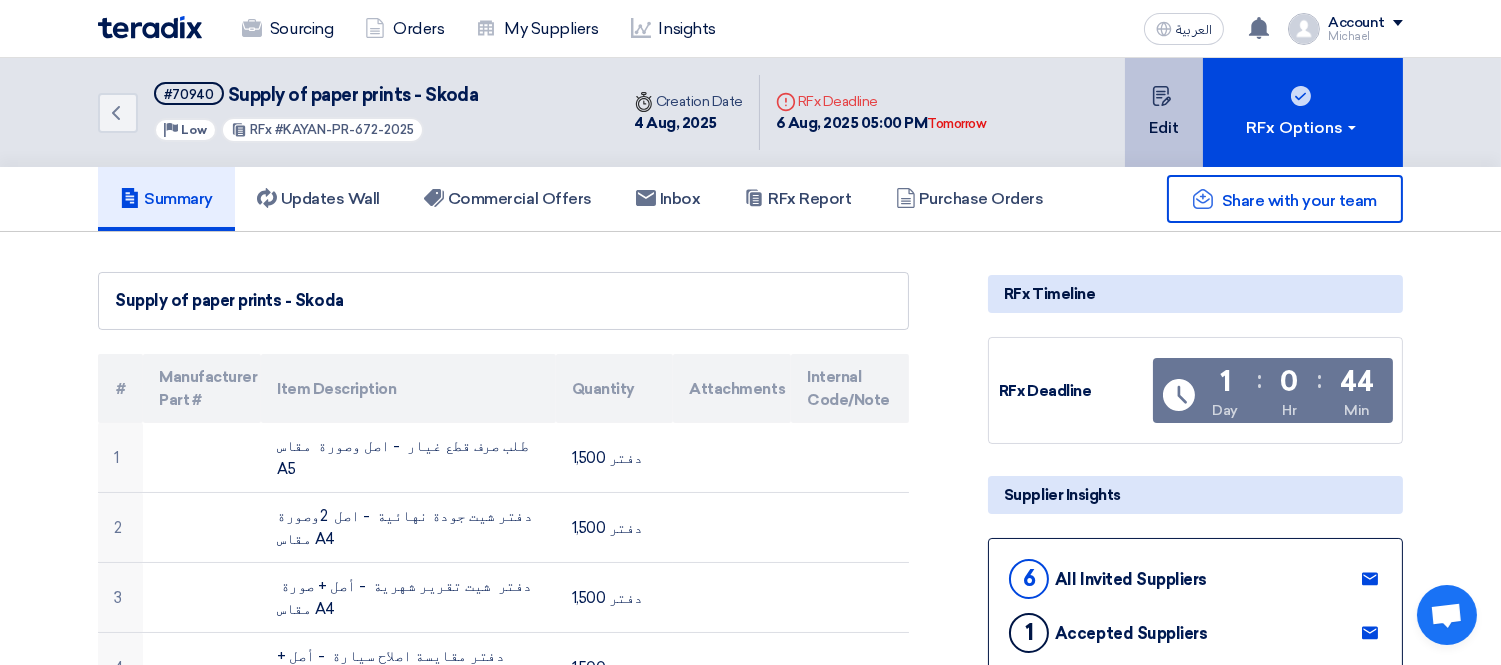 click on "Edit" 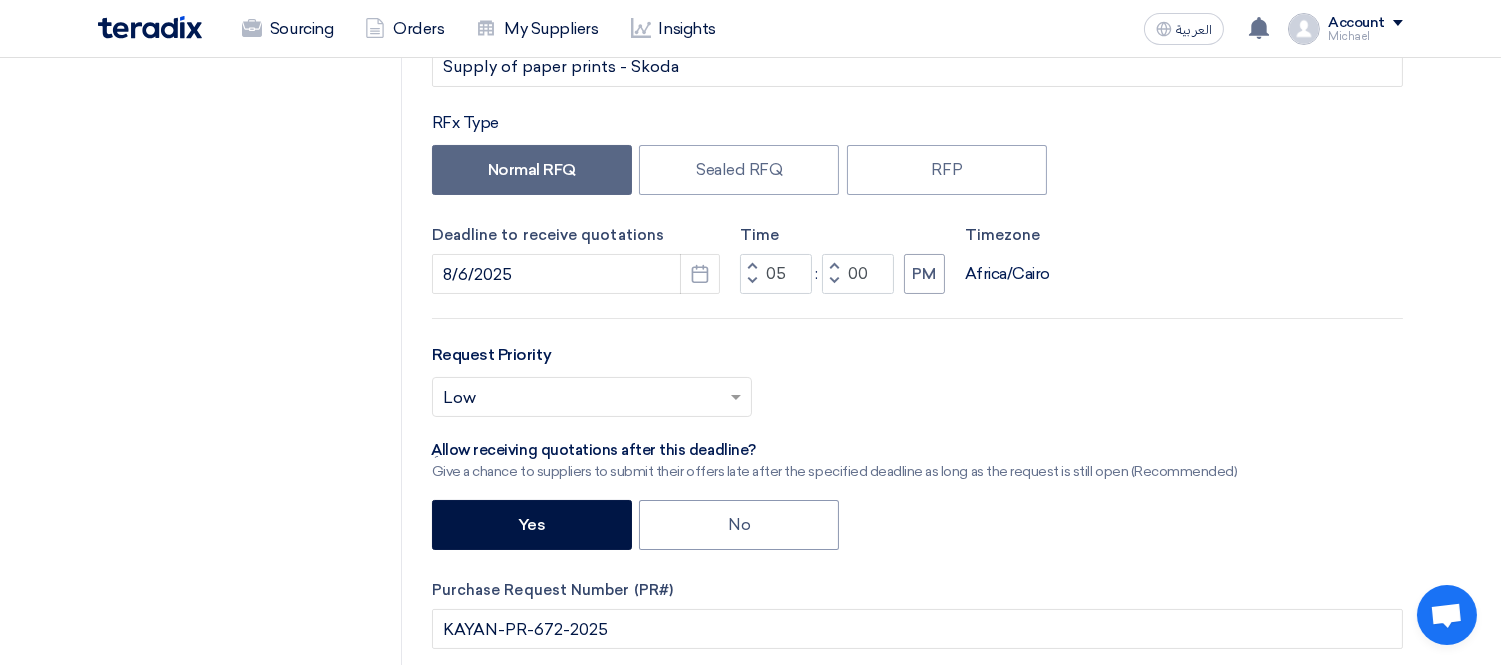scroll, scrollTop: 333, scrollLeft: 0, axis: vertical 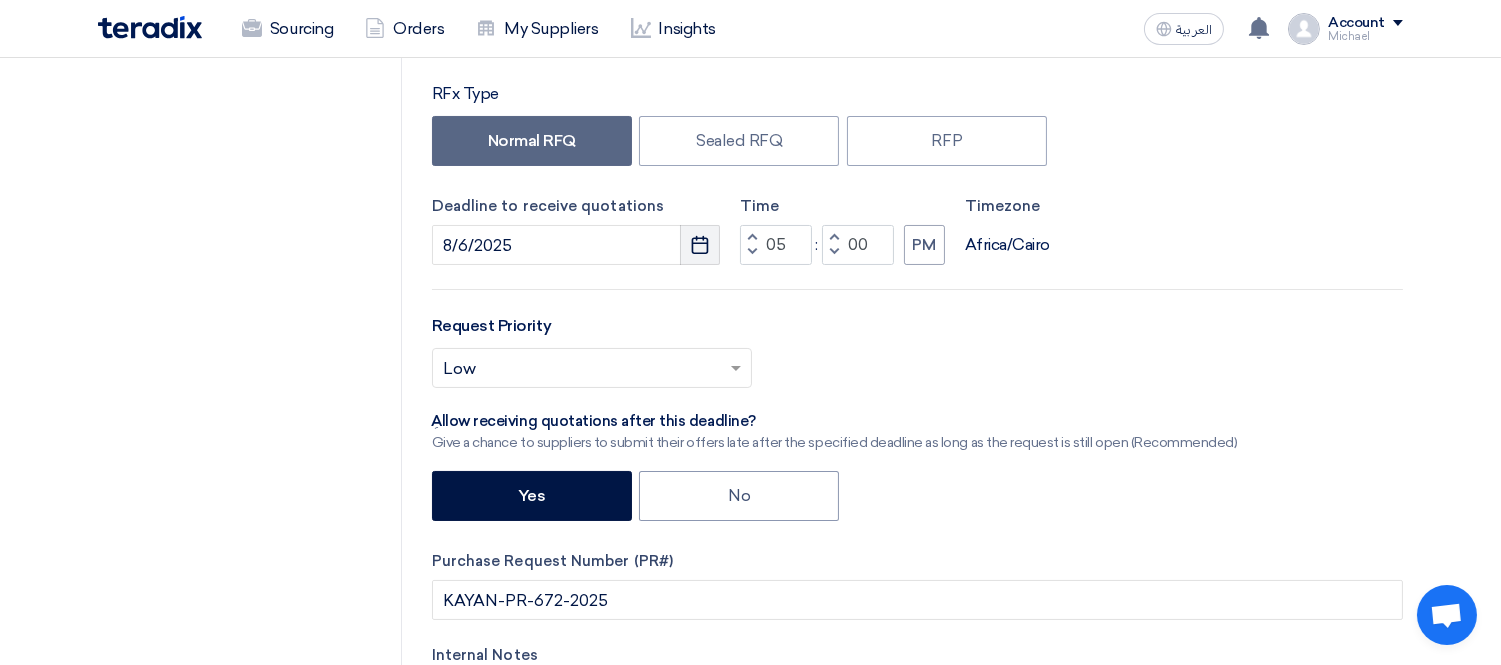 click 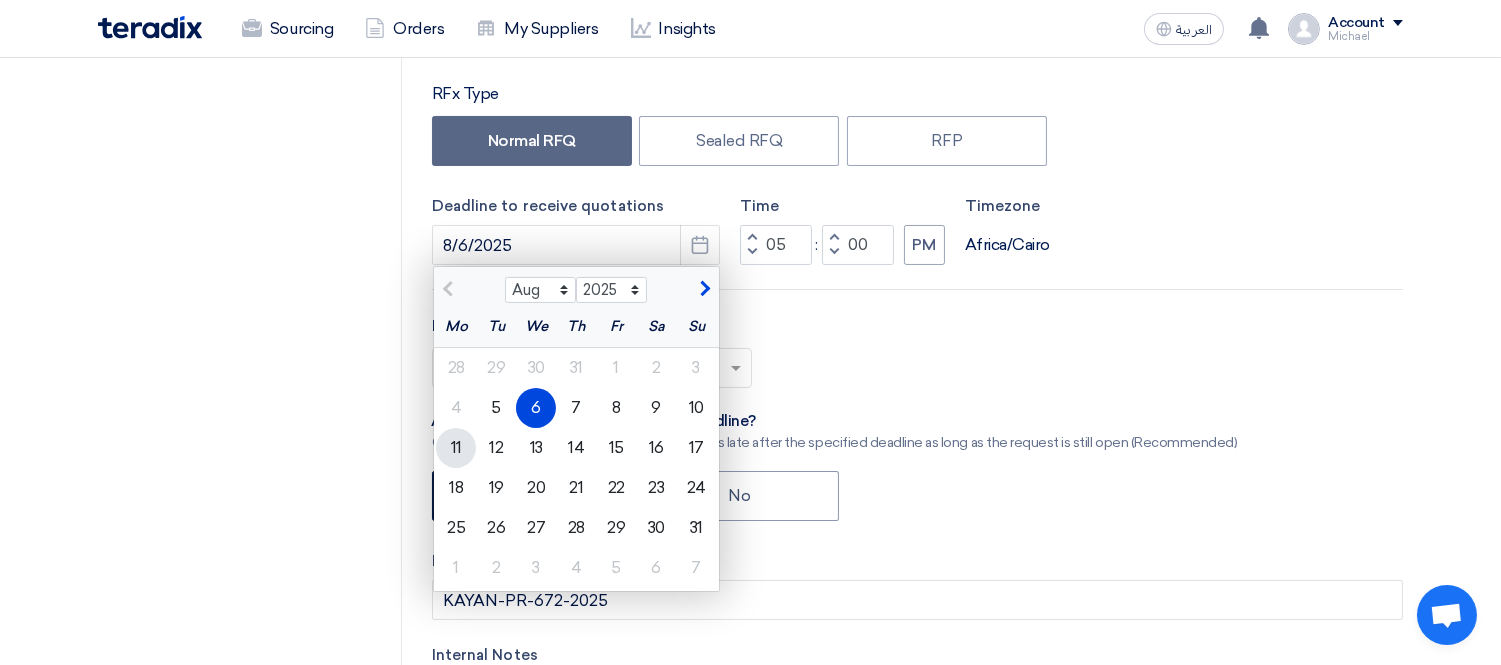 click on "11" 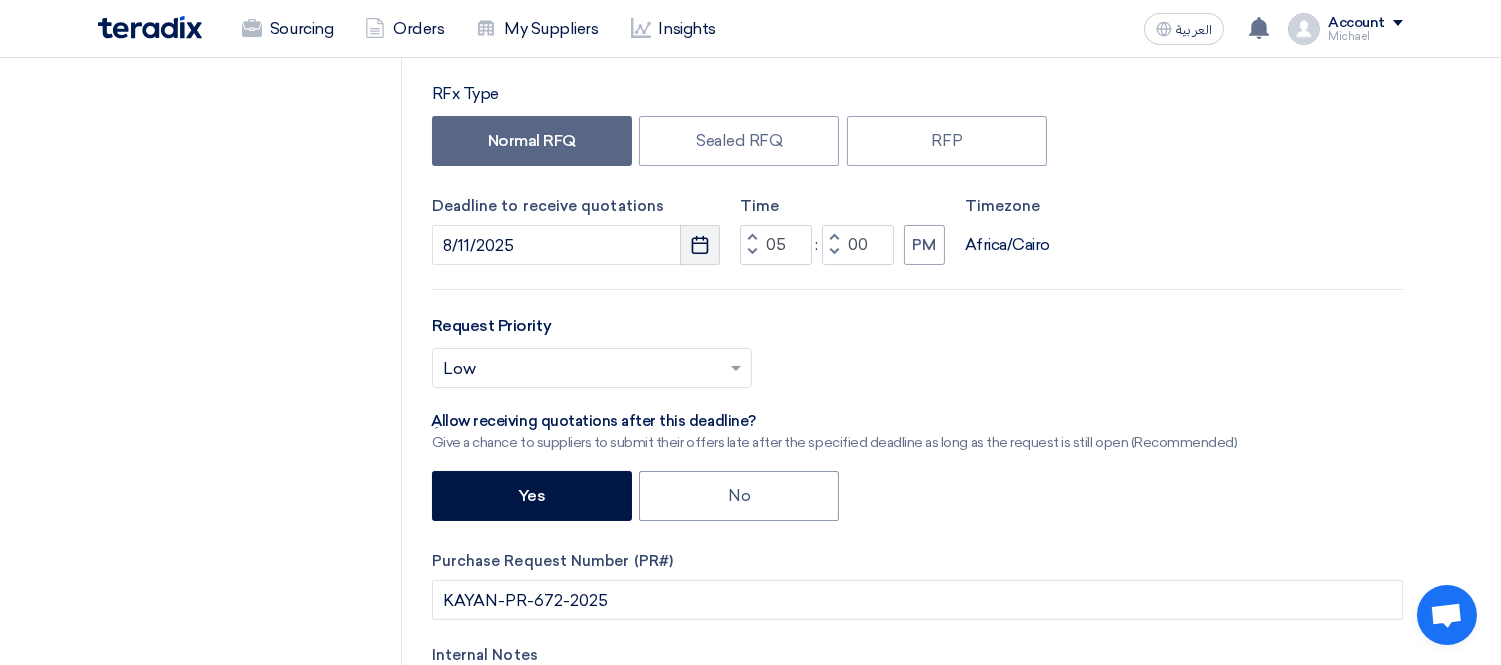 click on "Pick a date" 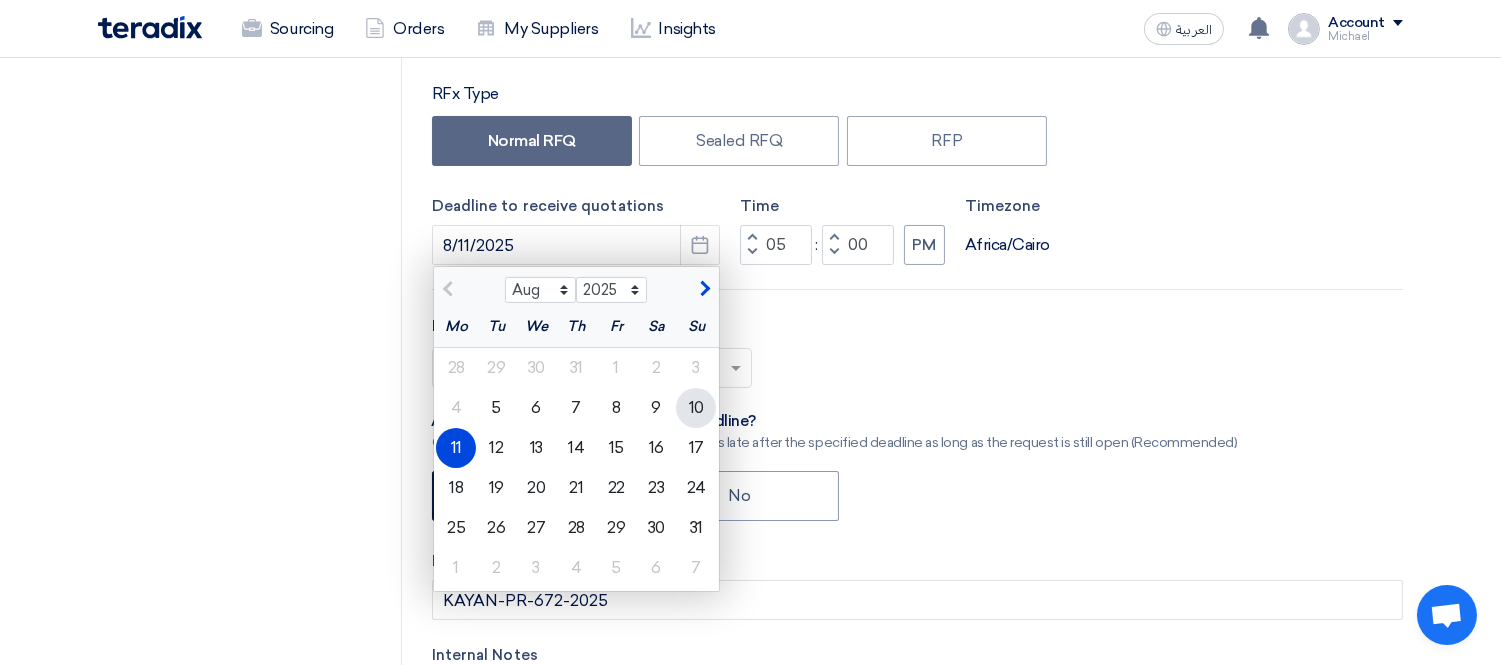 click on "10" 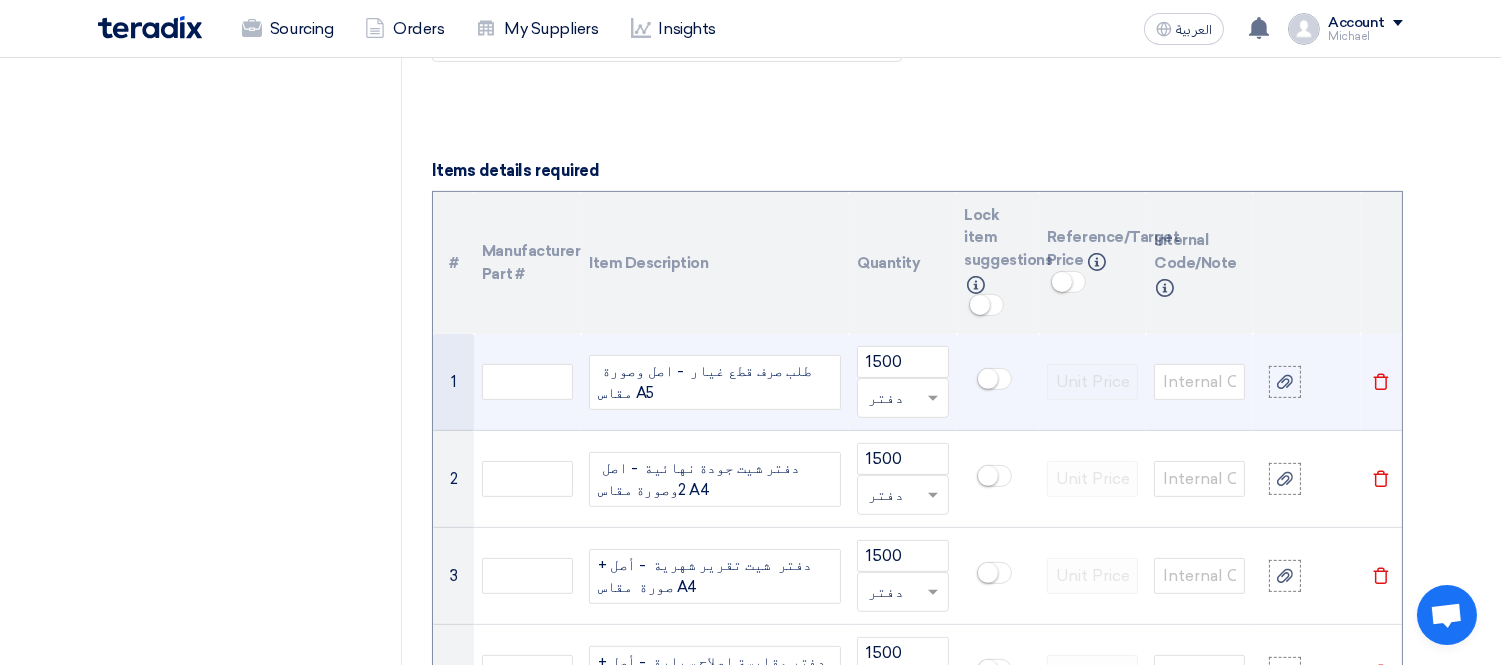 scroll, scrollTop: 1333, scrollLeft: 0, axis: vertical 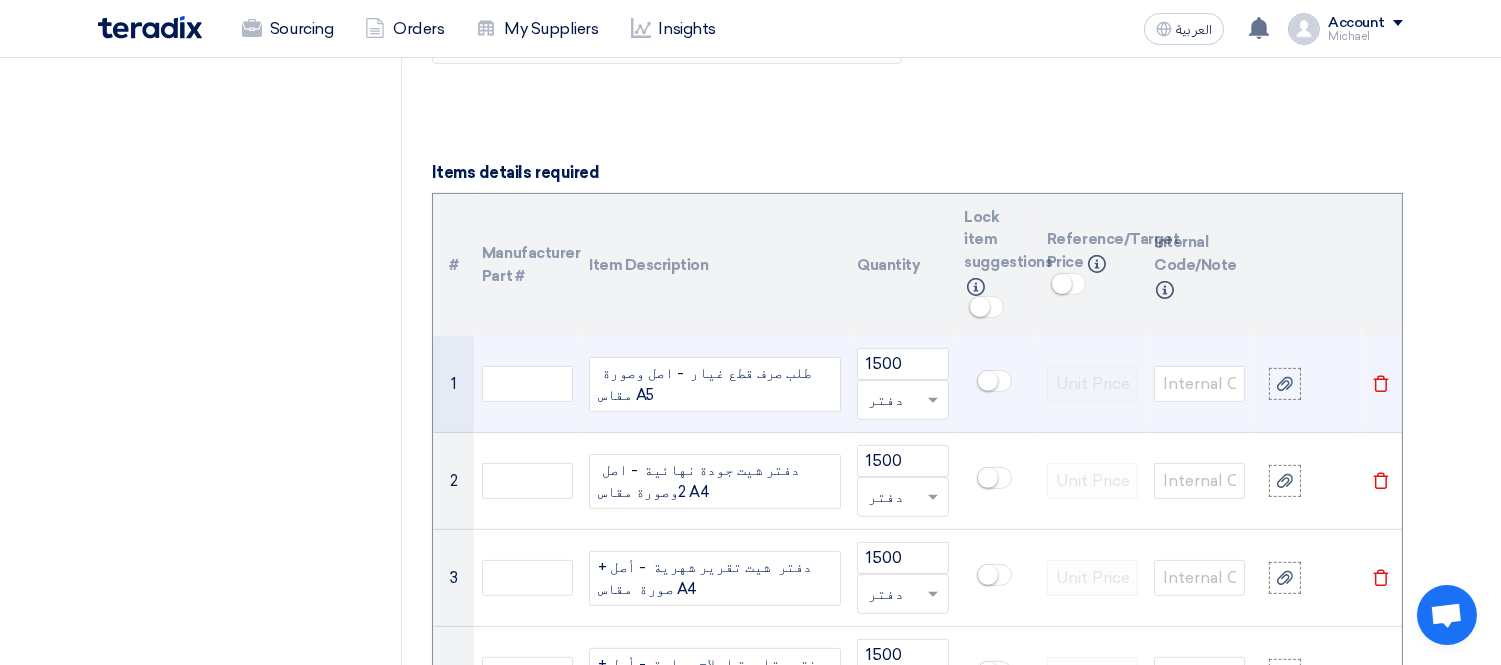 click on "طلب صرف قطع غيار  - اصل وصورة  مقاس A5" 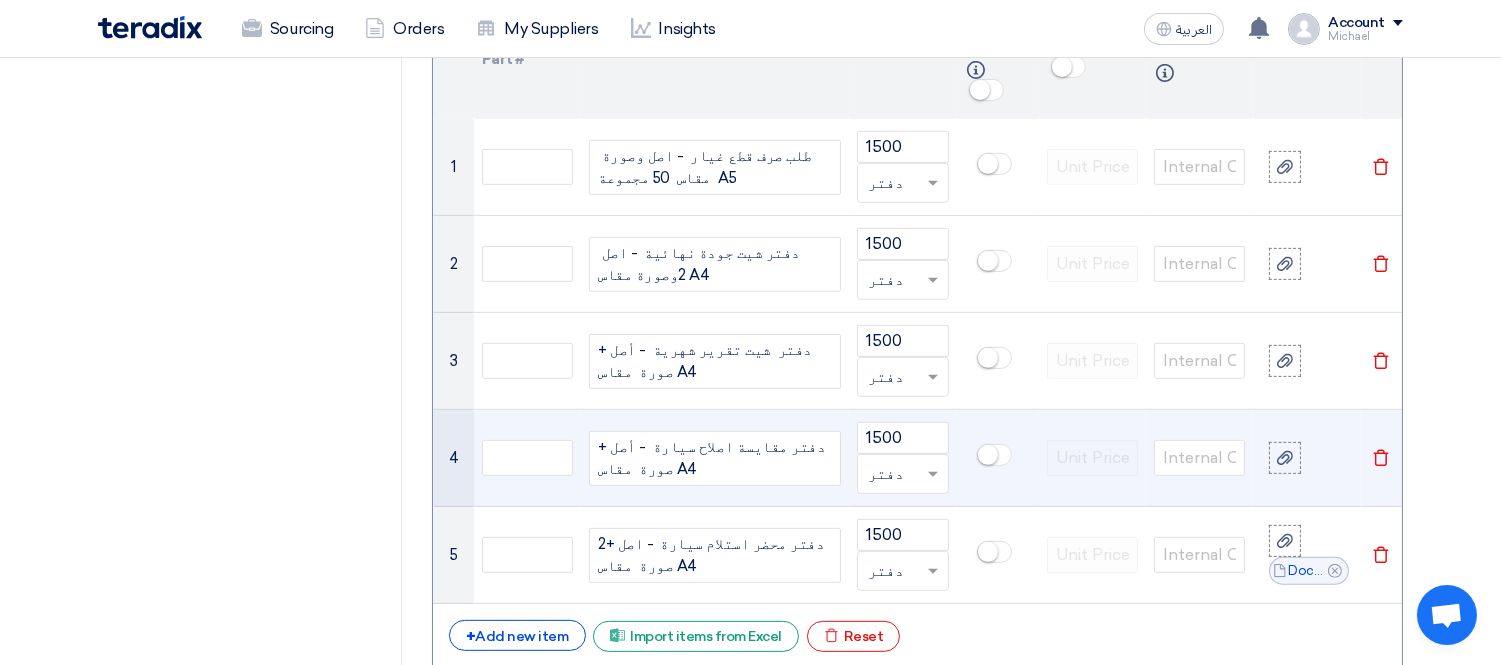 scroll, scrollTop: 1555, scrollLeft: 0, axis: vertical 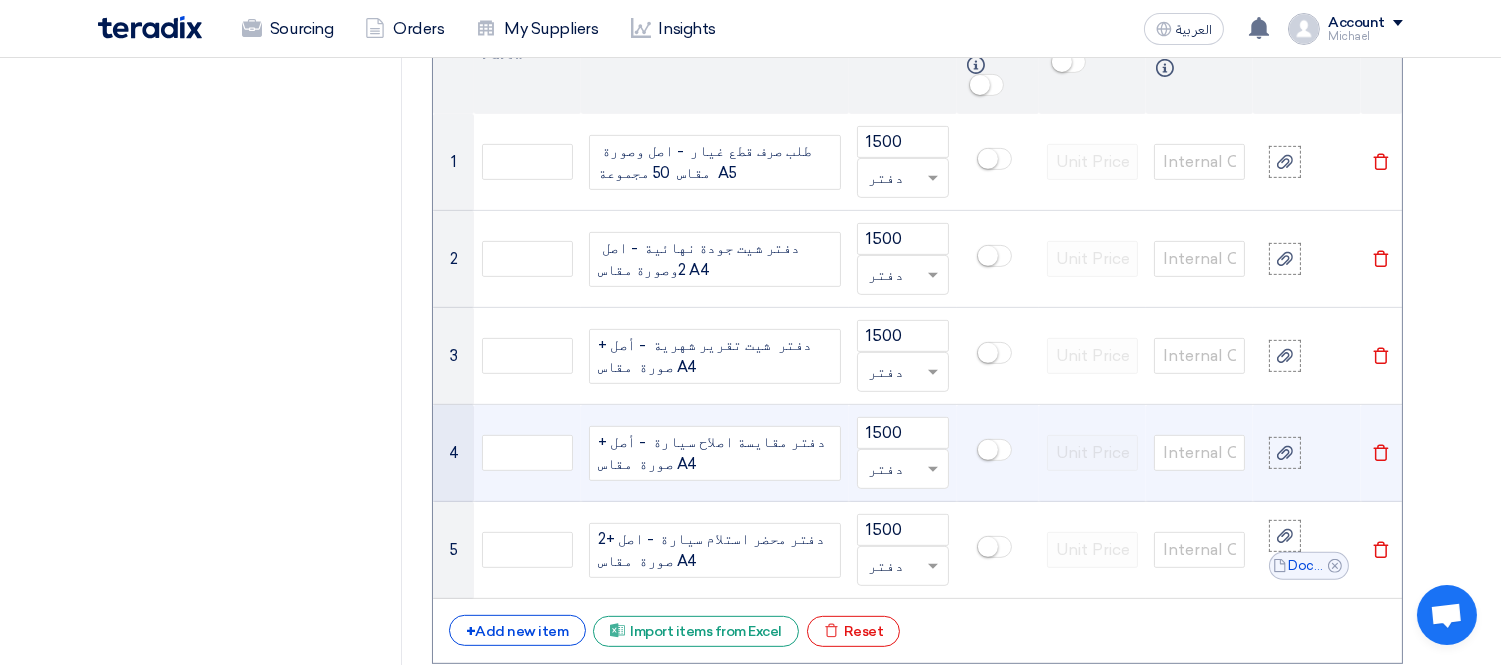 drag, startPoint x: 632, startPoint y: 444, endPoint x: 653, endPoint y: 463, distance: 28.319605 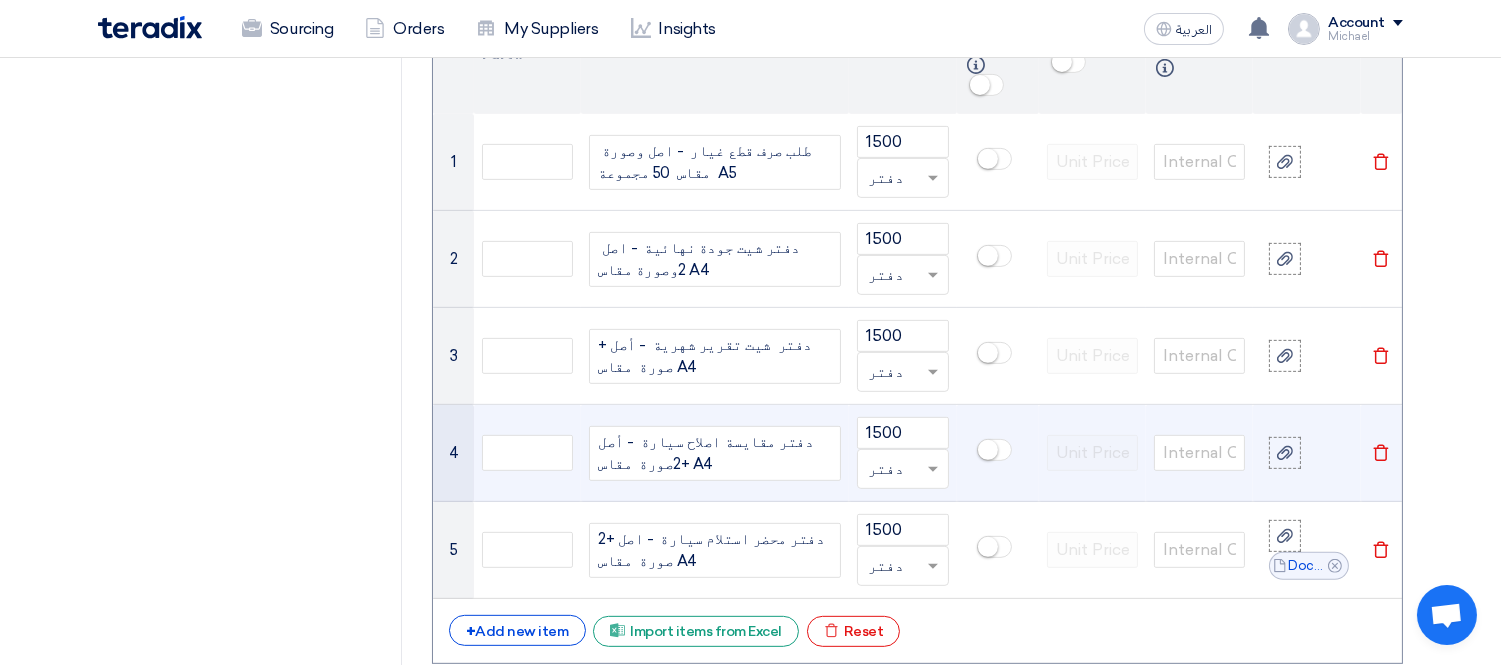 click on "دفتر مقايسة اصلاح سيارة  - أصل +2صورة  مقاس A4" 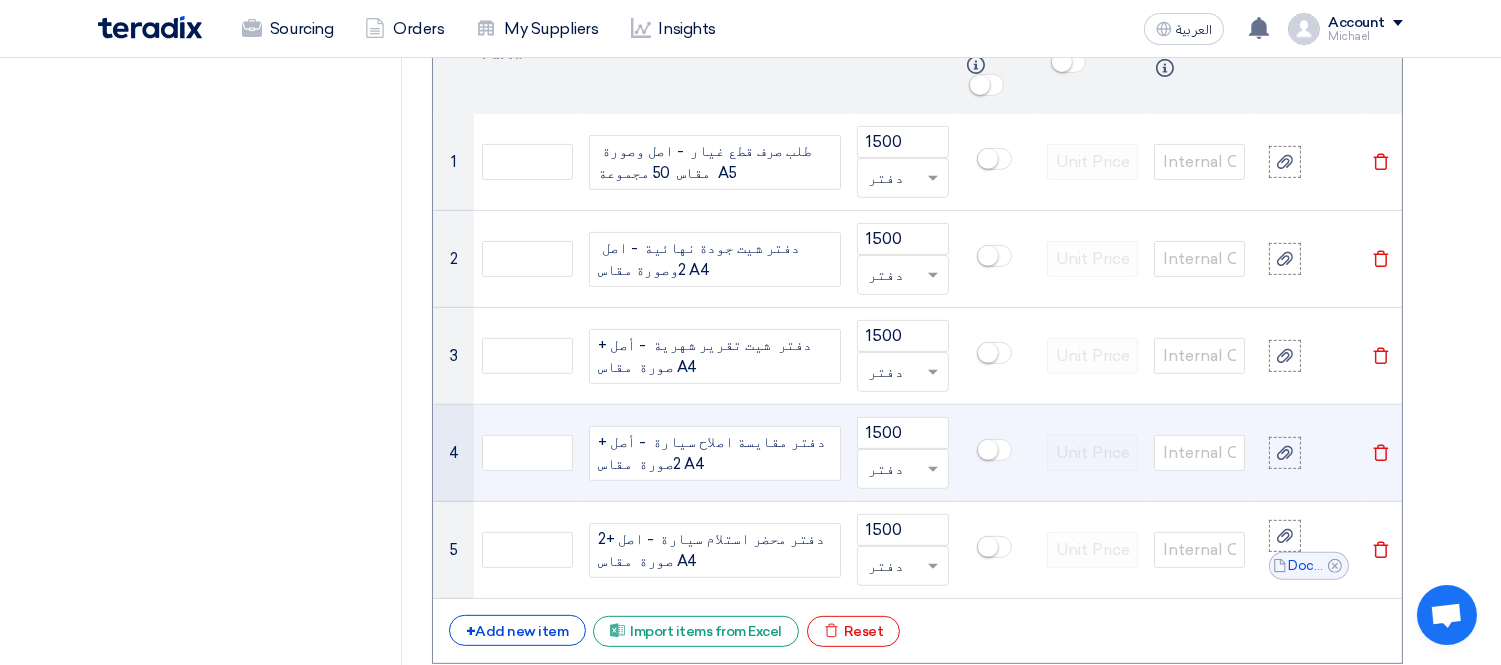 click on "دفتر مقايسة اصلاح سيارة  - أصل + 2صورة  مقاس A4" 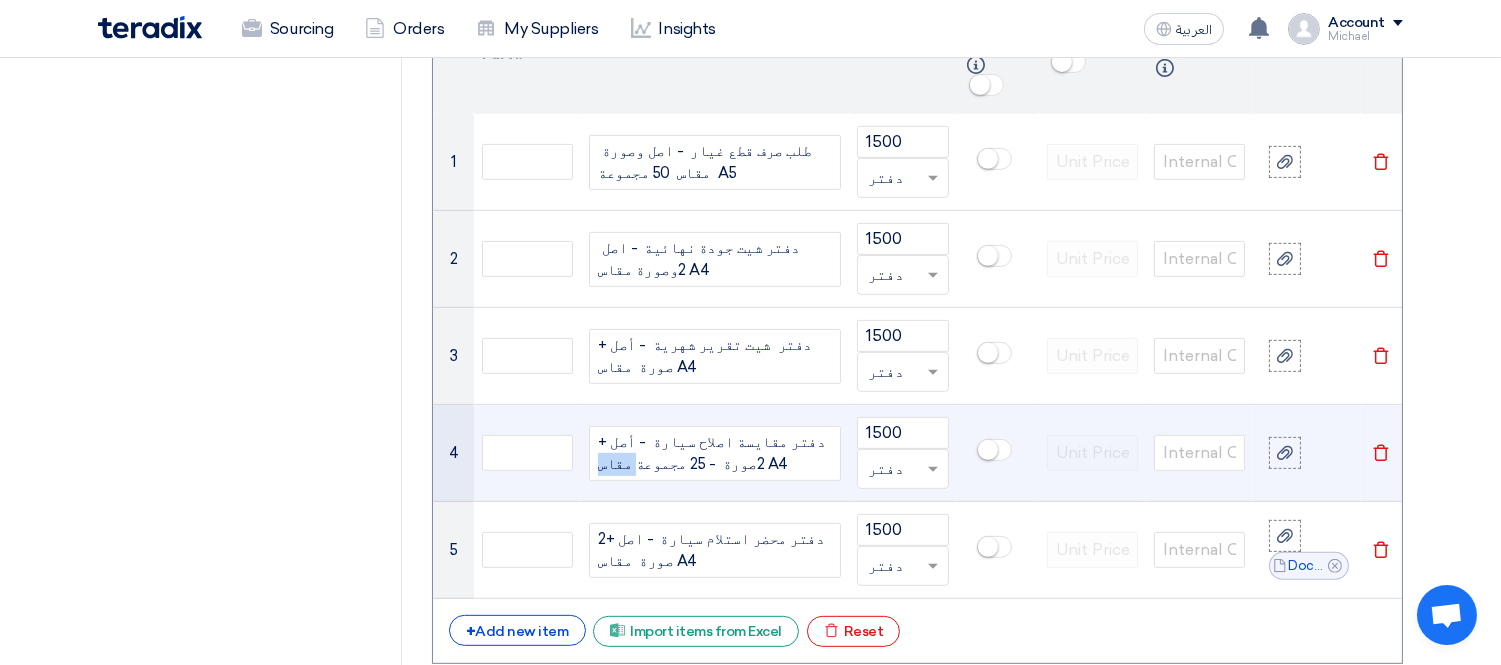 drag, startPoint x: 627, startPoint y: 470, endPoint x: 600, endPoint y: 467, distance: 27.166155 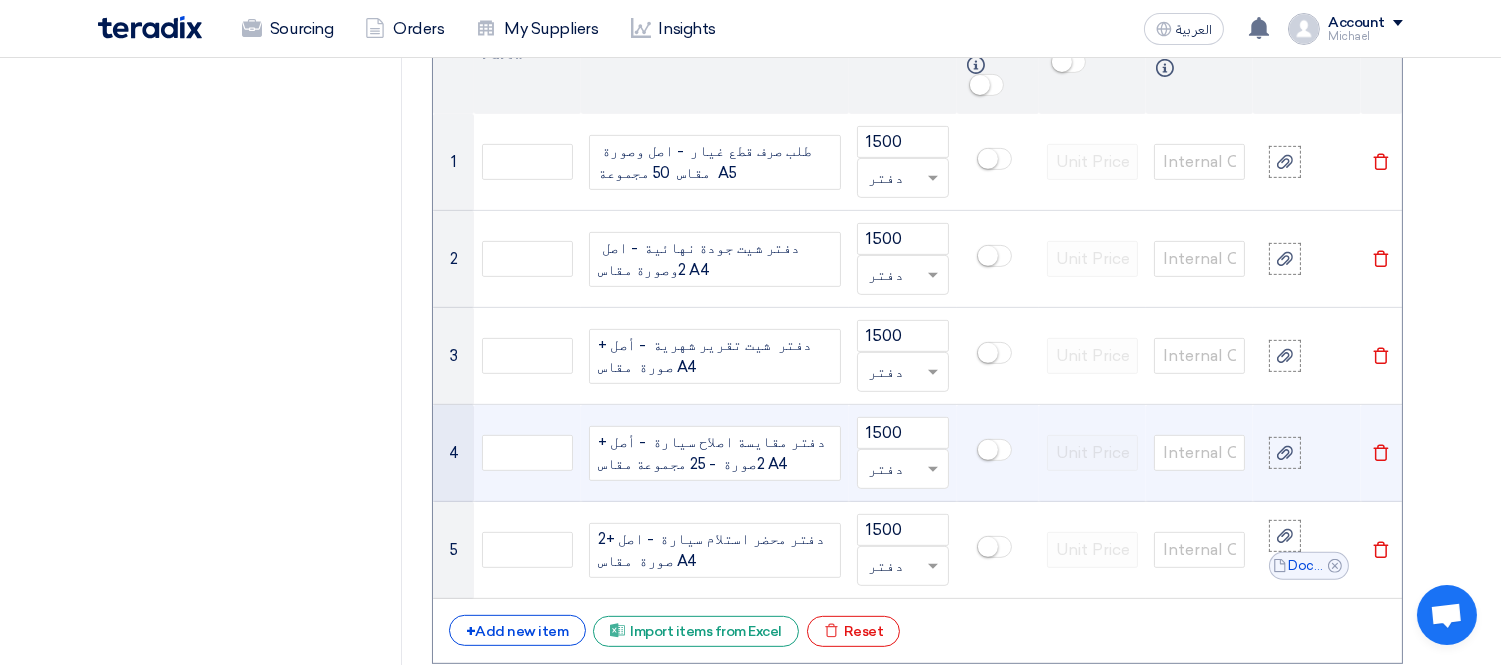 click on "دفتر مقايسة اصلاح سيارة  - أصل + 2صورة  - 25 مجموعة مقاس A4" 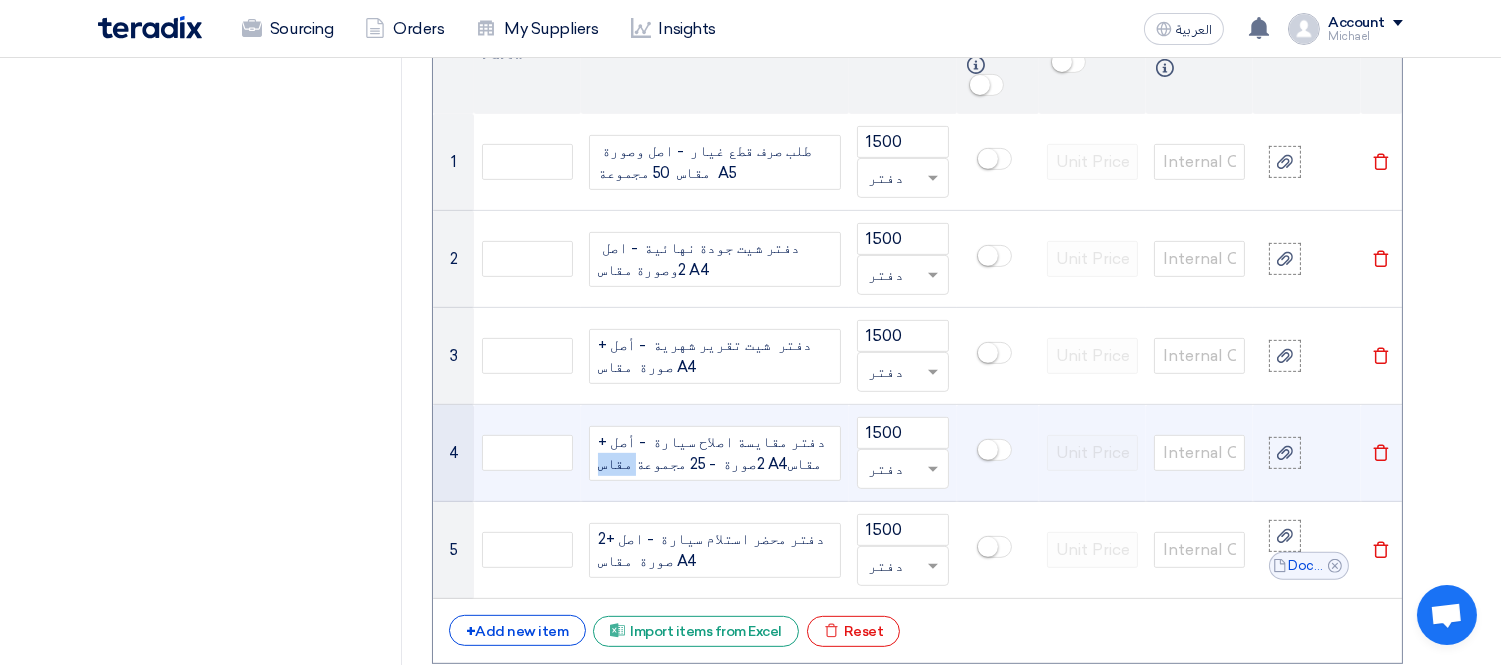 drag, startPoint x: 626, startPoint y: 466, endPoint x: 591, endPoint y: 463, distance: 35.128338 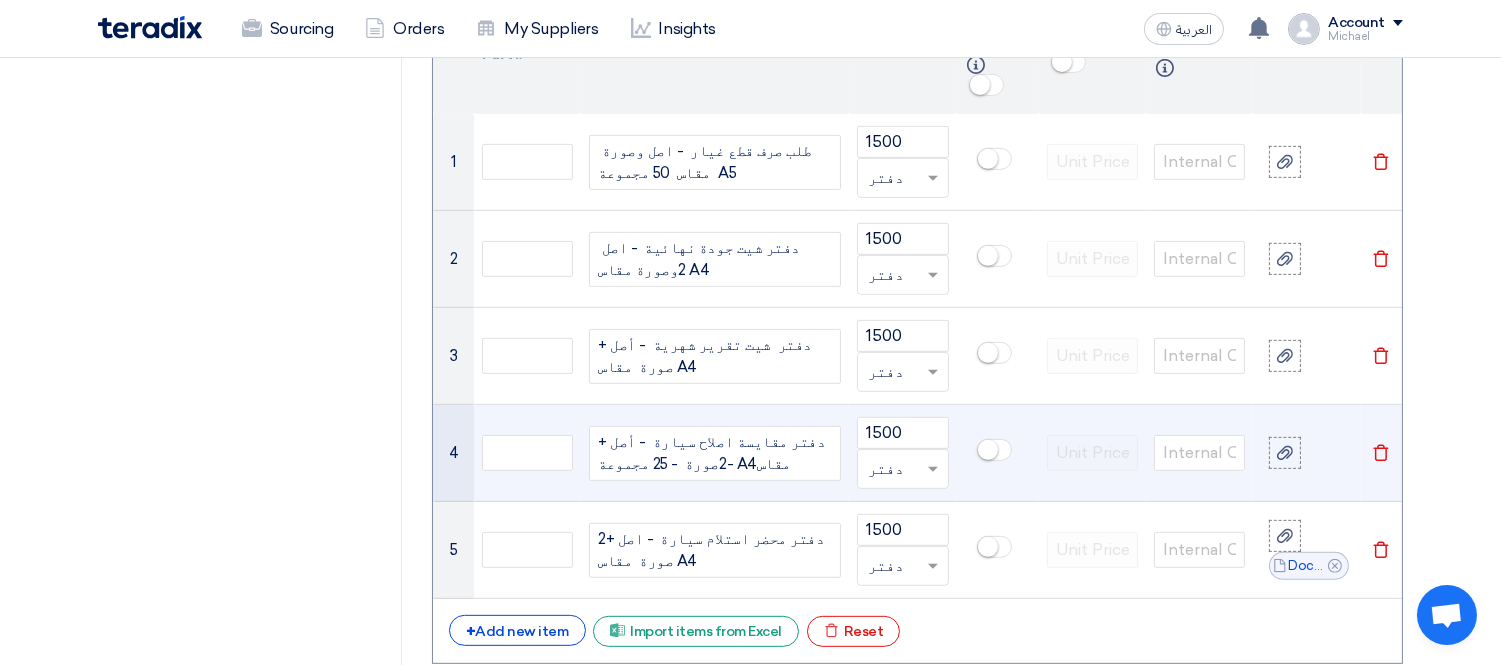 scroll, scrollTop: 1666, scrollLeft: 0, axis: vertical 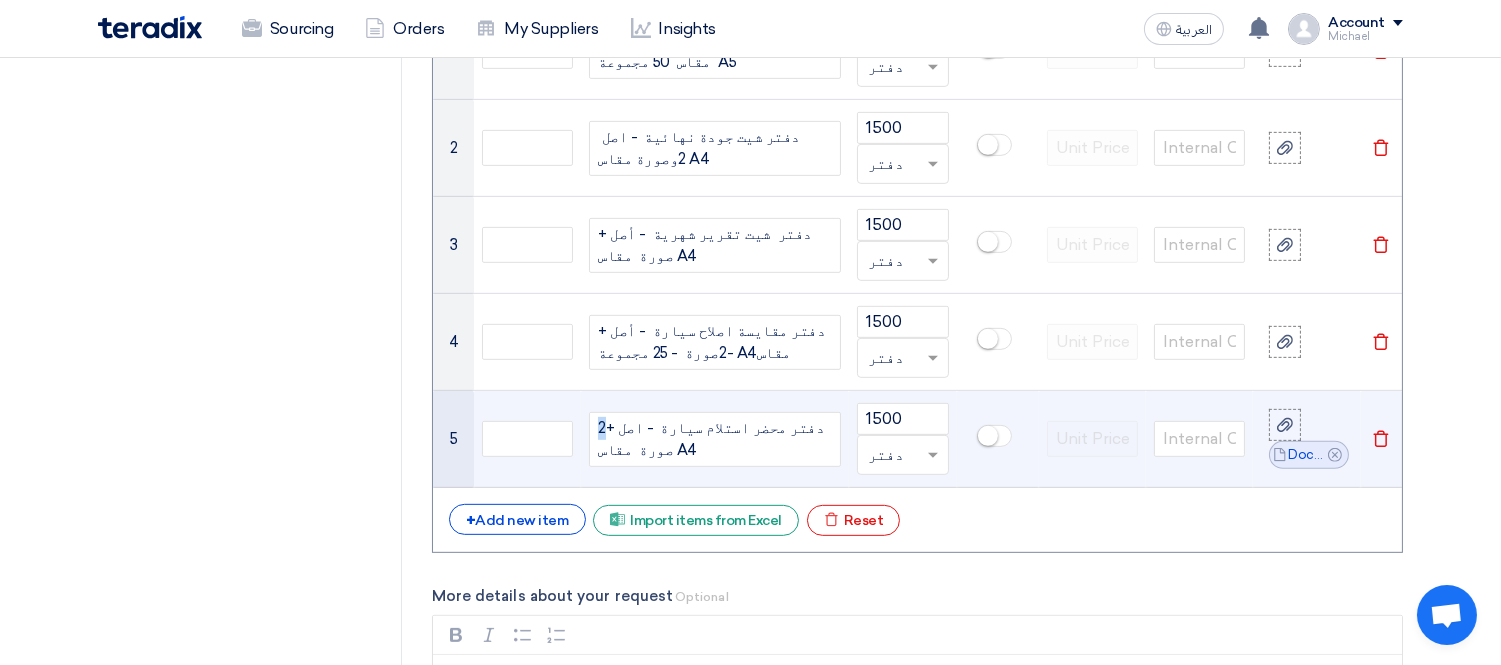 click on "دفتر محضر استلام سيارة  - اصل +2 صورة  مقاس A4" 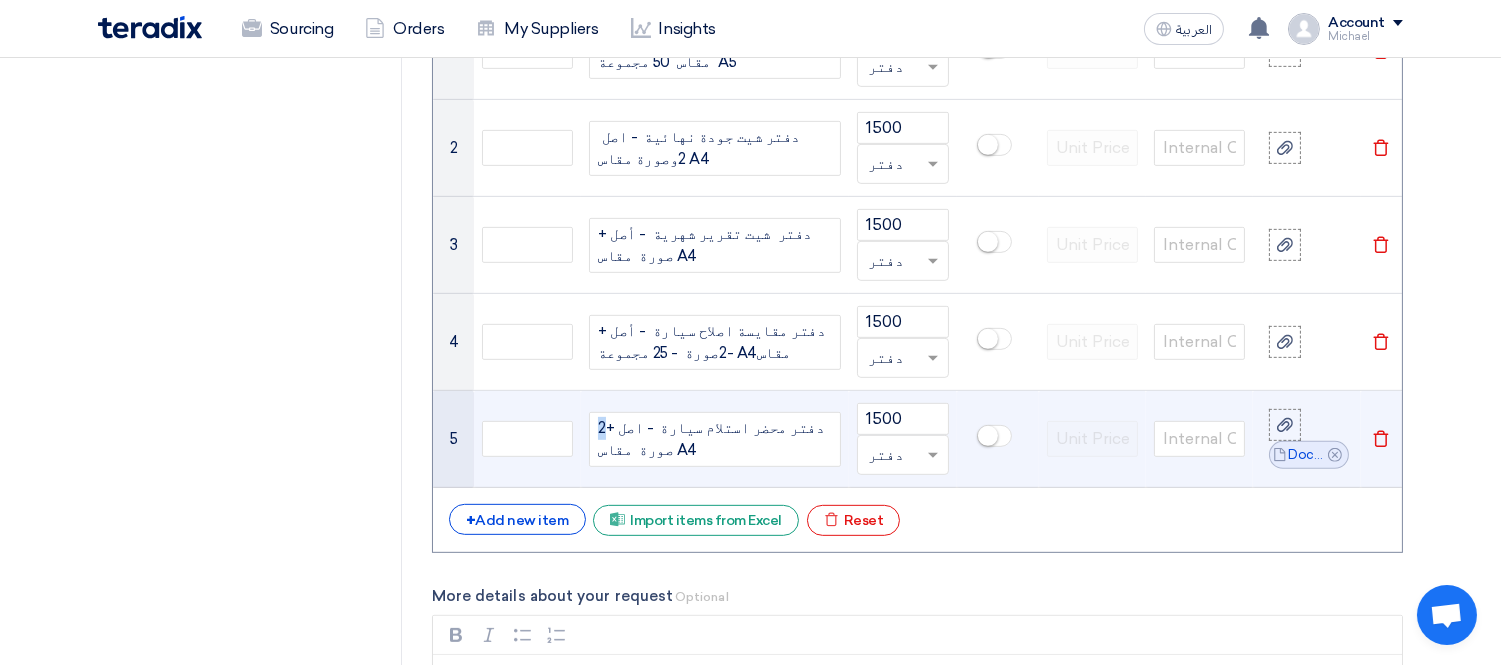 drag, startPoint x: 645, startPoint y: 420, endPoint x: 635, endPoint y: 421, distance: 10.049875 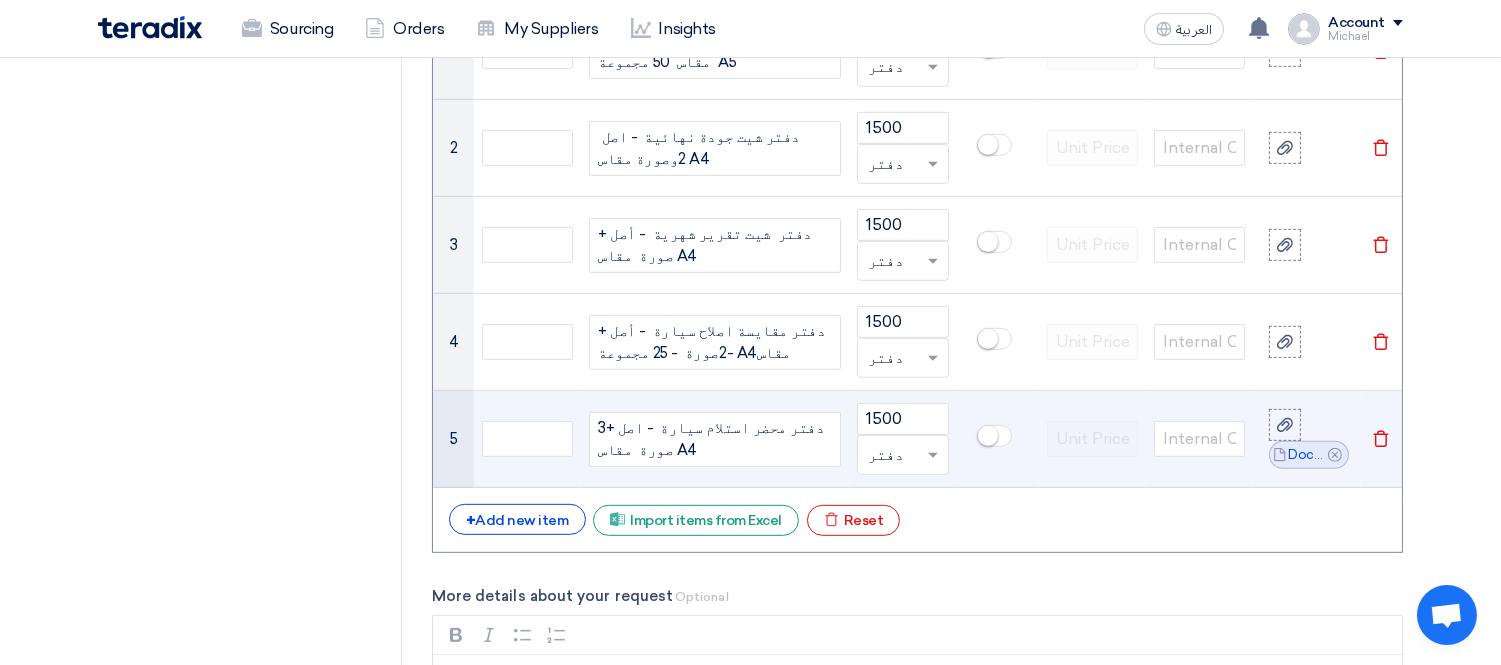 drag, startPoint x: 597, startPoint y: 443, endPoint x: 603, endPoint y: 553, distance: 110.16351 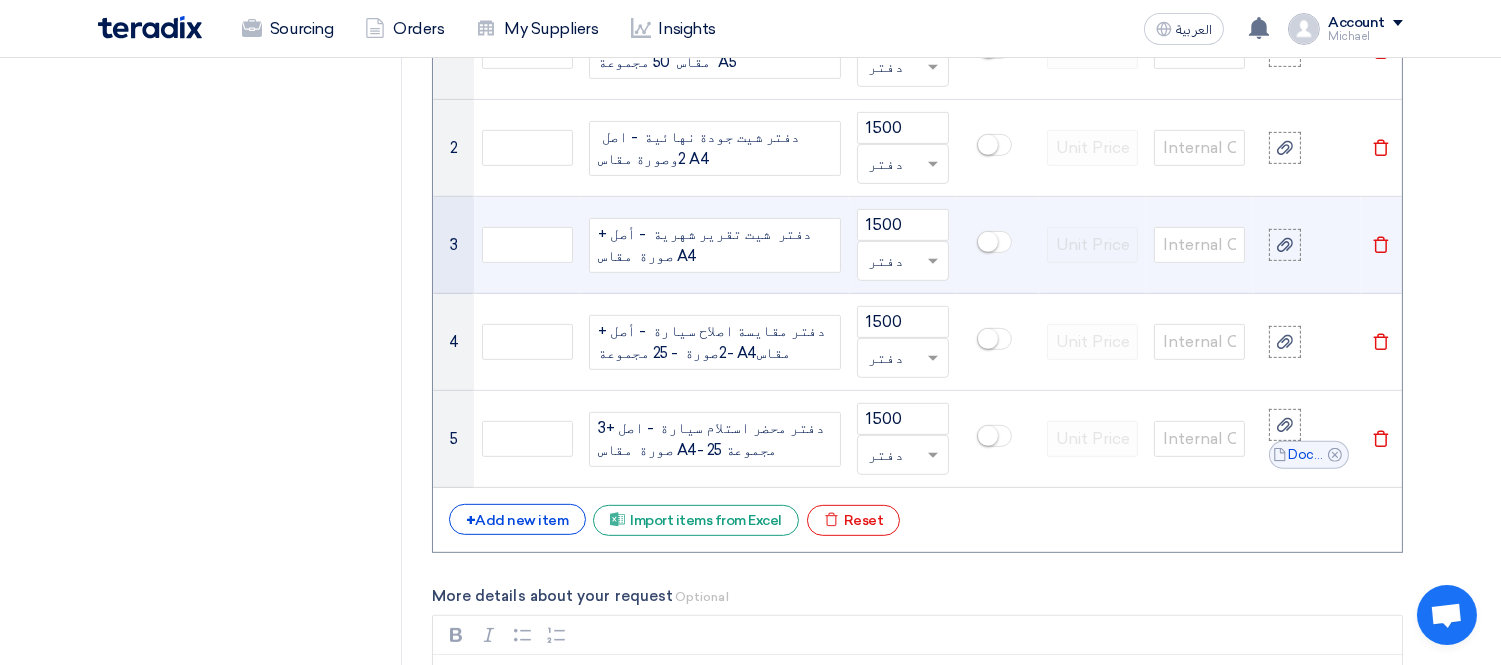 click on "دفتر  شيت تقرير شهرية  - أصل + صورة  مقاس A4" 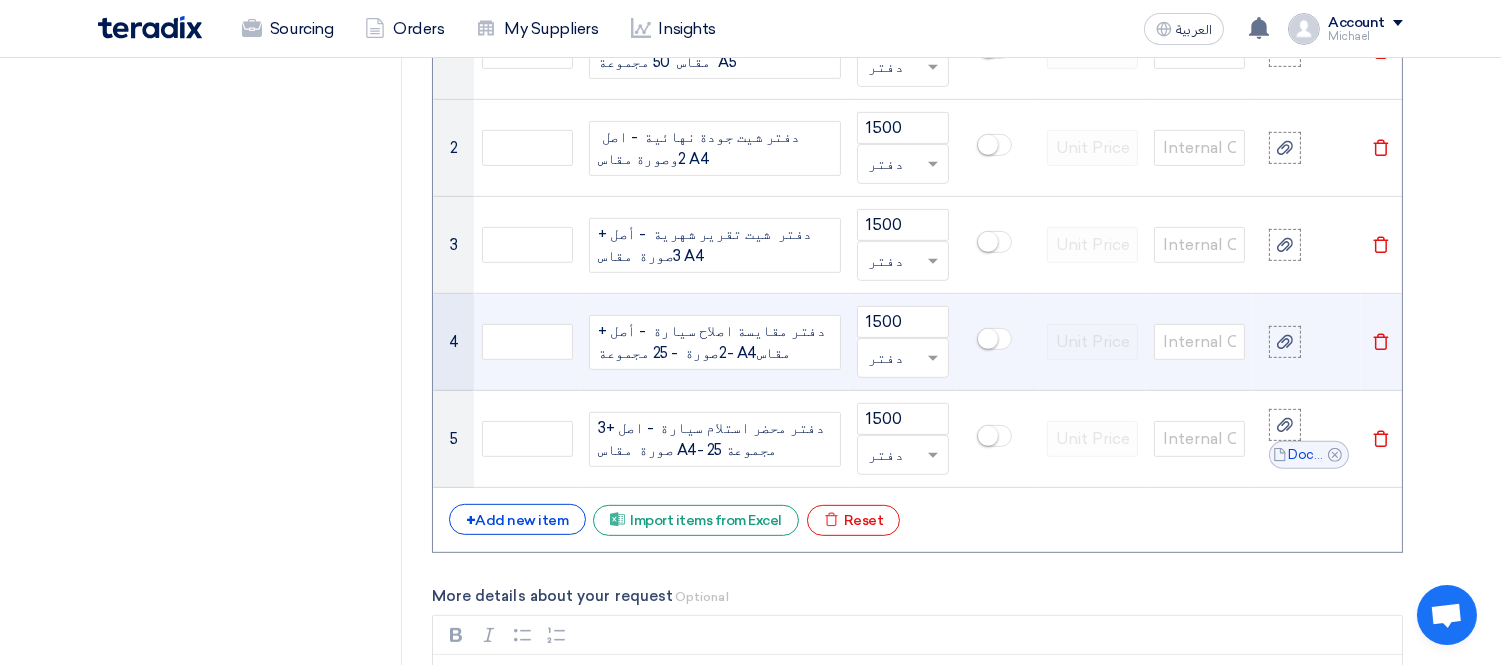 drag, startPoint x: 632, startPoint y: 227, endPoint x: 684, endPoint y: 381, distance: 162.5423 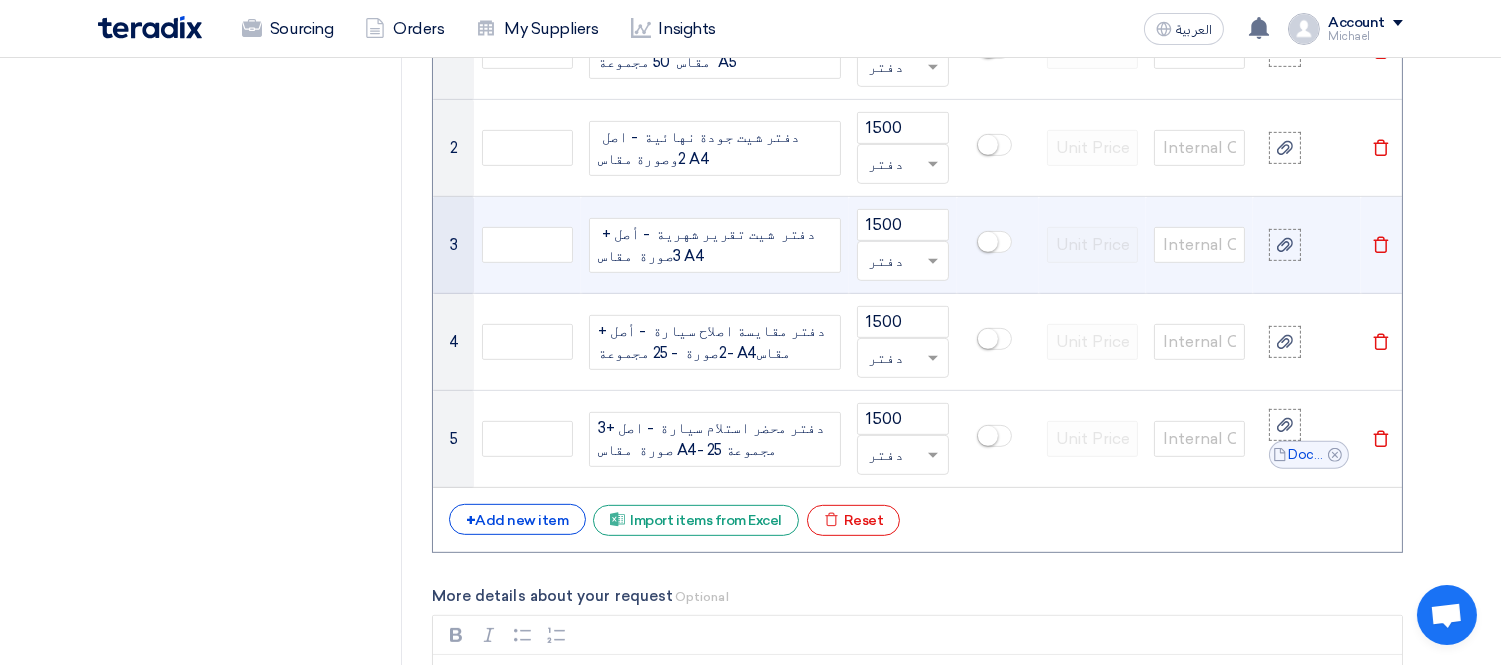 drag, startPoint x: 593, startPoint y: 251, endPoint x: 646, endPoint y: 322, distance: 88.60023 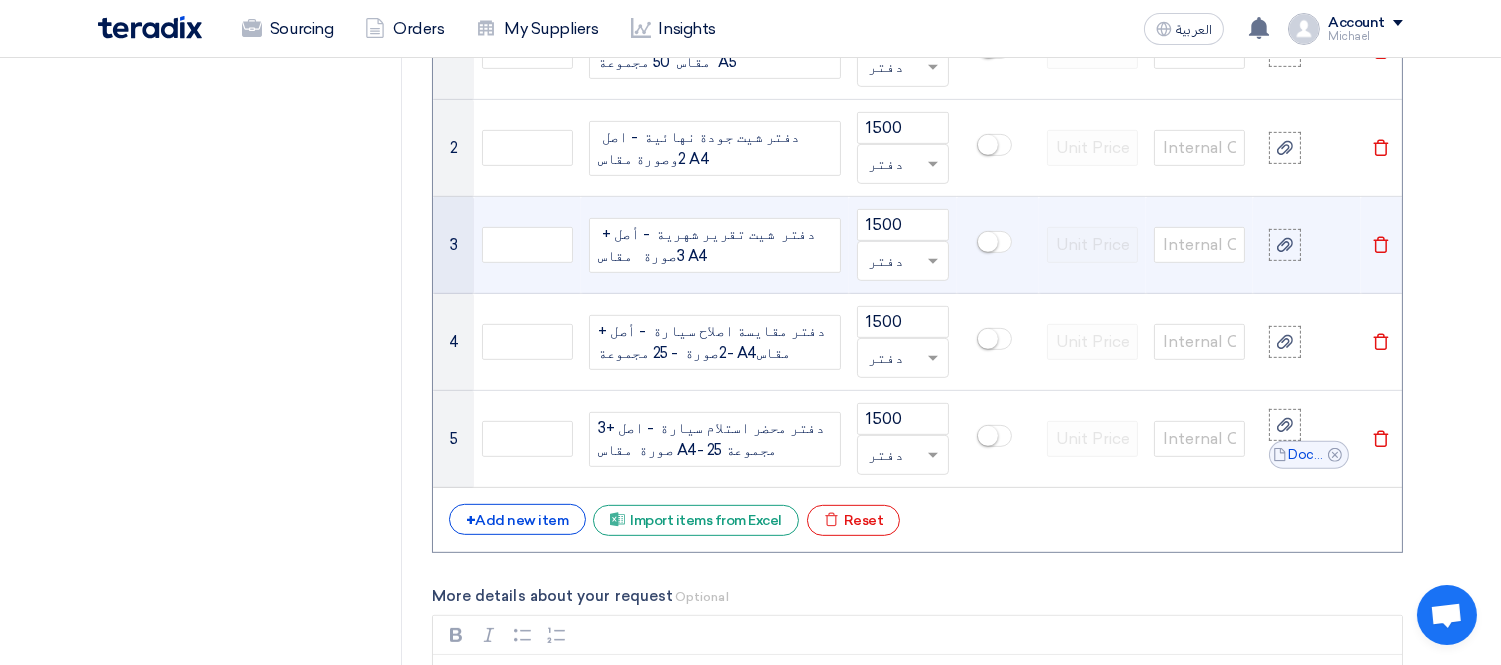 click on "دفتر  شيت تقرير شهرية  - أصل +  3صورة   مقاس A4" 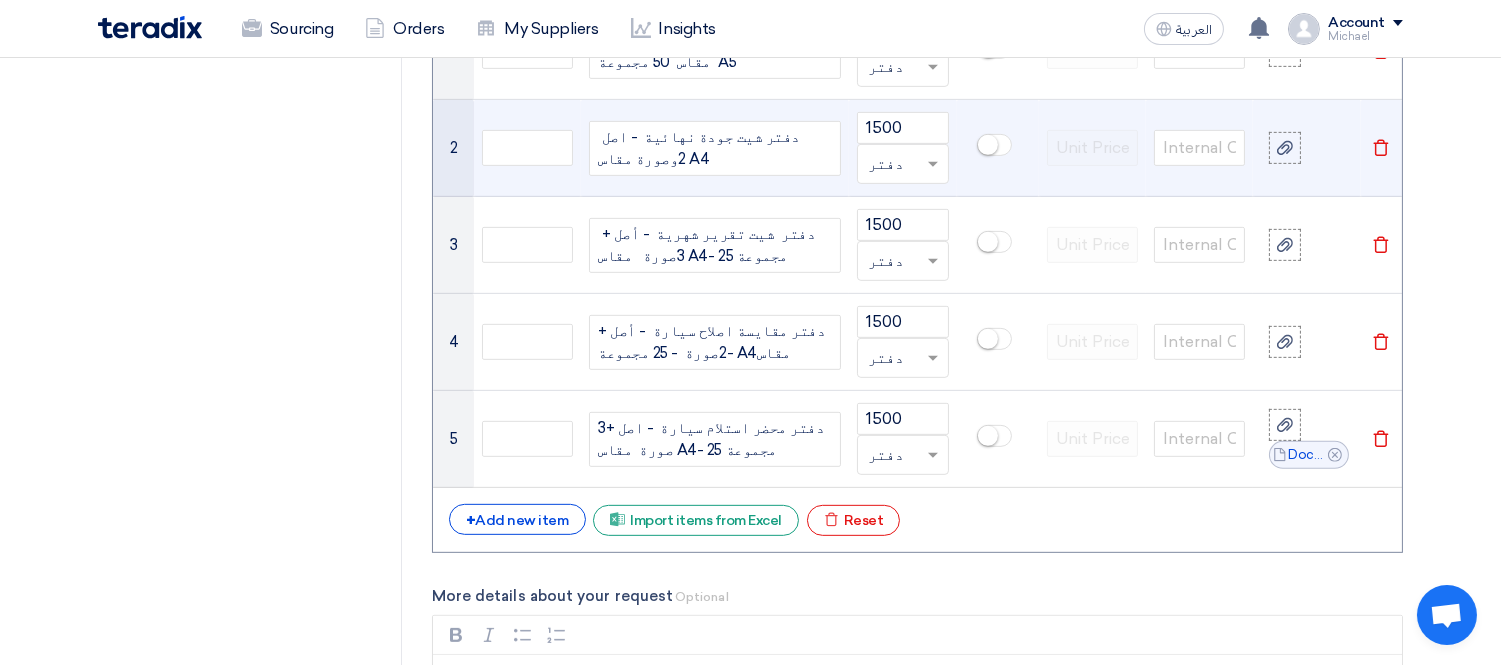 click on "دفتر شيت جودة نهائية  - اصل  2وصورة مقاس A4" 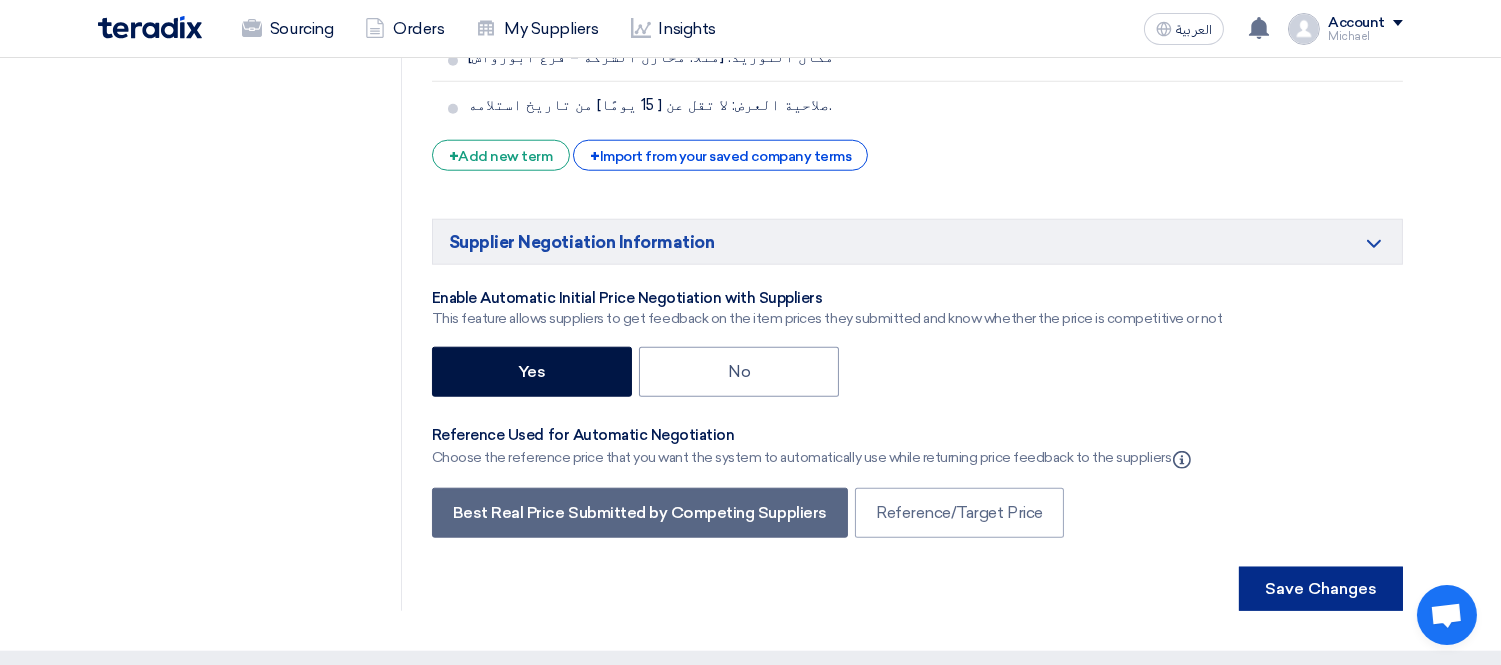 scroll, scrollTop: 3888, scrollLeft: 0, axis: vertical 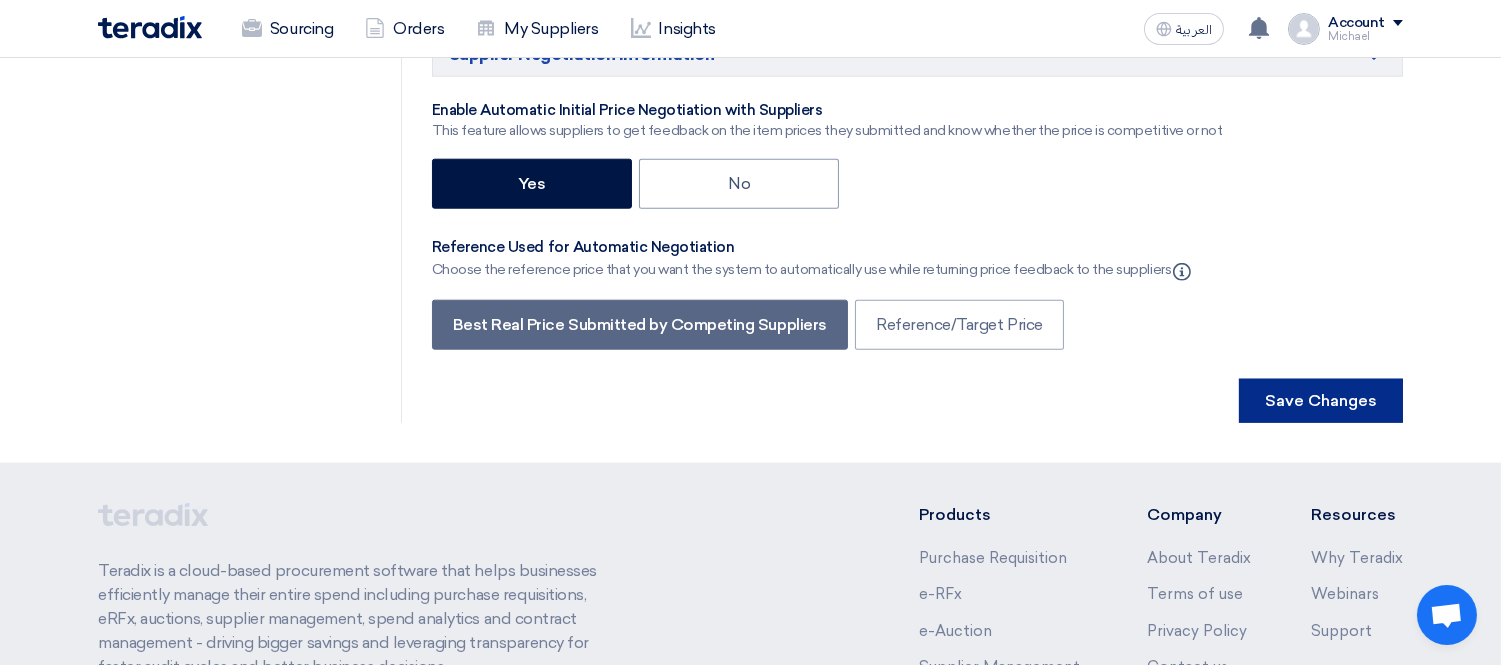 click on "Save Changes" 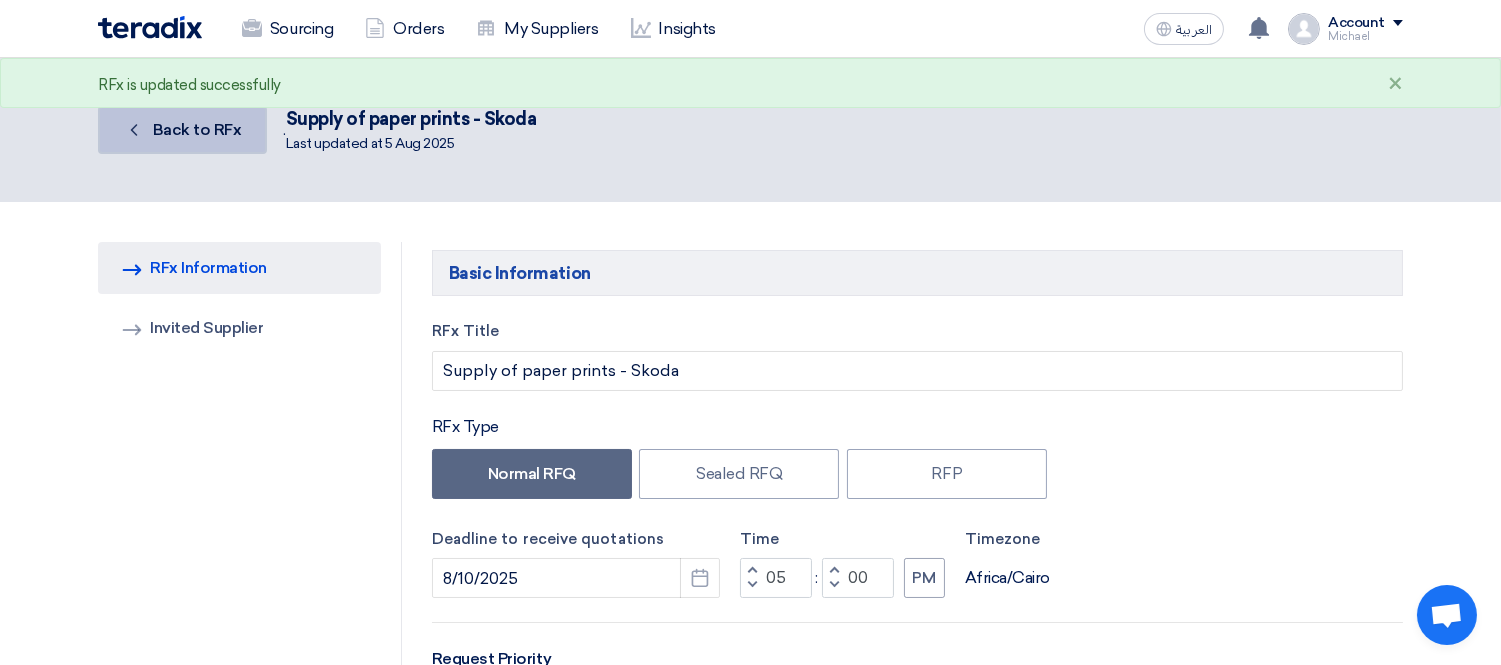 click on "Back to RFx" 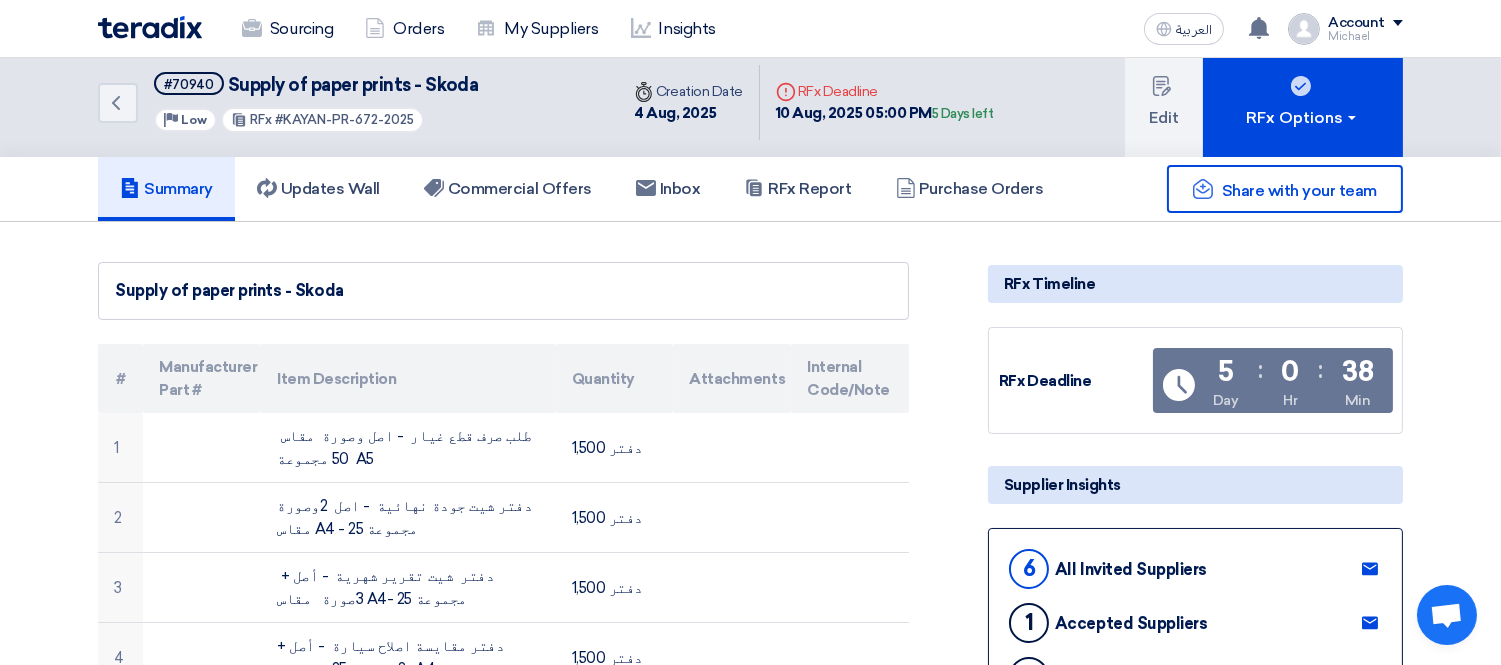 scroll, scrollTop: 0, scrollLeft: 0, axis: both 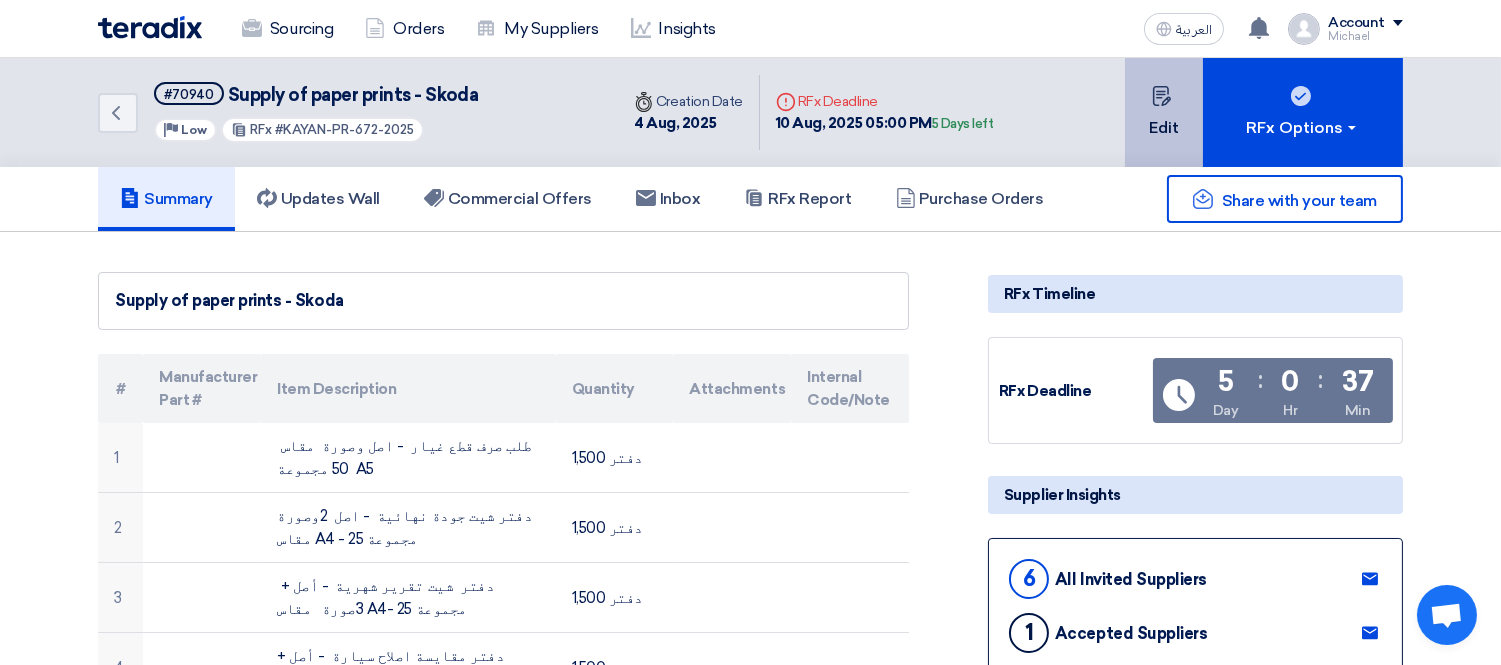 click on "Edit" 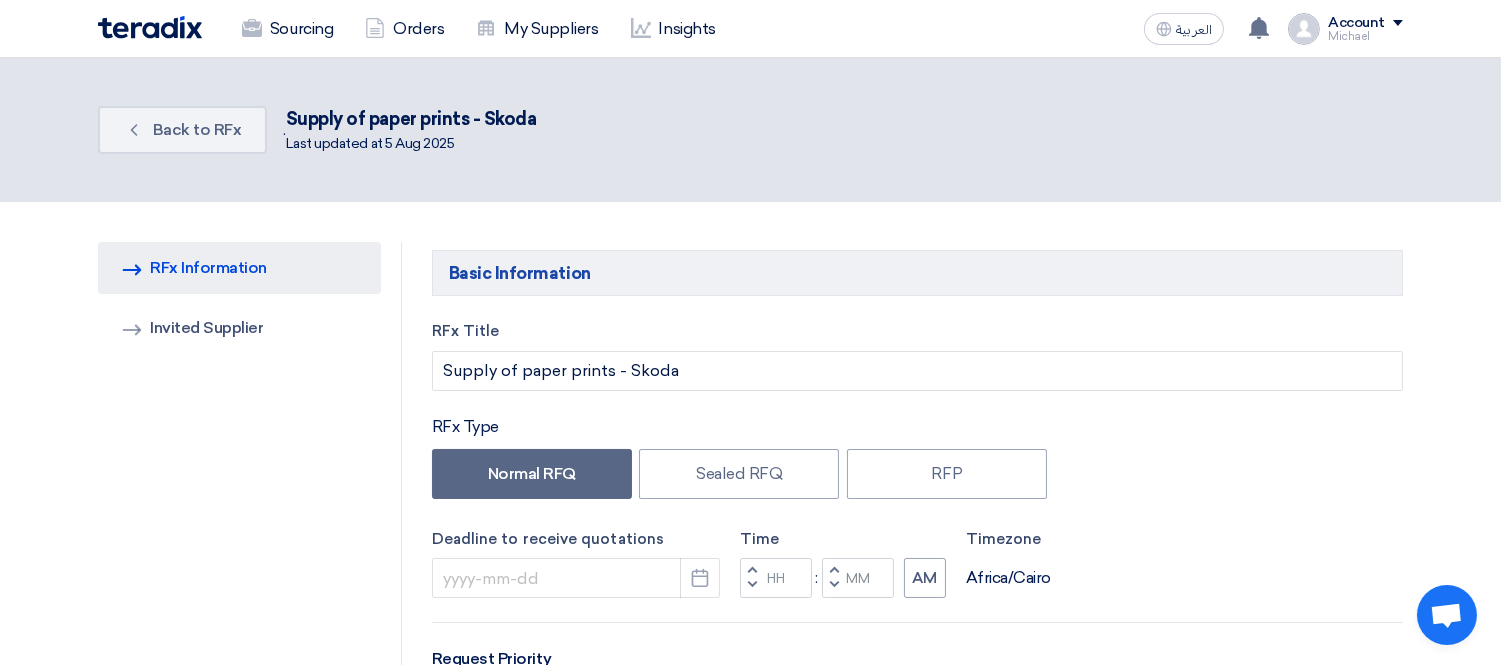 type on "8/10/2025" 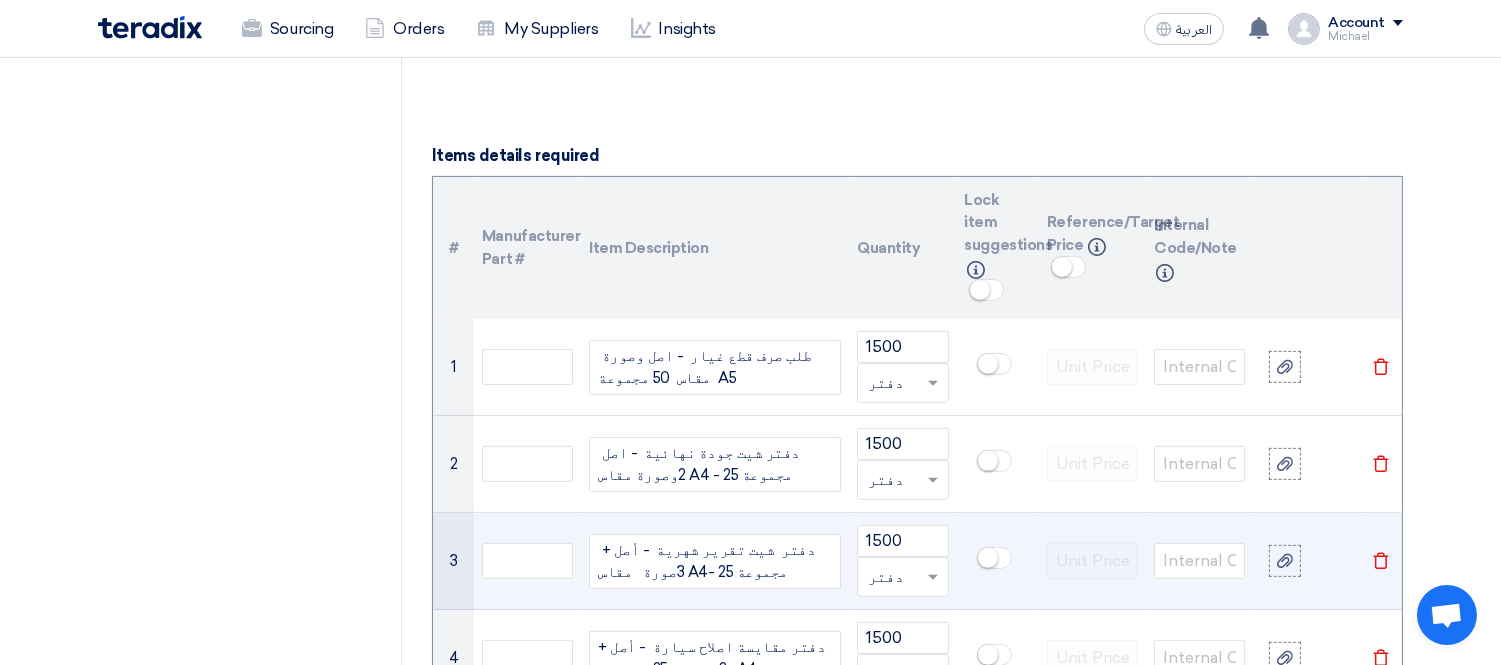 scroll, scrollTop: 1444, scrollLeft: 0, axis: vertical 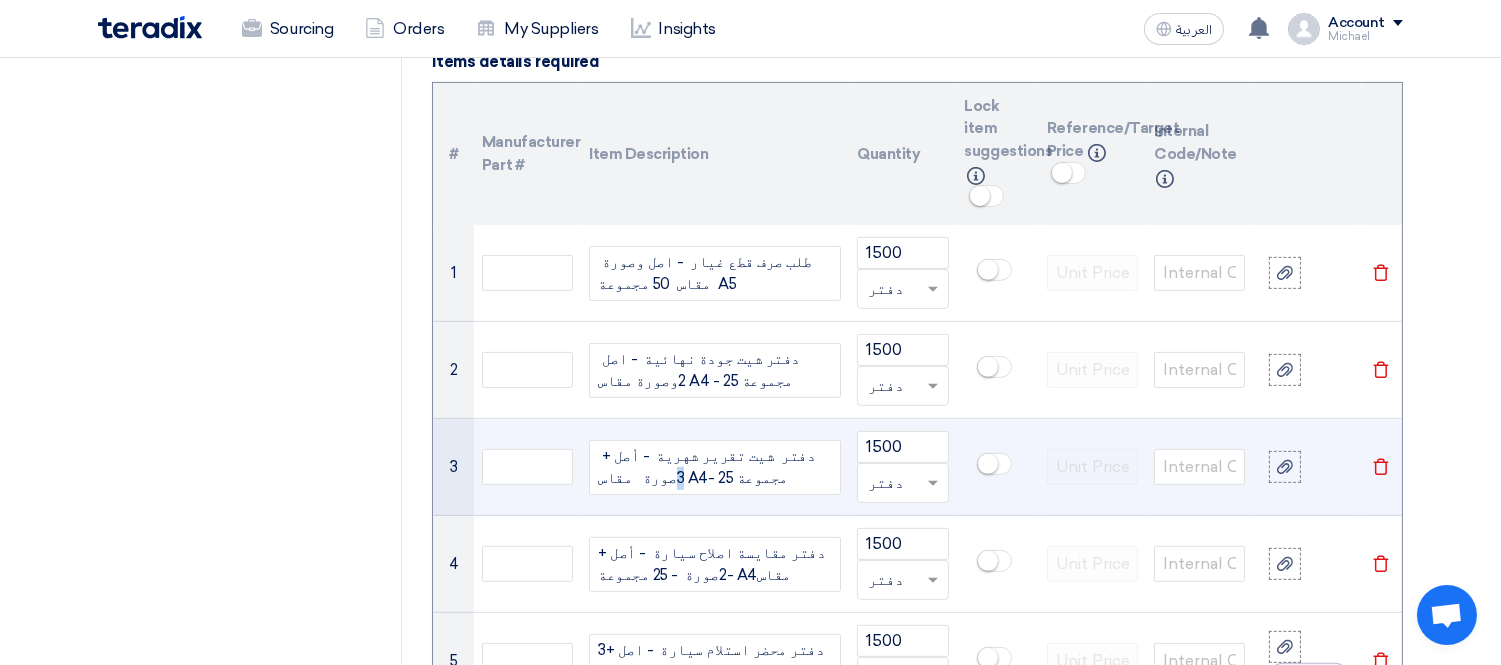 click on "دفتر  شيت تقرير شهرية  - أصل +  3صورة   مقاس A4- 25 مجموعة" 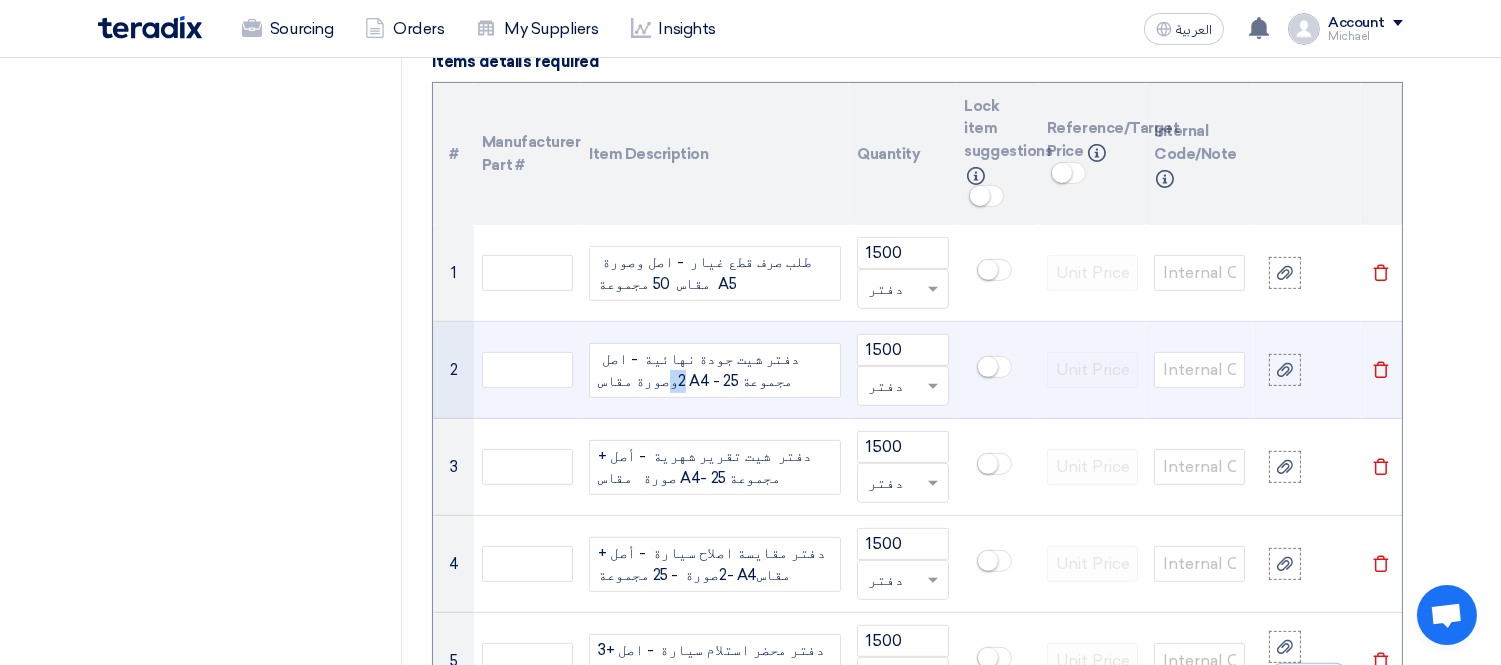 drag, startPoint x: 661, startPoint y: 356, endPoint x: 675, endPoint y: 357, distance: 14.035668 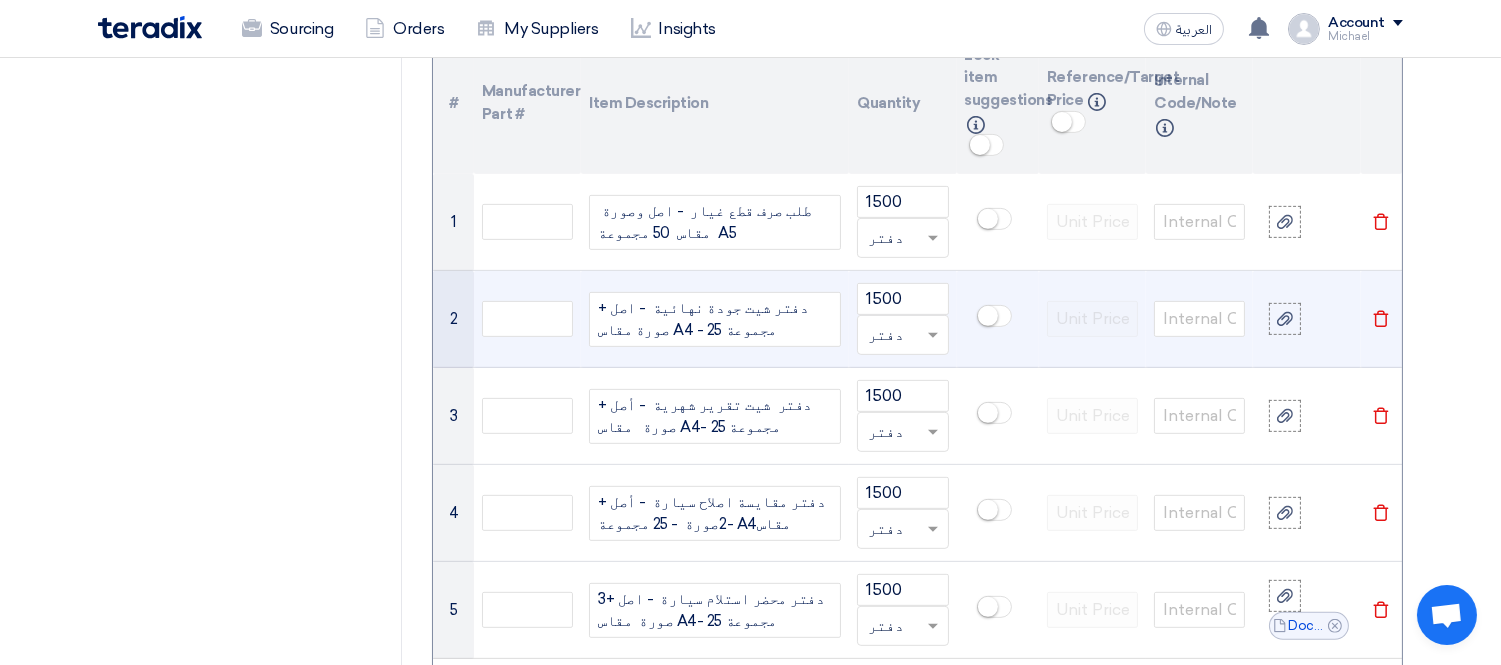 scroll, scrollTop: 1444, scrollLeft: 0, axis: vertical 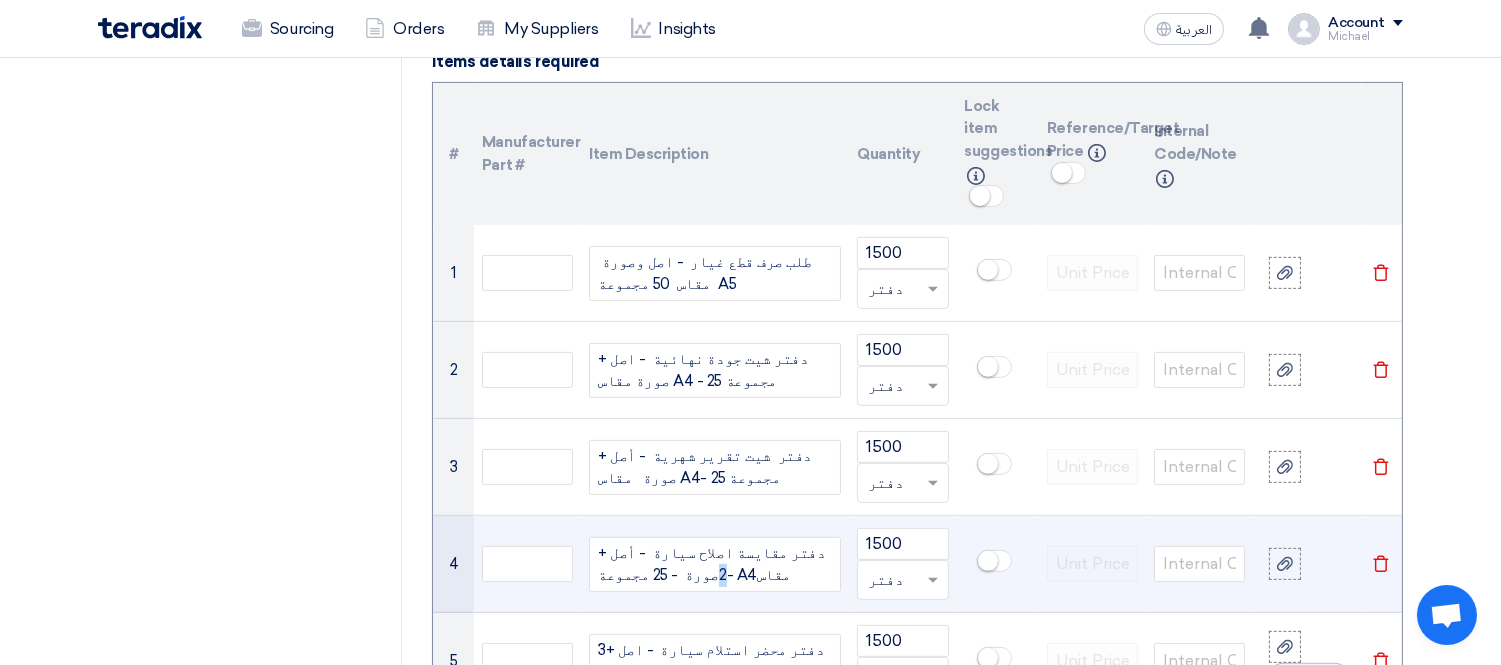 drag, startPoint x: 647, startPoint y: 550, endPoint x: 637, endPoint y: 577, distance: 28.79236 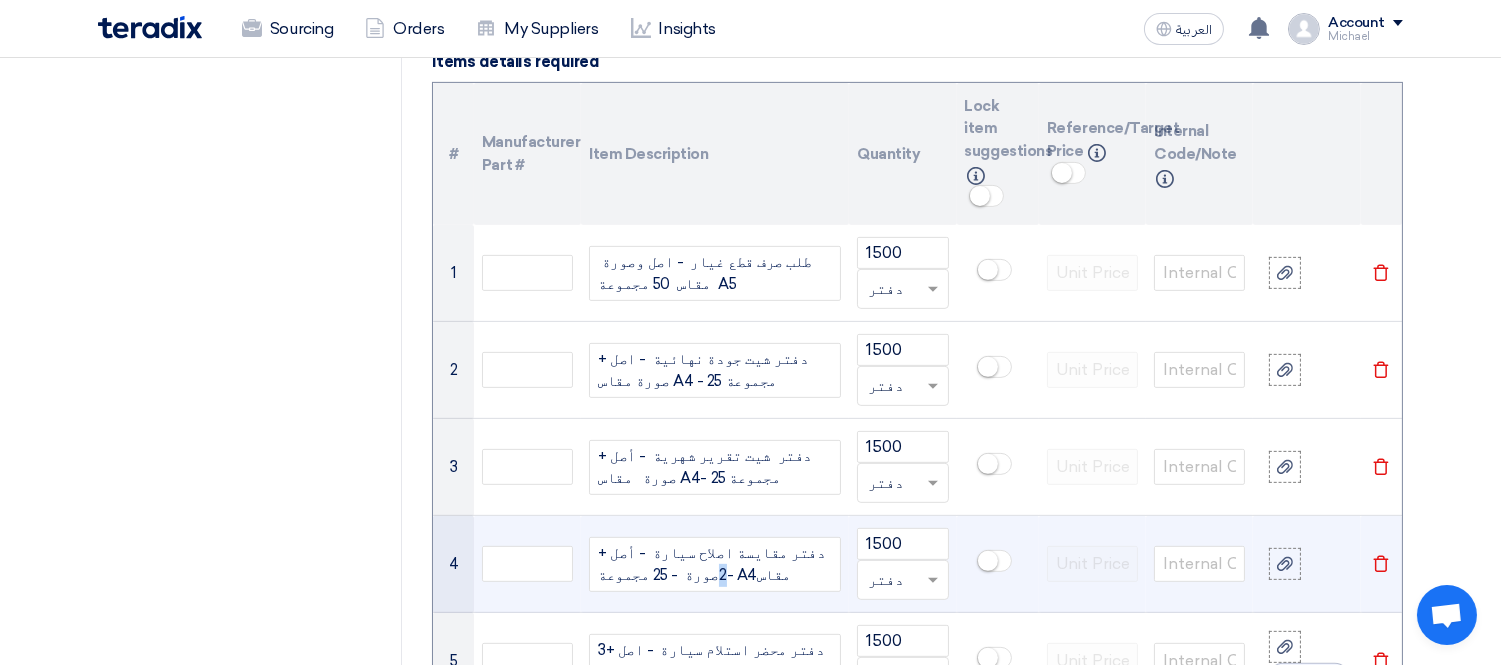 type 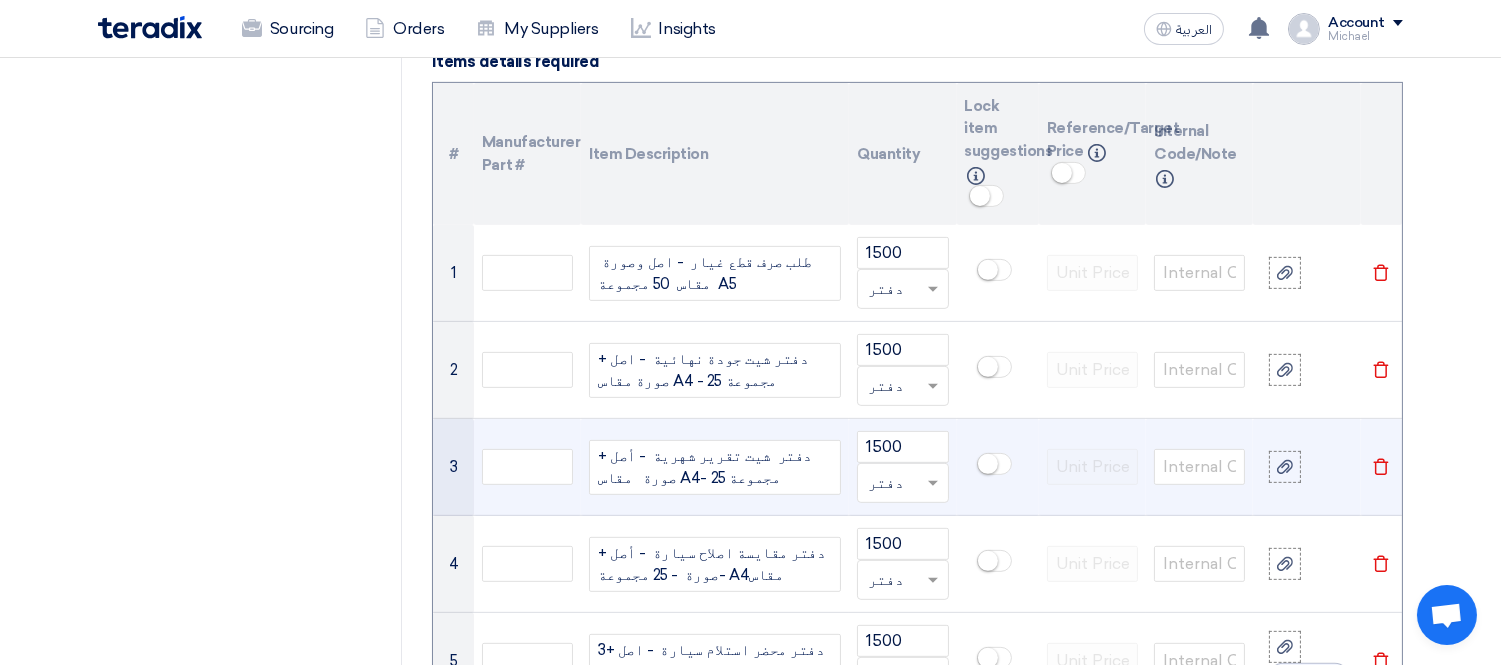 click on "دفتر  شيت تقرير شهرية  - أصل + صورة   مقاس A4- 25 مجموعة" 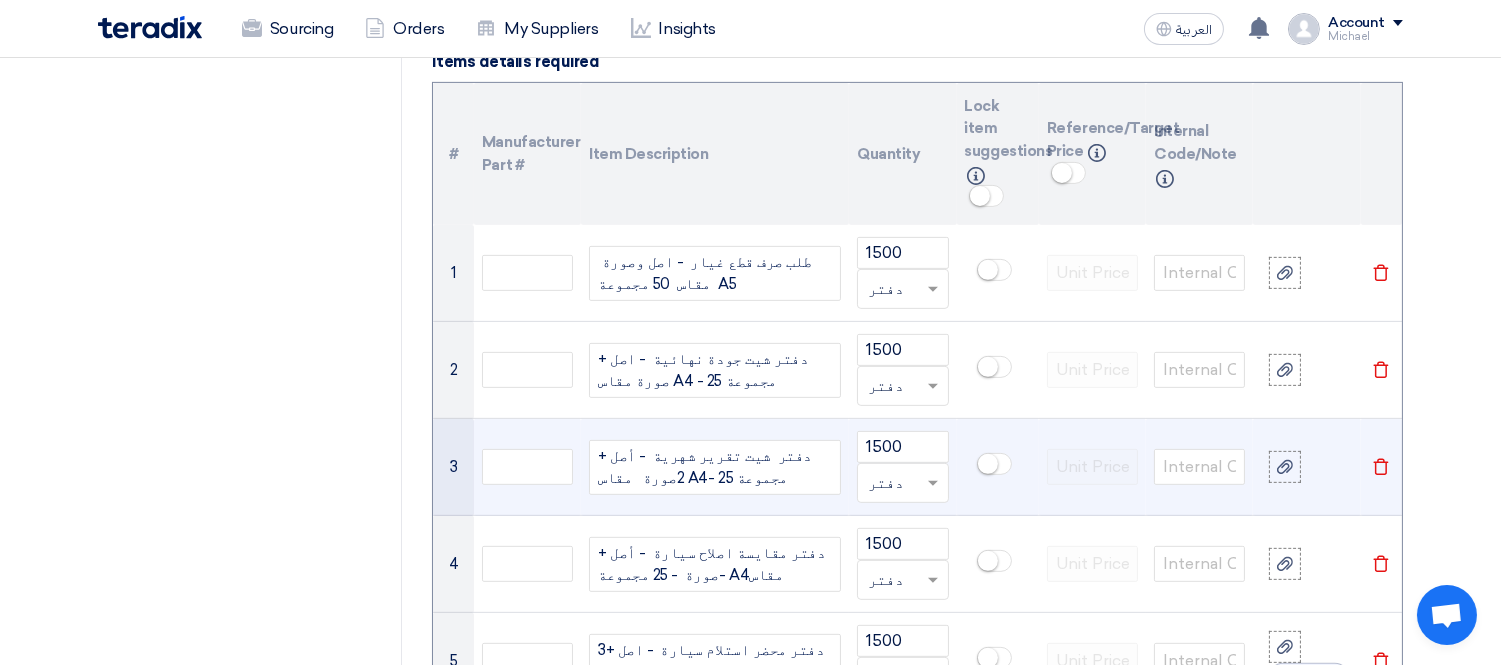 click on "دفتر  شيت تقرير شهرية  - أصل + 2صورة   مقاس A4- 25 مجموعة" 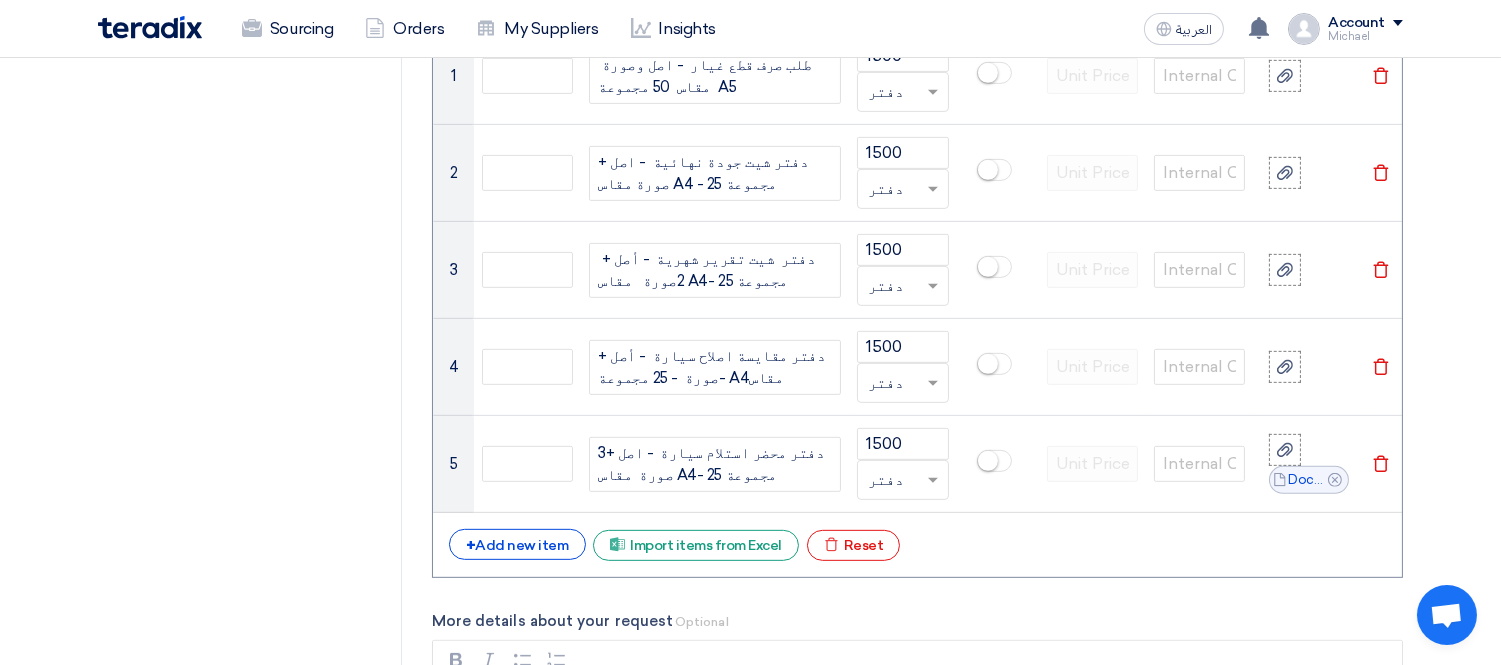 scroll, scrollTop: 1666, scrollLeft: 0, axis: vertical 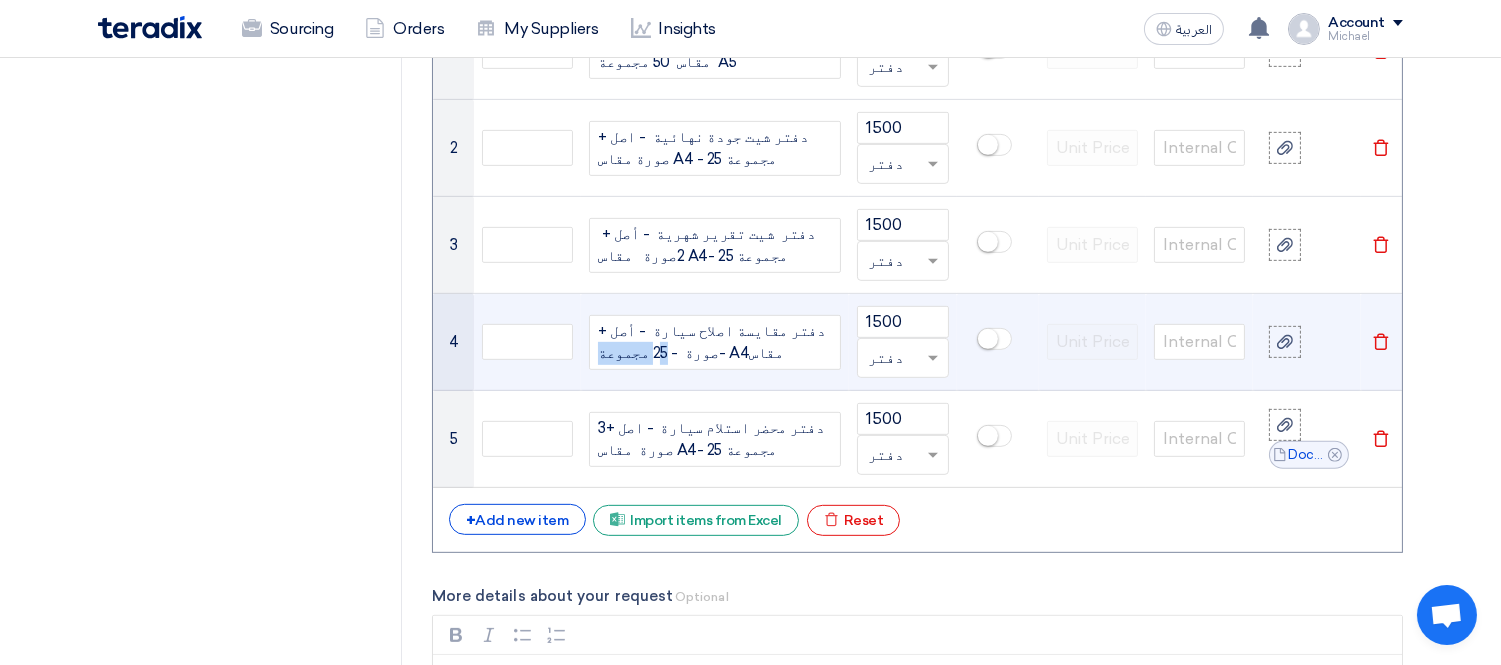 click on "دفتر مقايسة اصلاح سيارة  - أصل + صورة  - 25 مجموعة- A4مقاس" 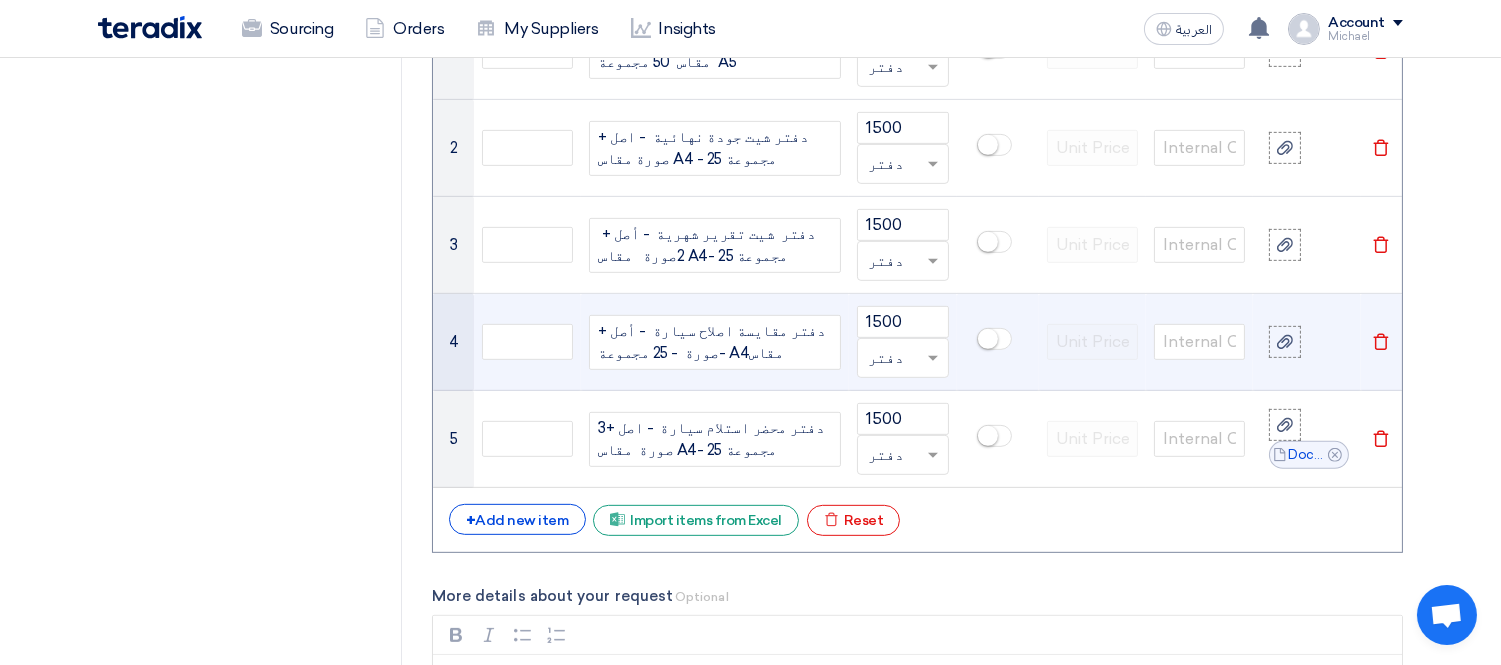 click on "دفتر مقايسة اصلاح سيارة  - أصل + صورة  - 25 مجموعة- A4مقاس" 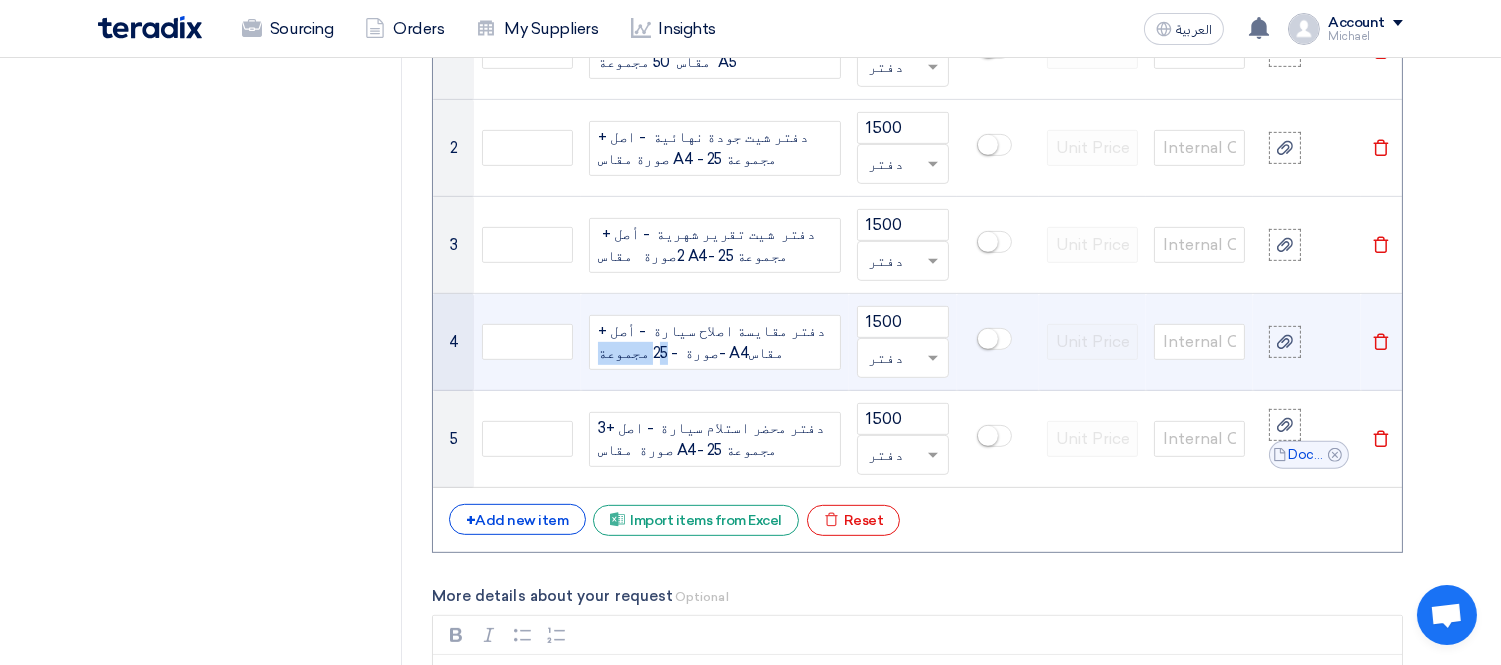 click on "دفتر مقايسة اصلاح سيارة  - أصل + صورة  - 25 مجموعة- A4مقاس" 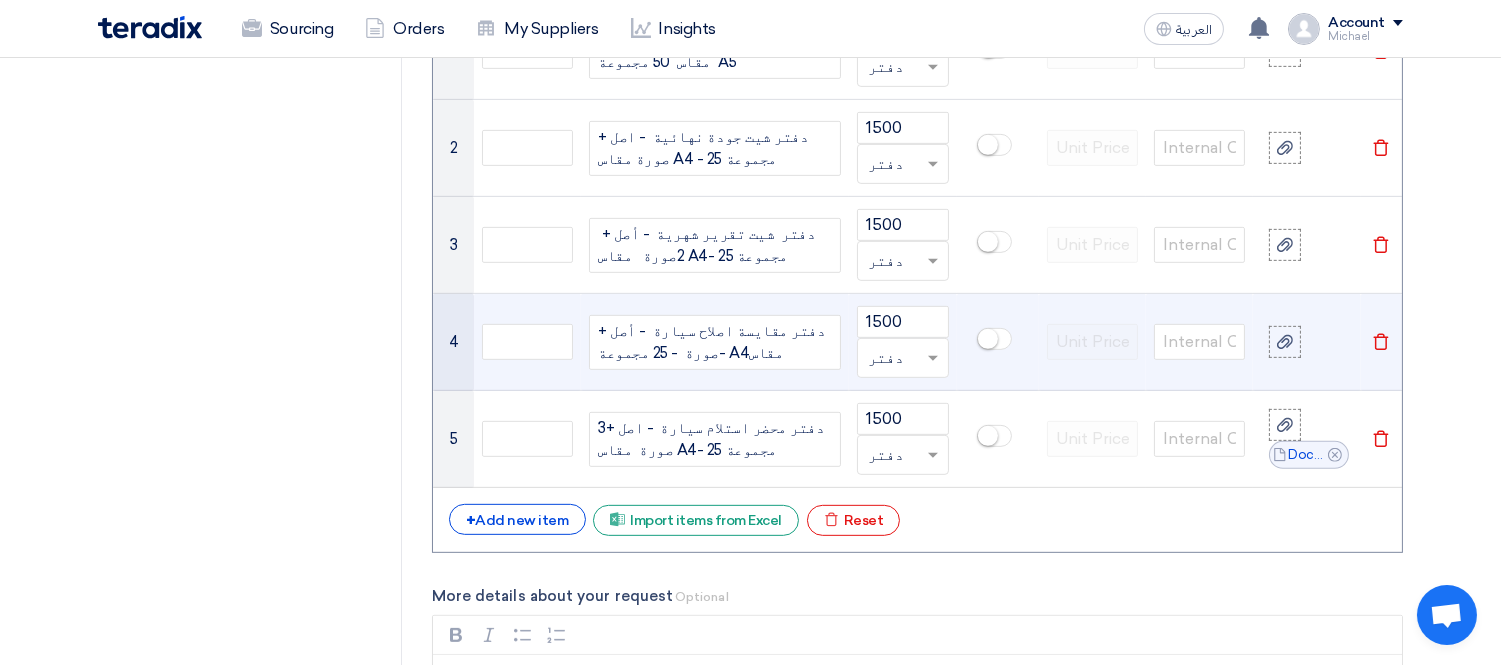 click on "دفتر مقايسة اصلاح سيارة  - أصل + صورة  - 25 مجموعة- A4مقاس" 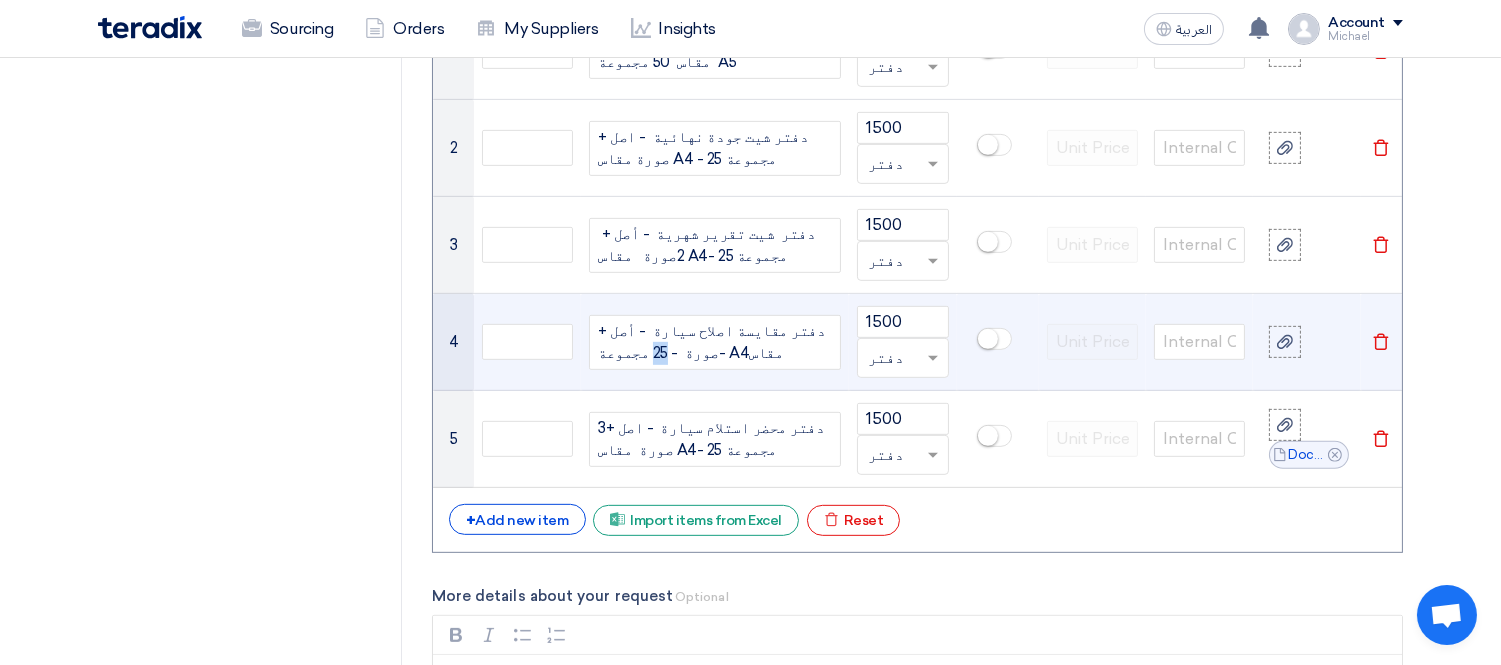 drag, startPoint x: 654, startPoint y: 350, endPoint x: 644, endPoint y: 351, distance: 10.049875 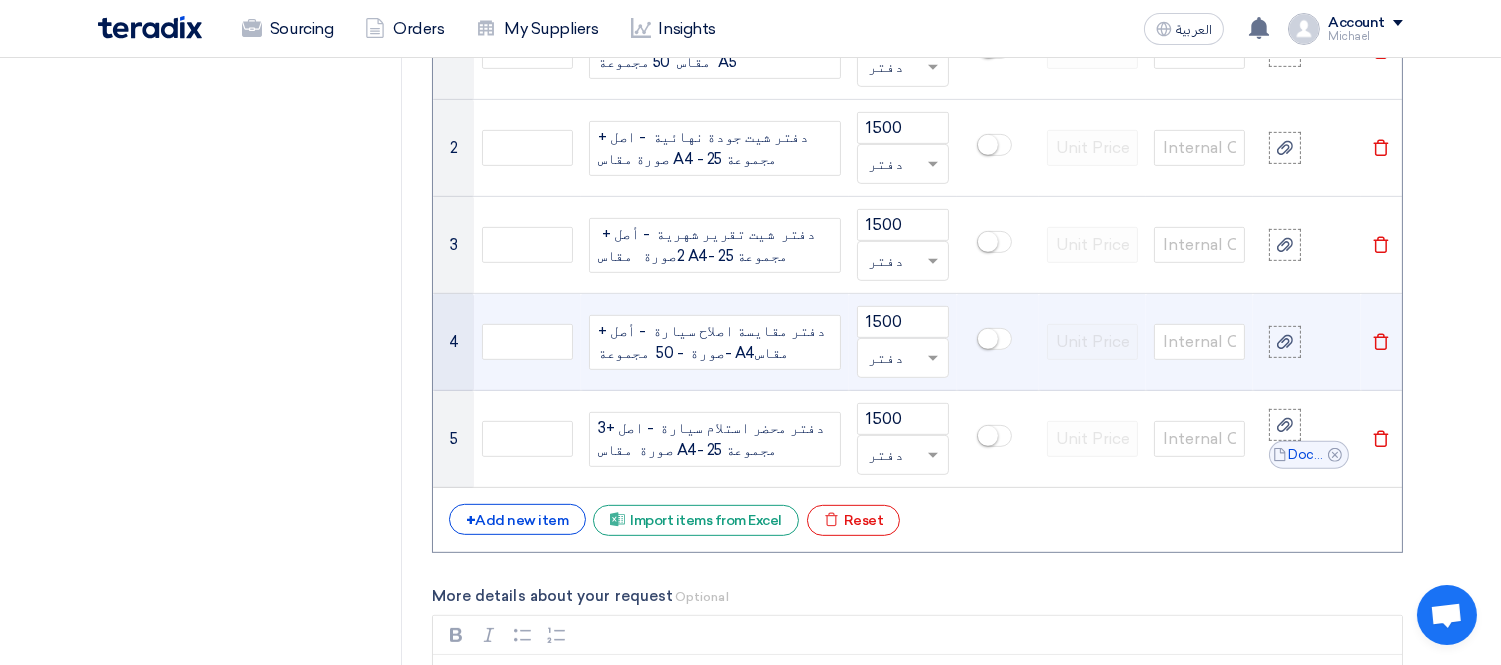 click on "دفتر مقايسة اصلاح سيارة  - أصل + صورة  - 50  مجموعة- A4مقاس" 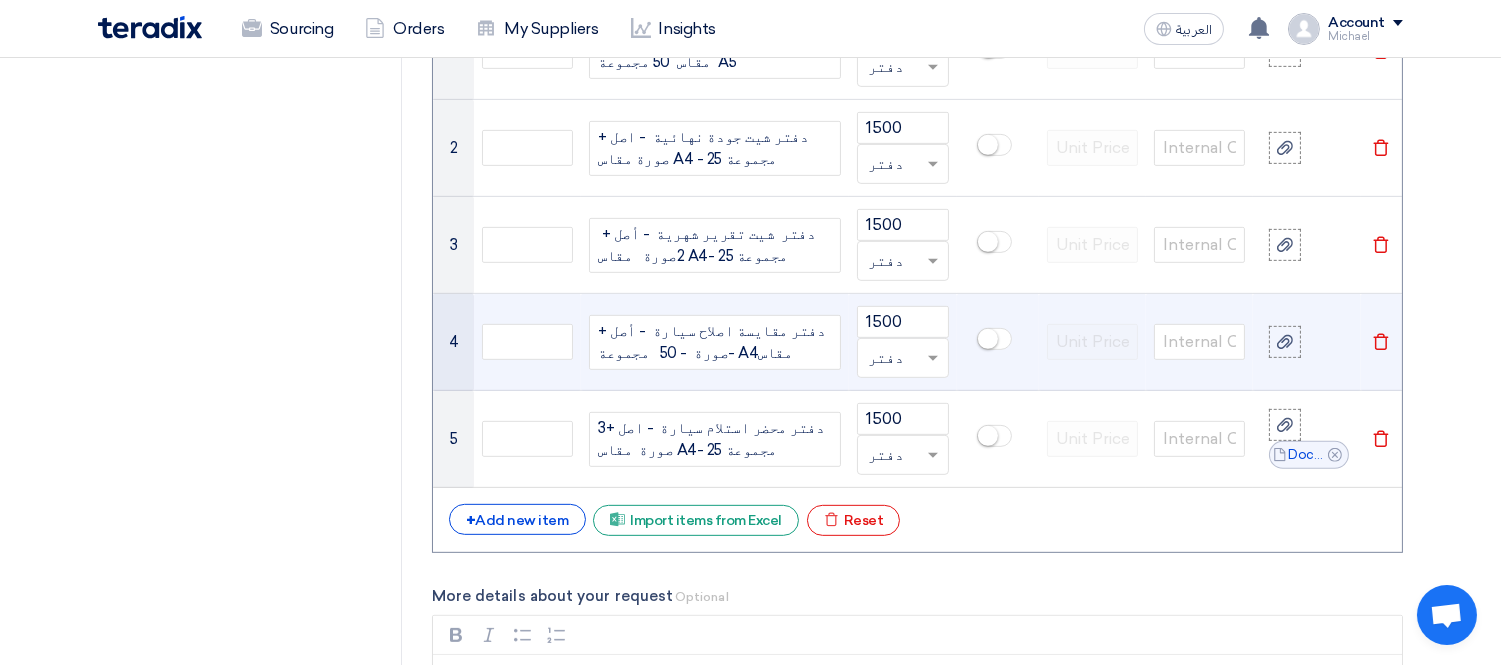 click on "دفتر مقايسة اصلاح سيارة  - أصل + صورة  - 50   مجموعة- A4مقاس" 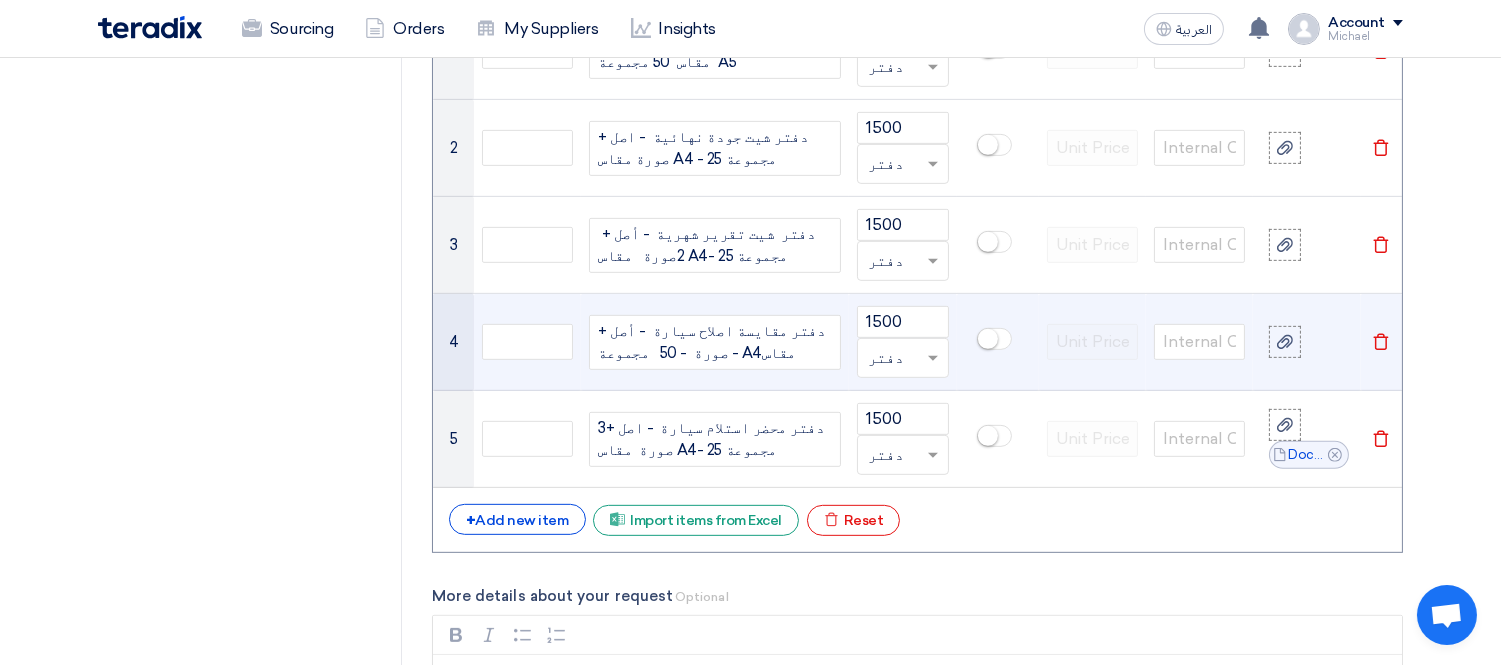 click on "دفتر مقايسة اصلاح سيارة  - أصل + صورة  - 50   مجموعة - A4مقاس" 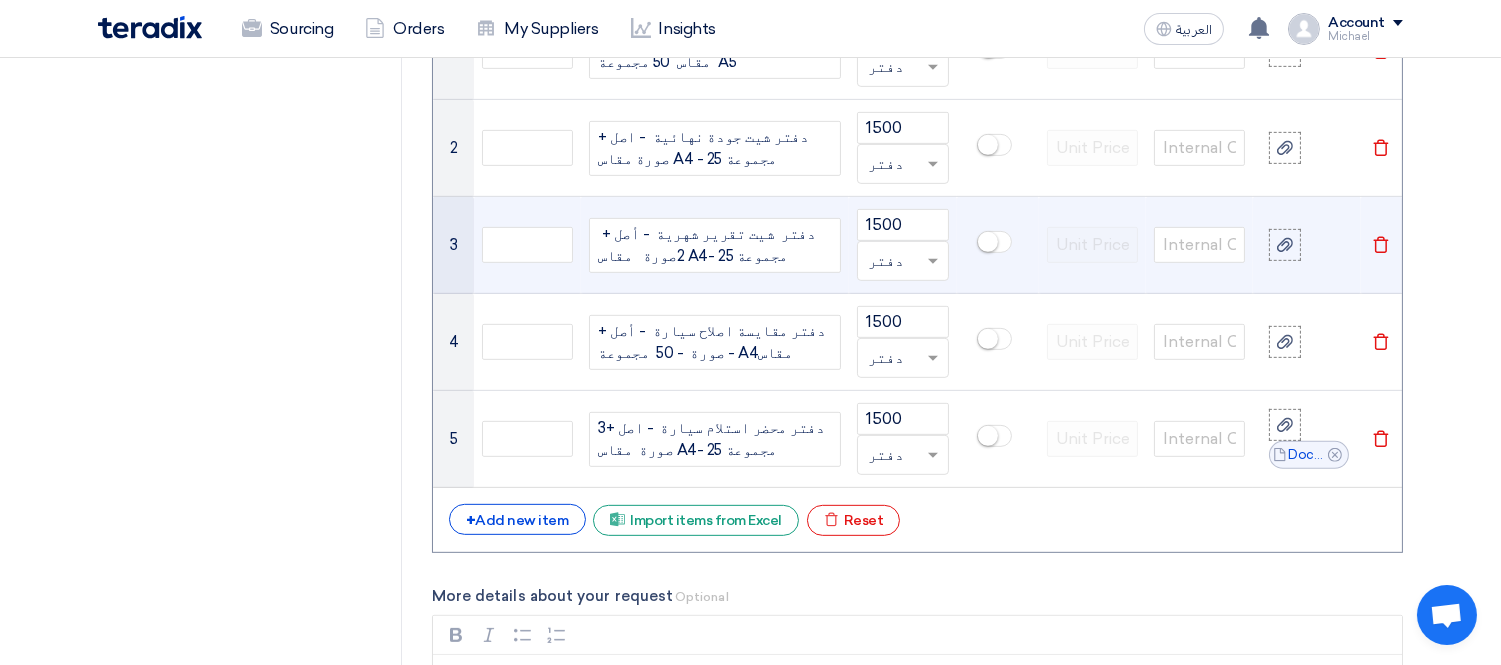 click on "دفتر  شيت تقرير شهرية  - أصل +  2صورة   مقاس A4- 25 مجموعة" 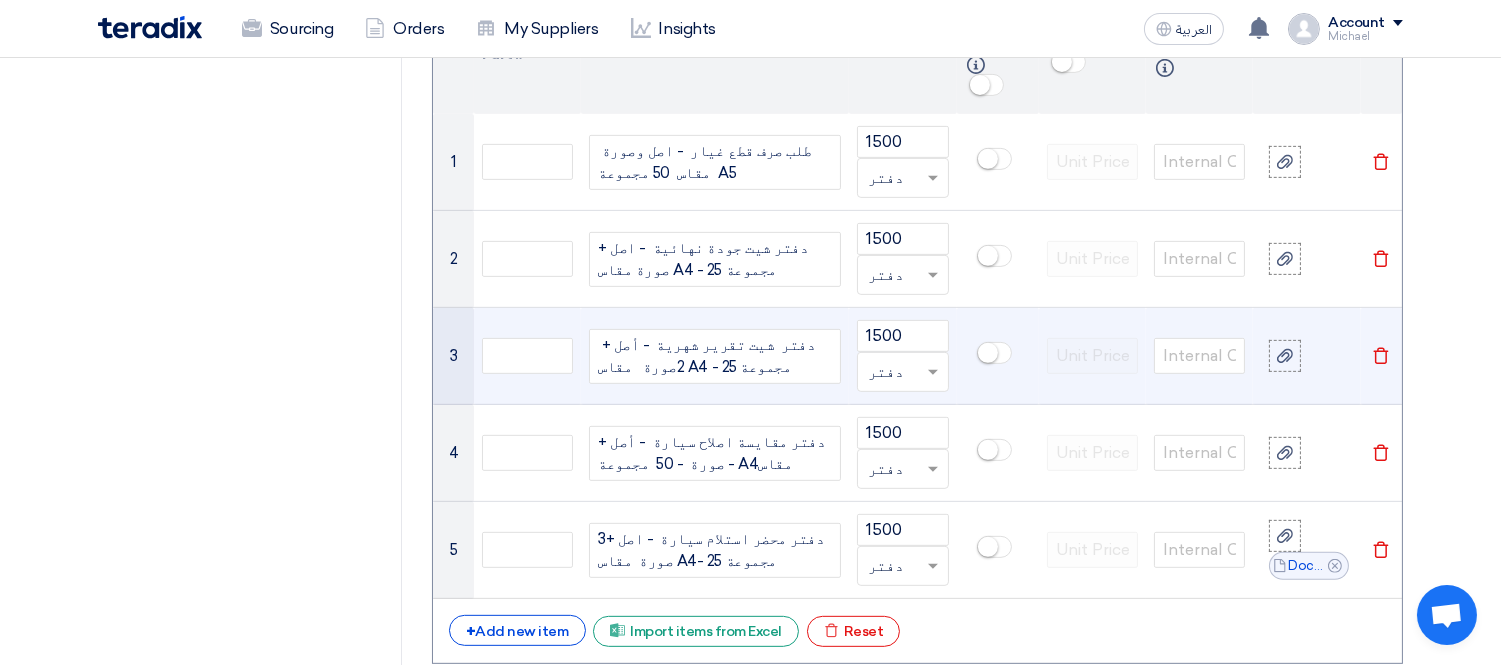 scroll, scrollTop: 1666, scrollLeft: 0, axis: vertical 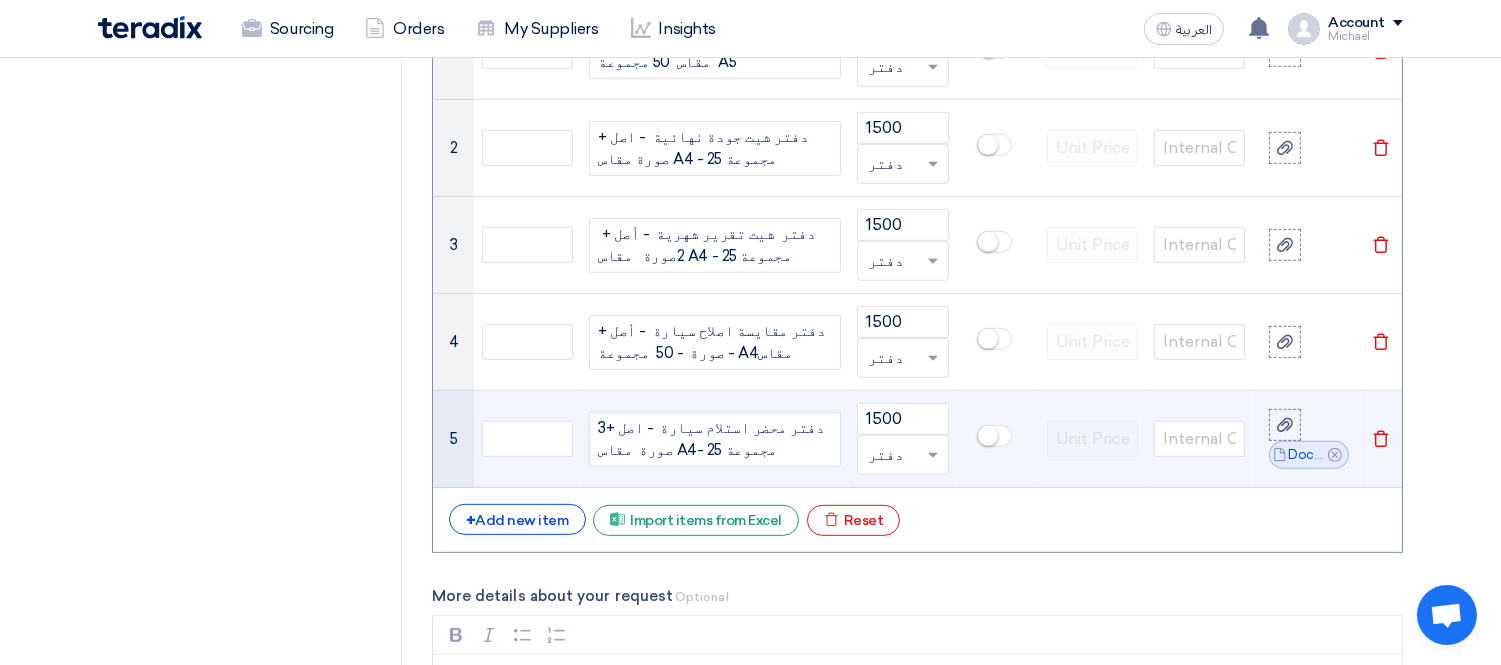 click on "دفتر محضر استلام سيارة  - اصل +3 صورة  مقاس A4- 25 مجموعة" 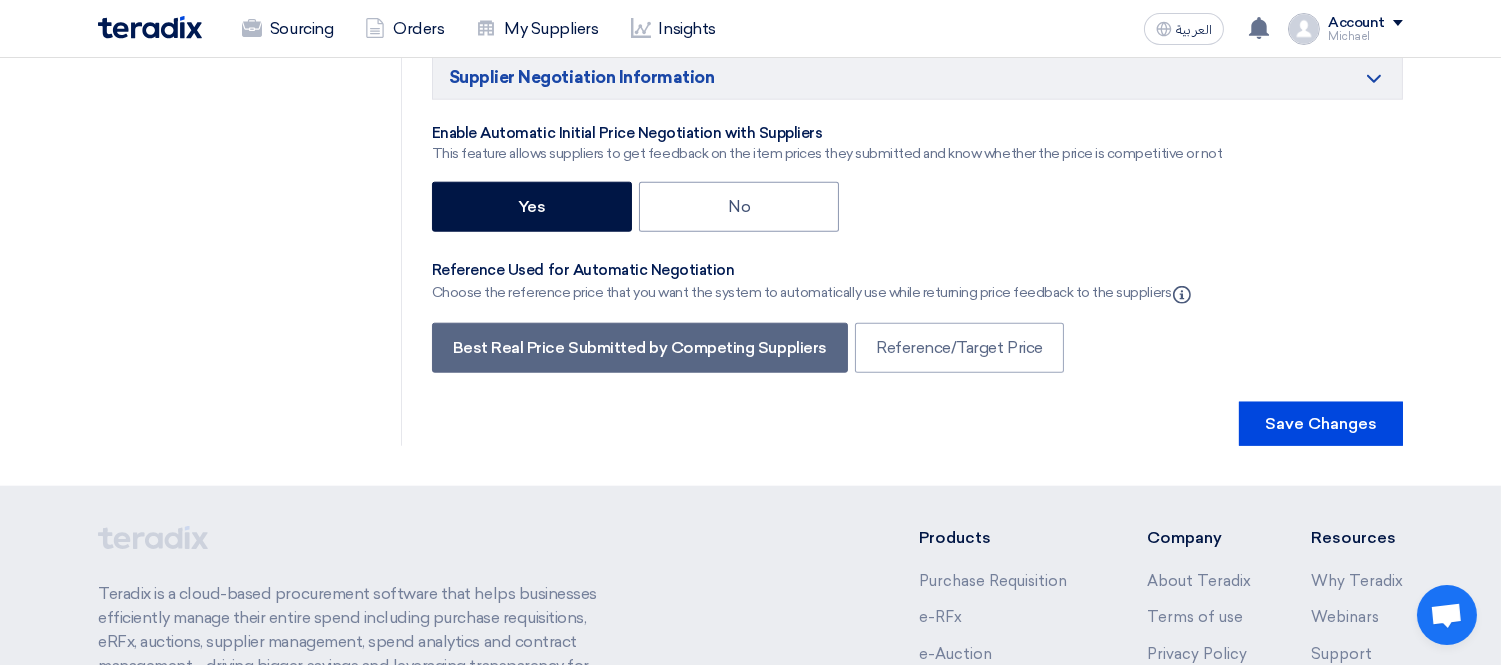 scroll, scrollTop: 3888, scrollLeft: 0, axis: vertical 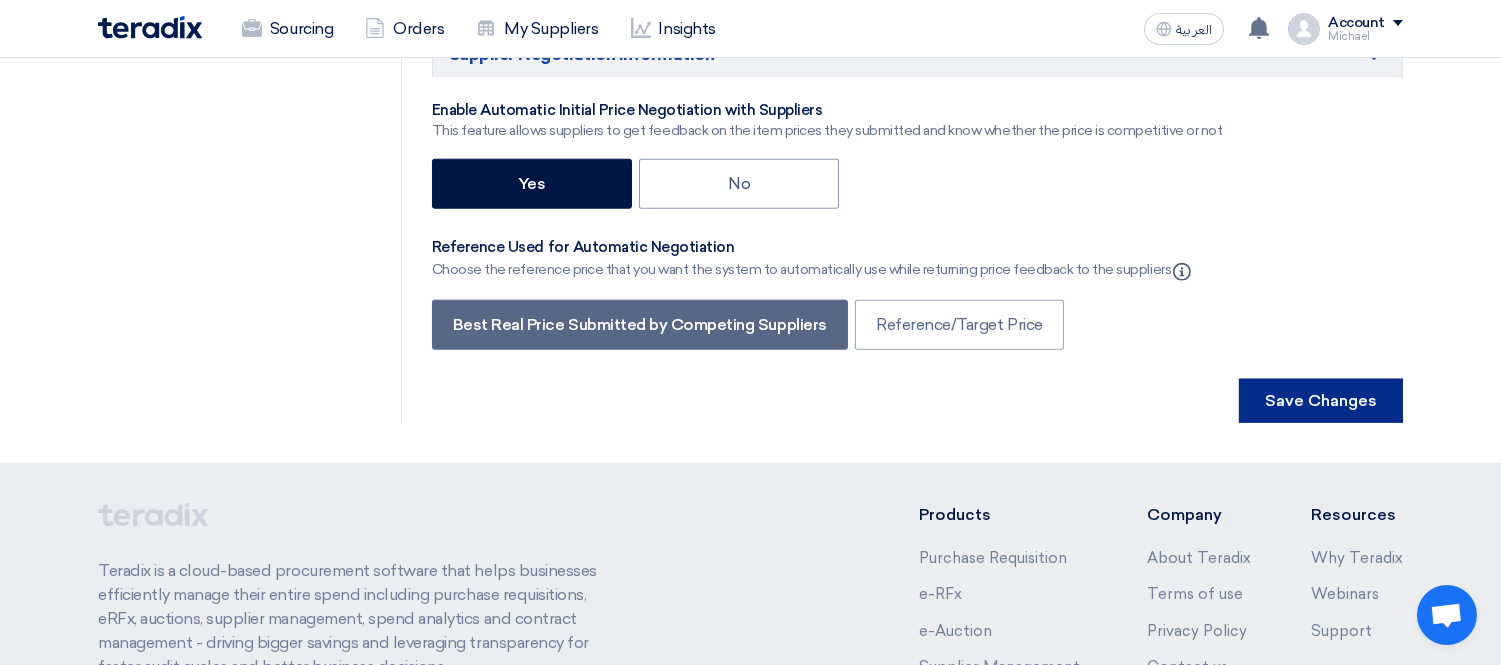 click on "Save Changes" 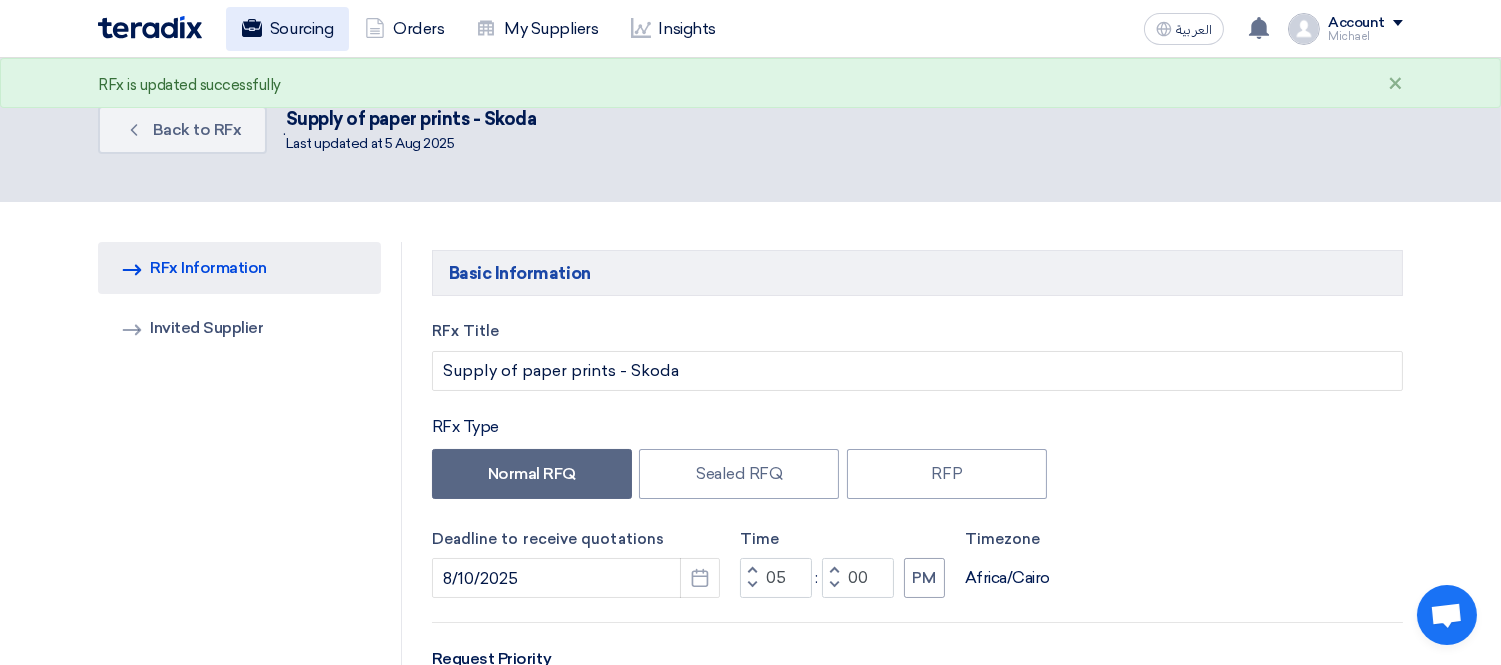click on "Sourcing" 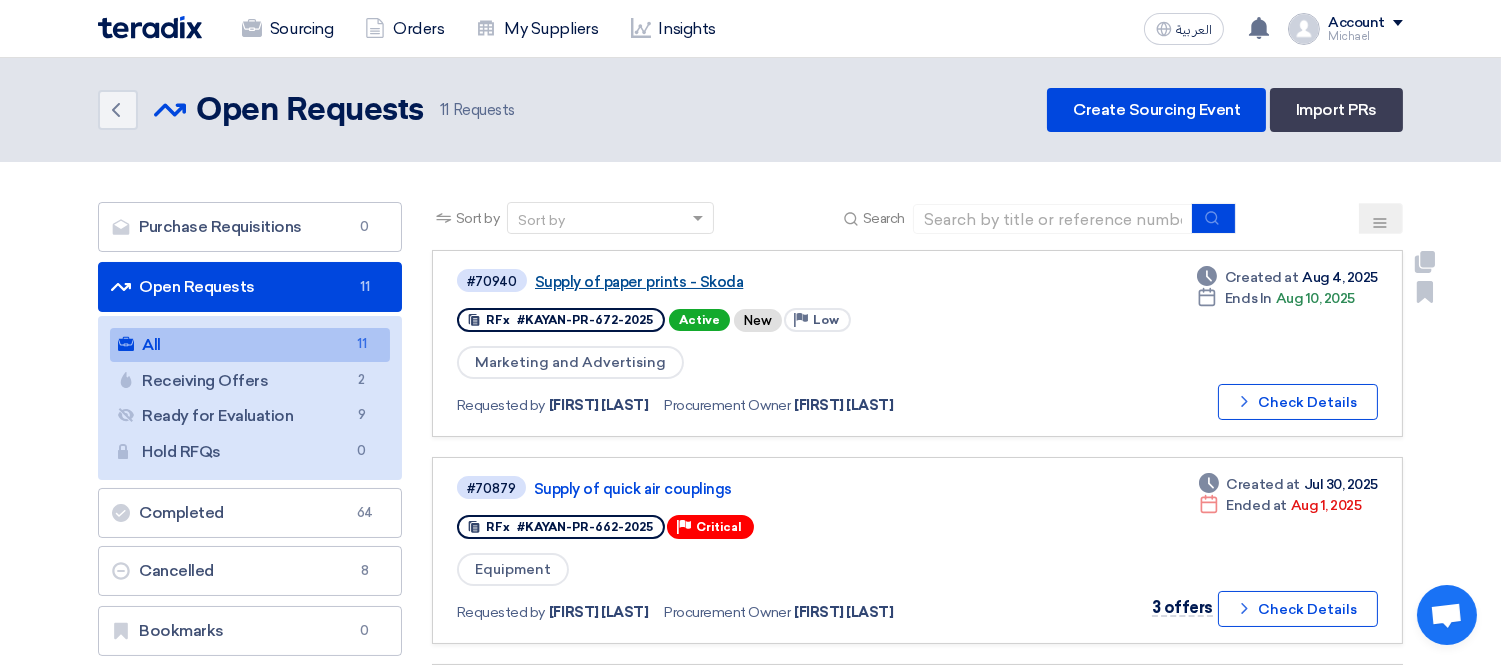 click on "Supply of paper prints - Skoda" 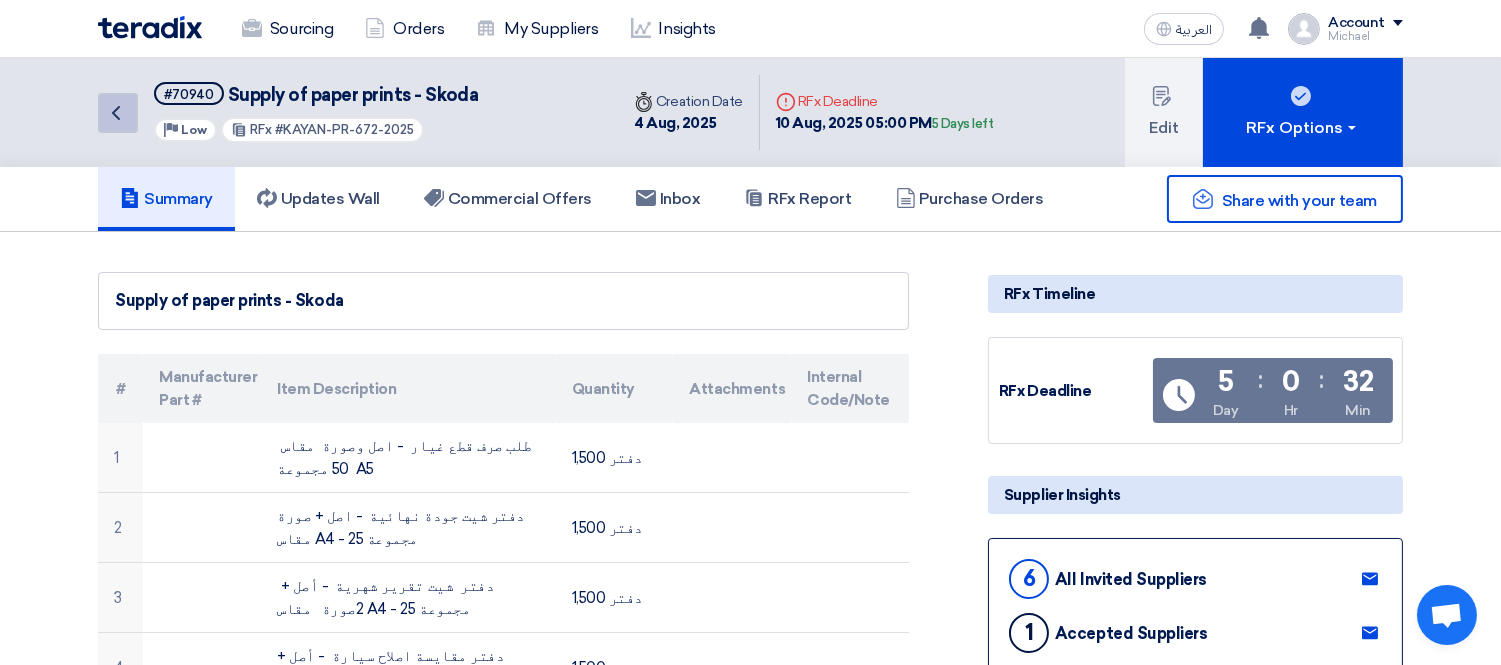 click on "Back" 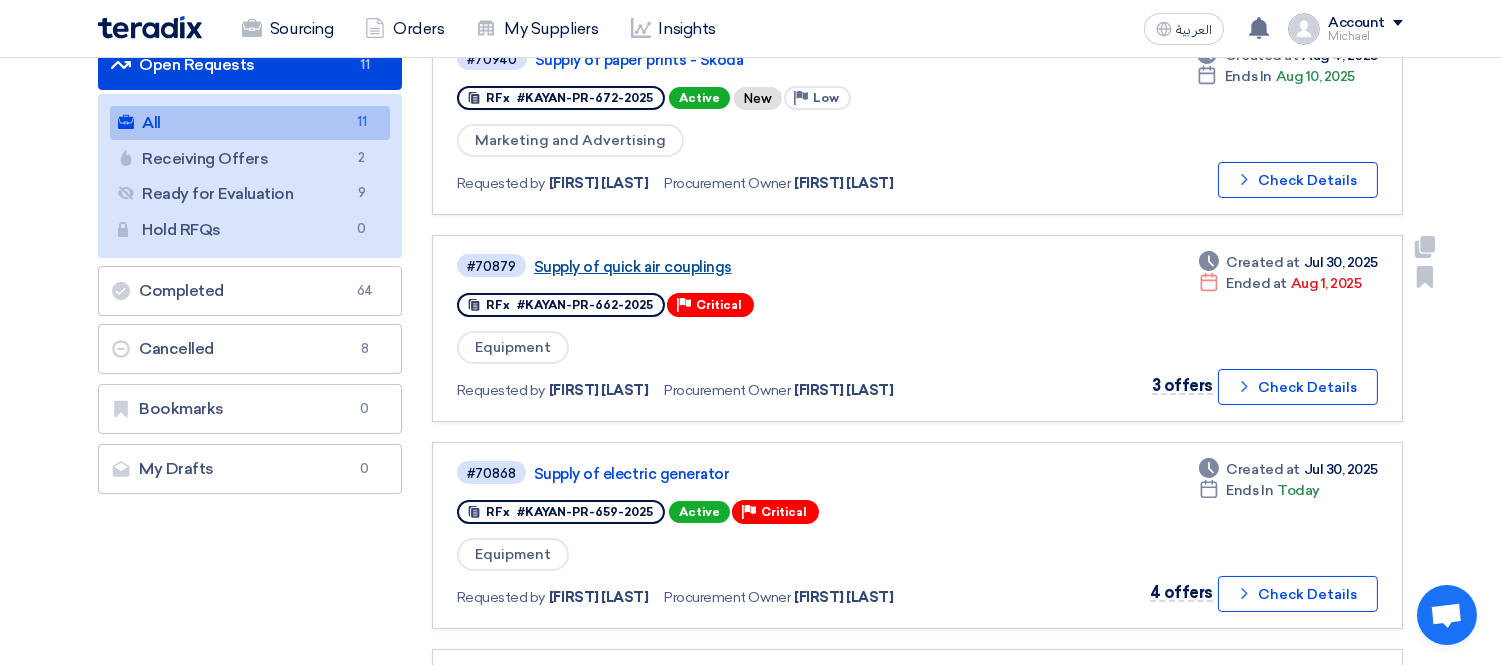 click on "Supply of  quick air  couplings" 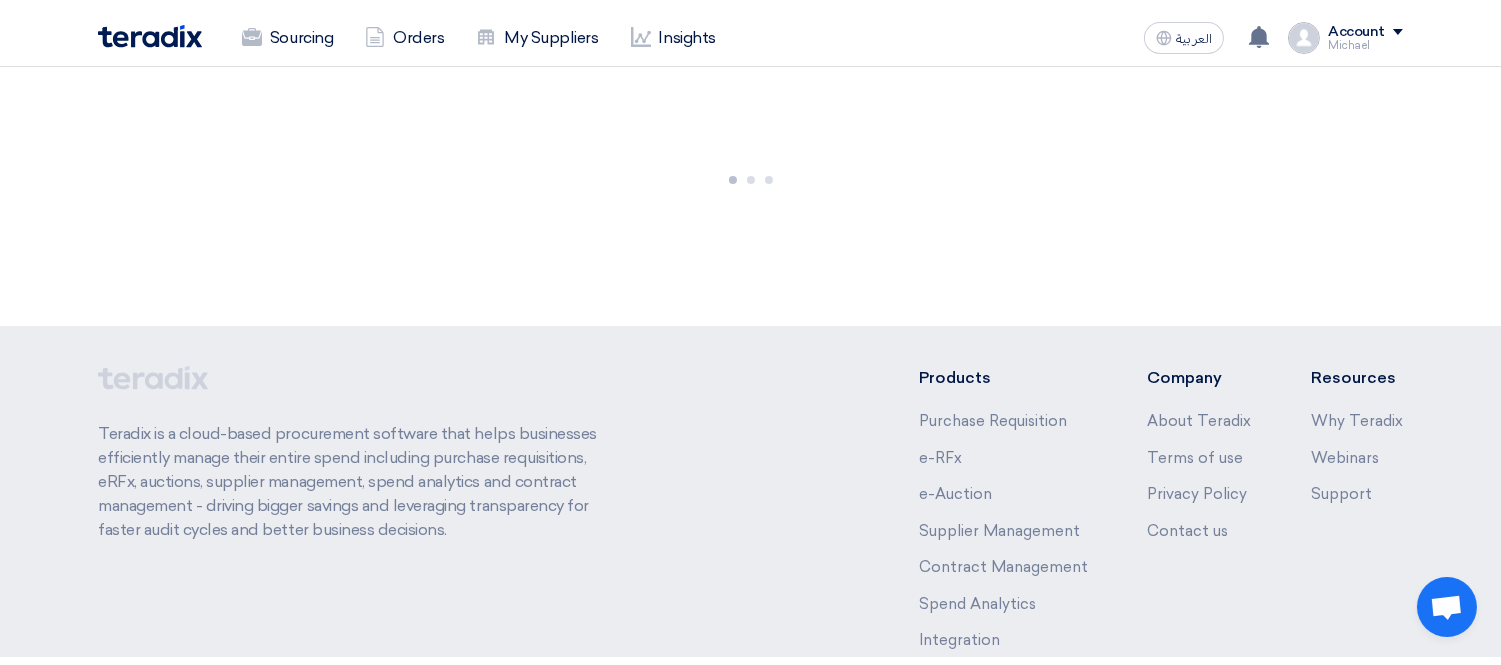 scroll, scrollTop: 0, scrollLeft: 0, axis: both 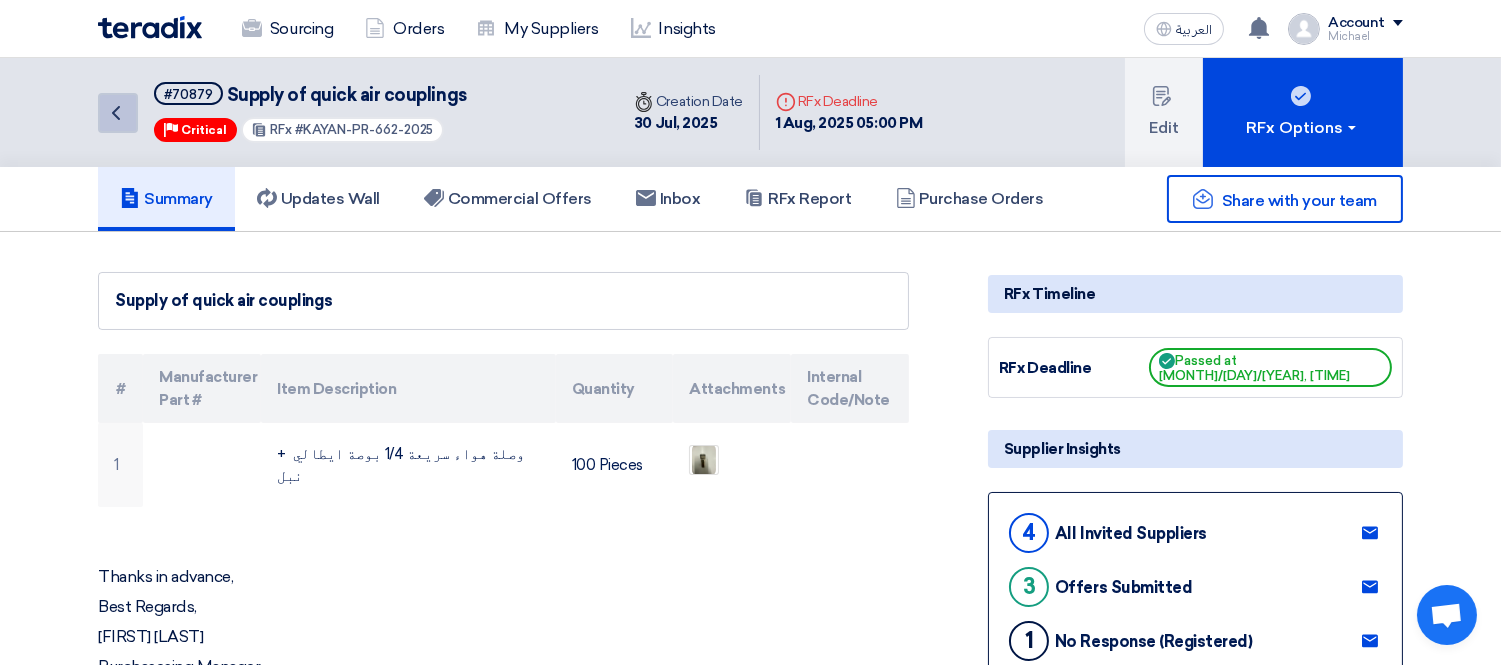click on "Back" 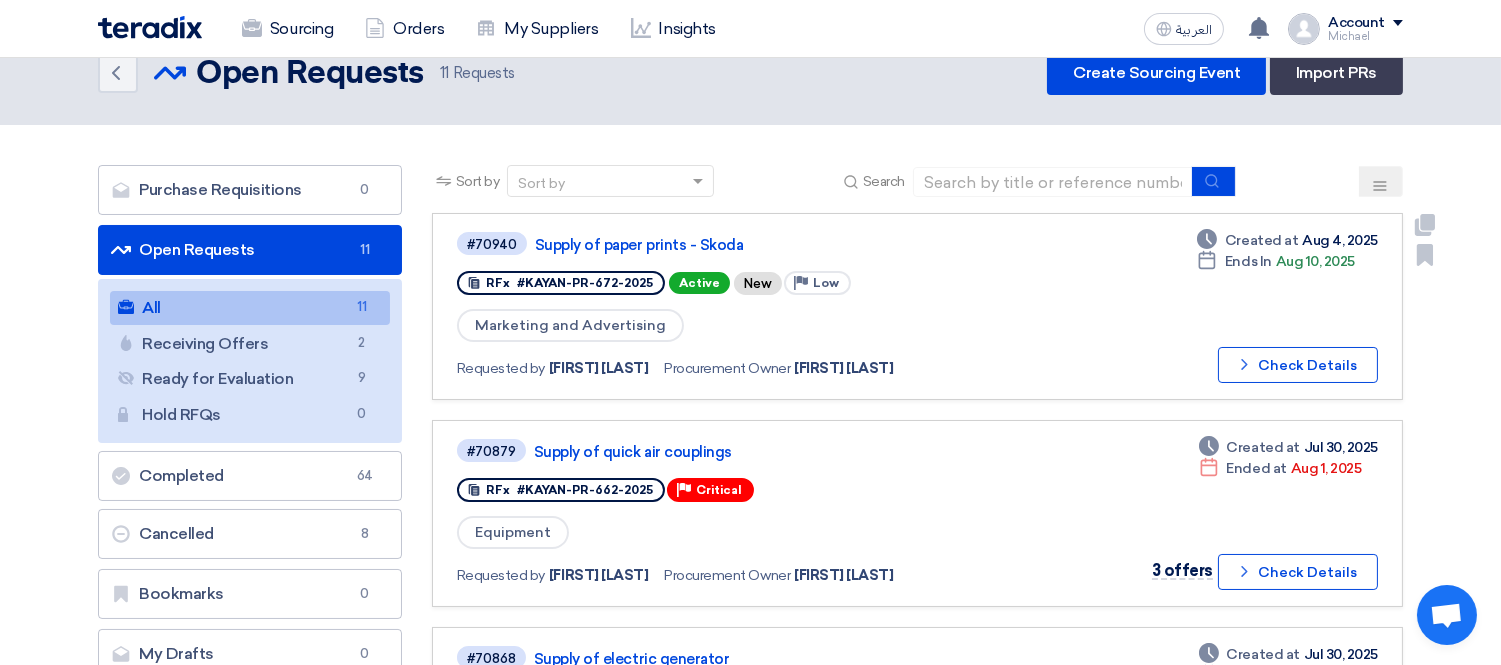 scroll, scrollTop: 0, scrollLeft: 0, axis: both 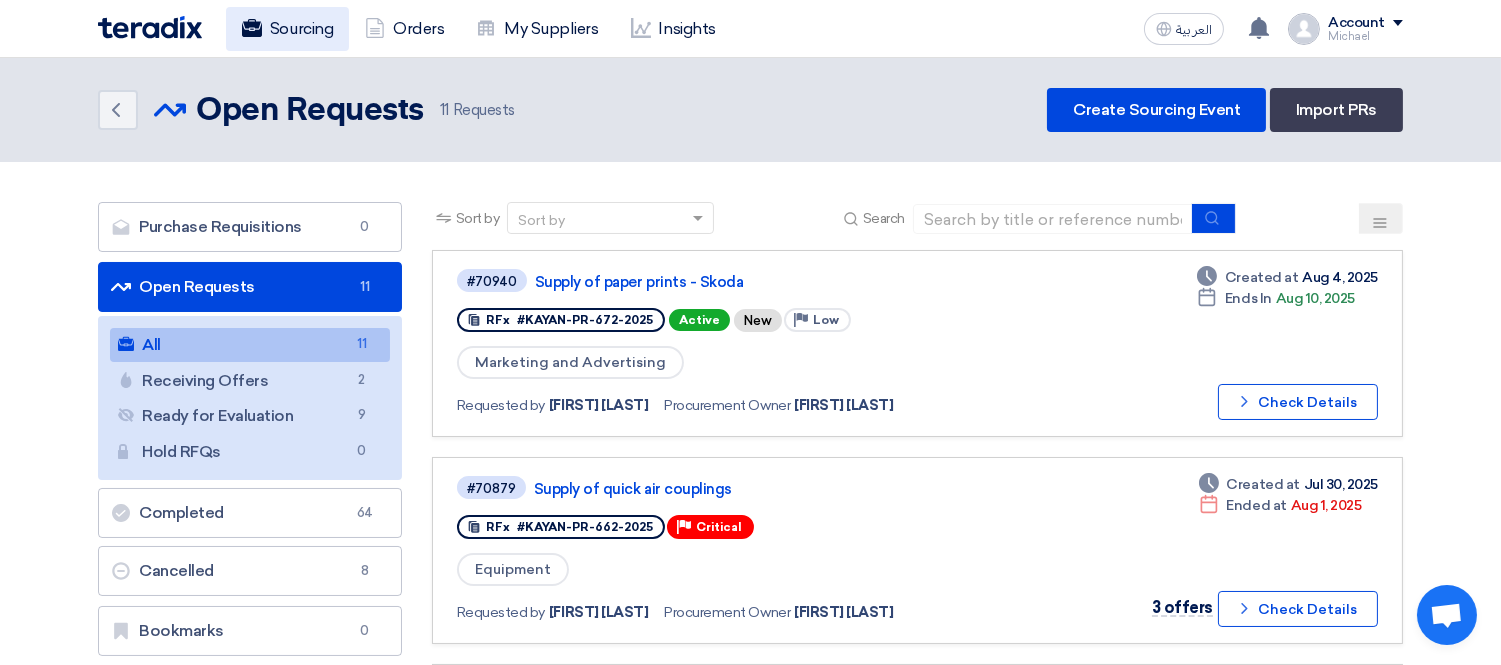 click on "Sourcing" 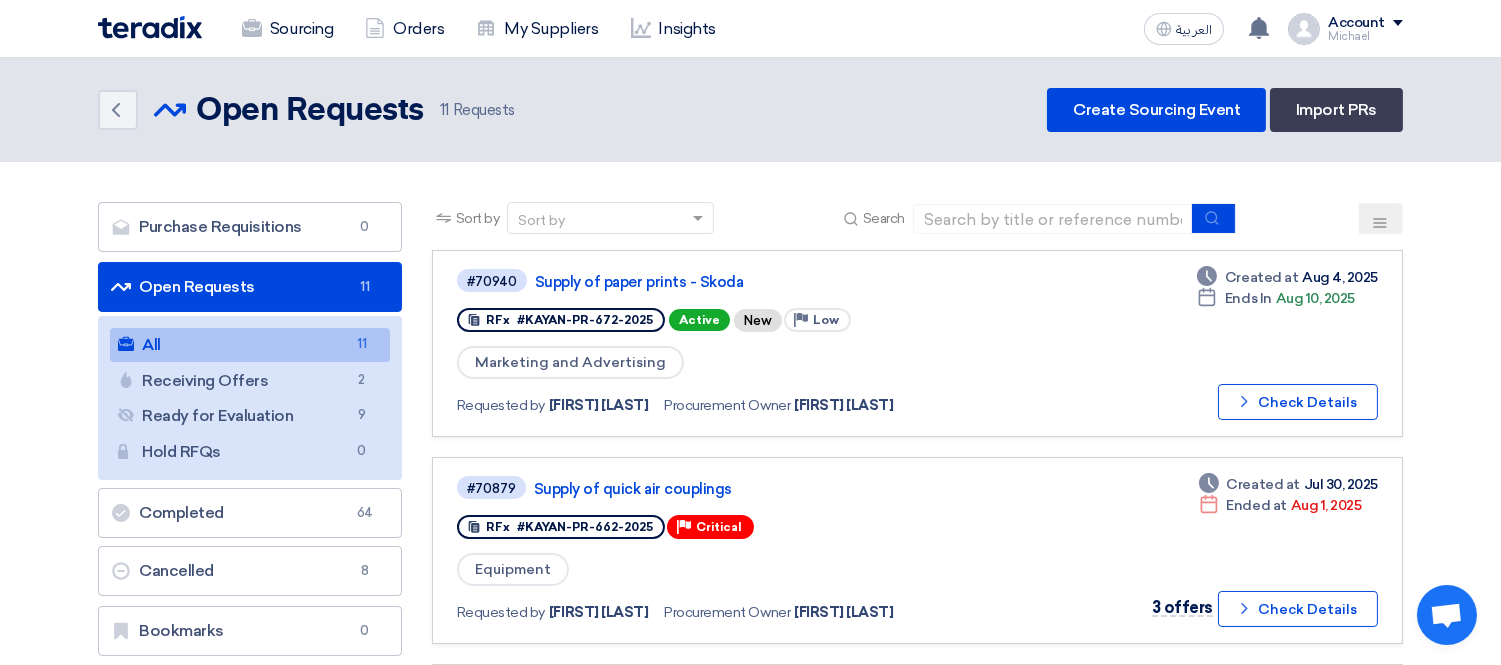 click 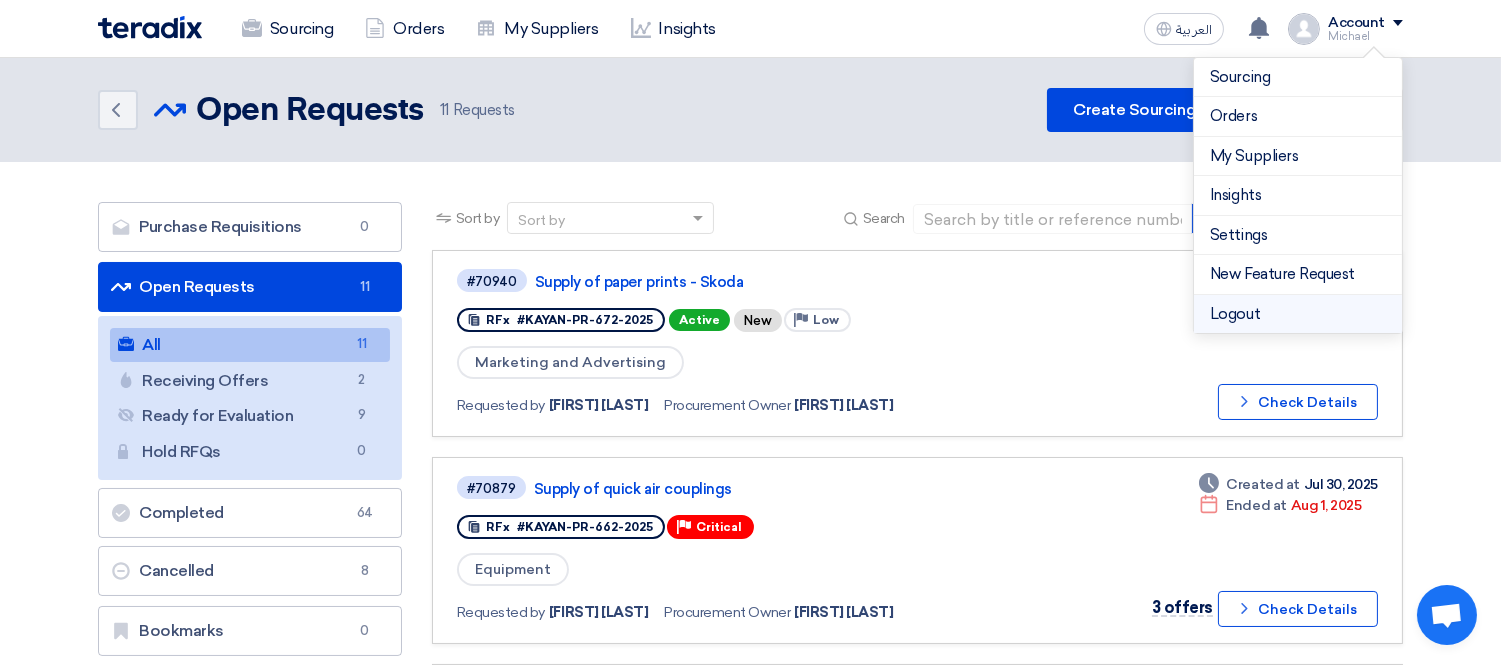 click on "Logout" 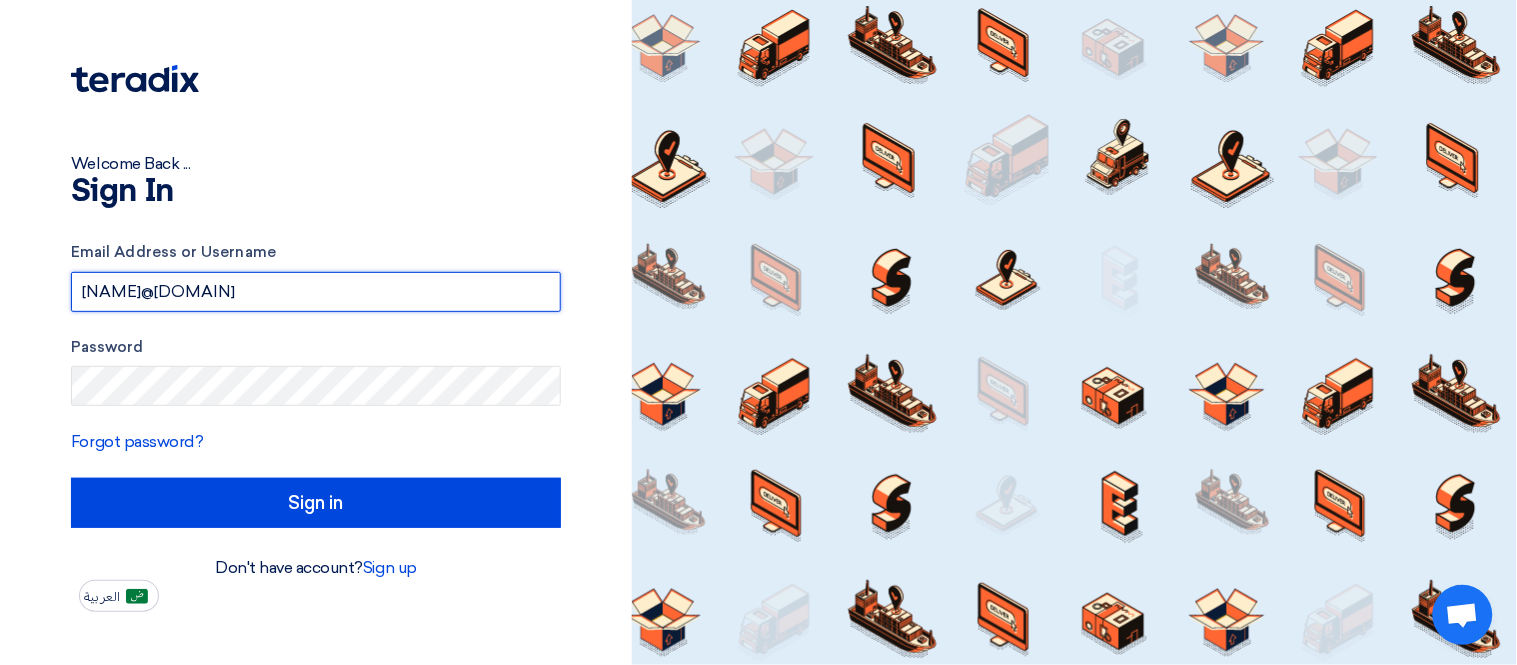 drag, startPoint x: 411, startPoint y: 293, endPoint x: 7, endPoint y: 296, distance: 404.01114 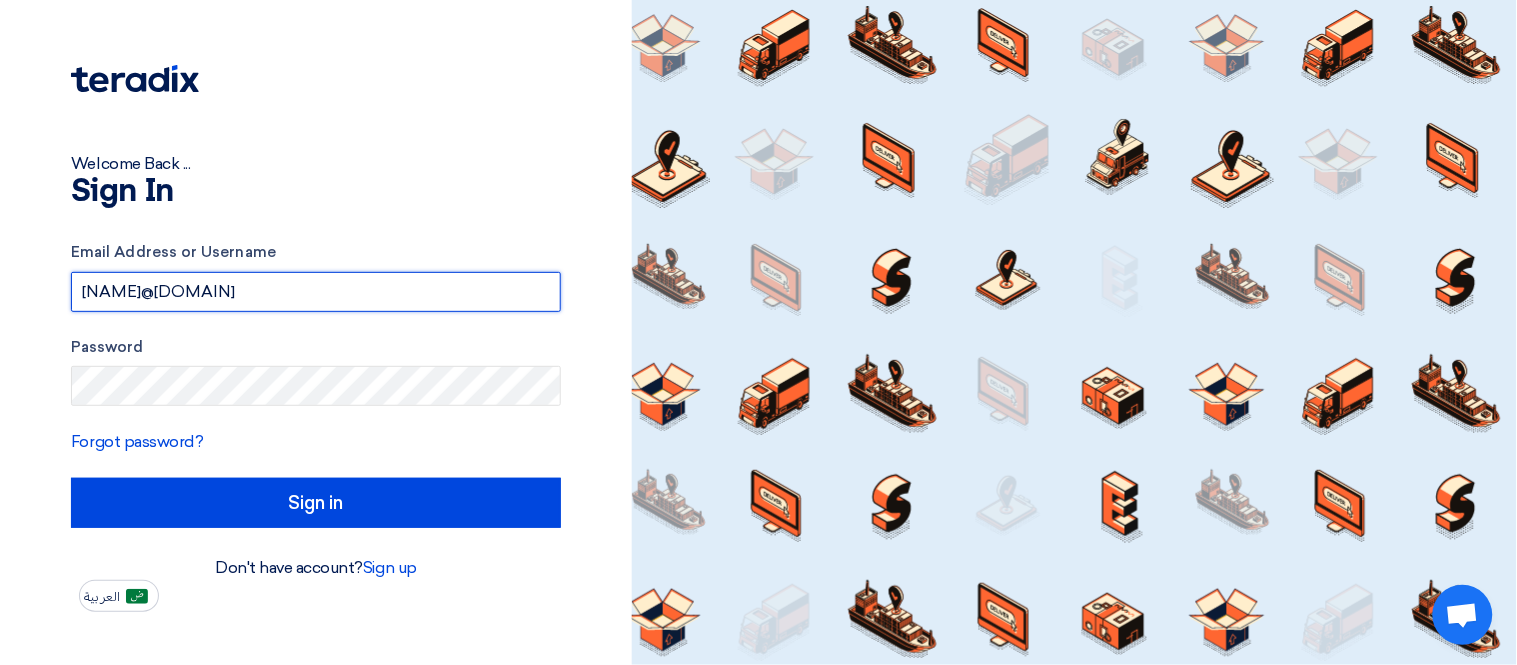 paste on "[EMAIL]" 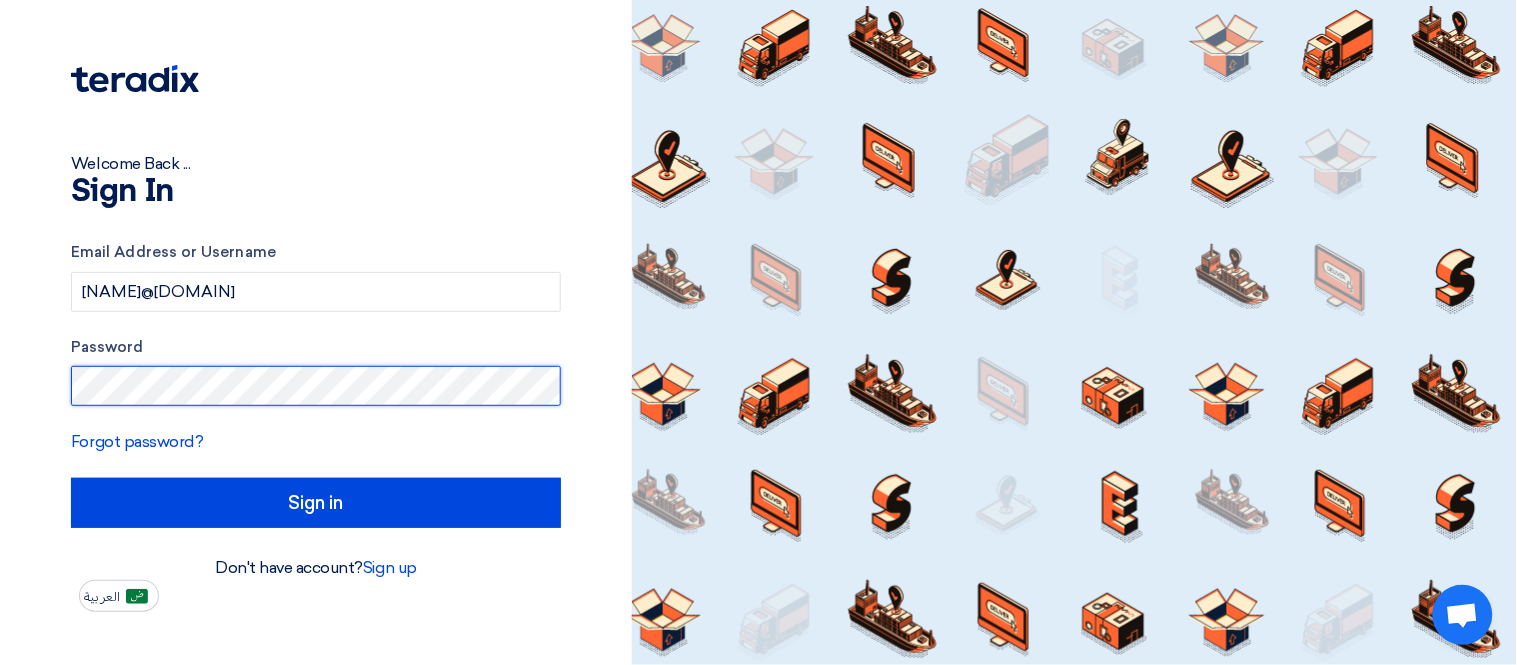 click on "Welcome Back ...
Sign In
Email Address or Username
[EMAIL]
Password
Forgot password?
Sign in
Don't have account?
Sign up
العربية" 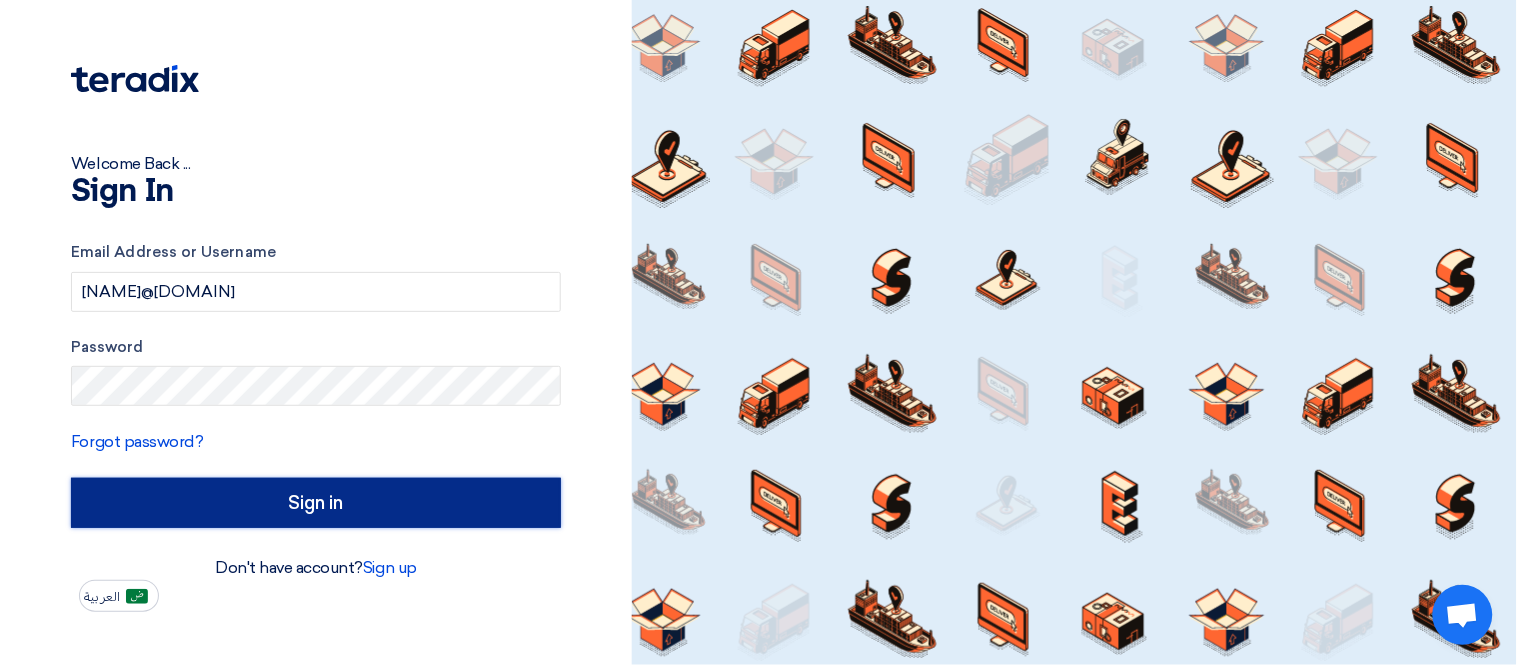 click on "Sign in" 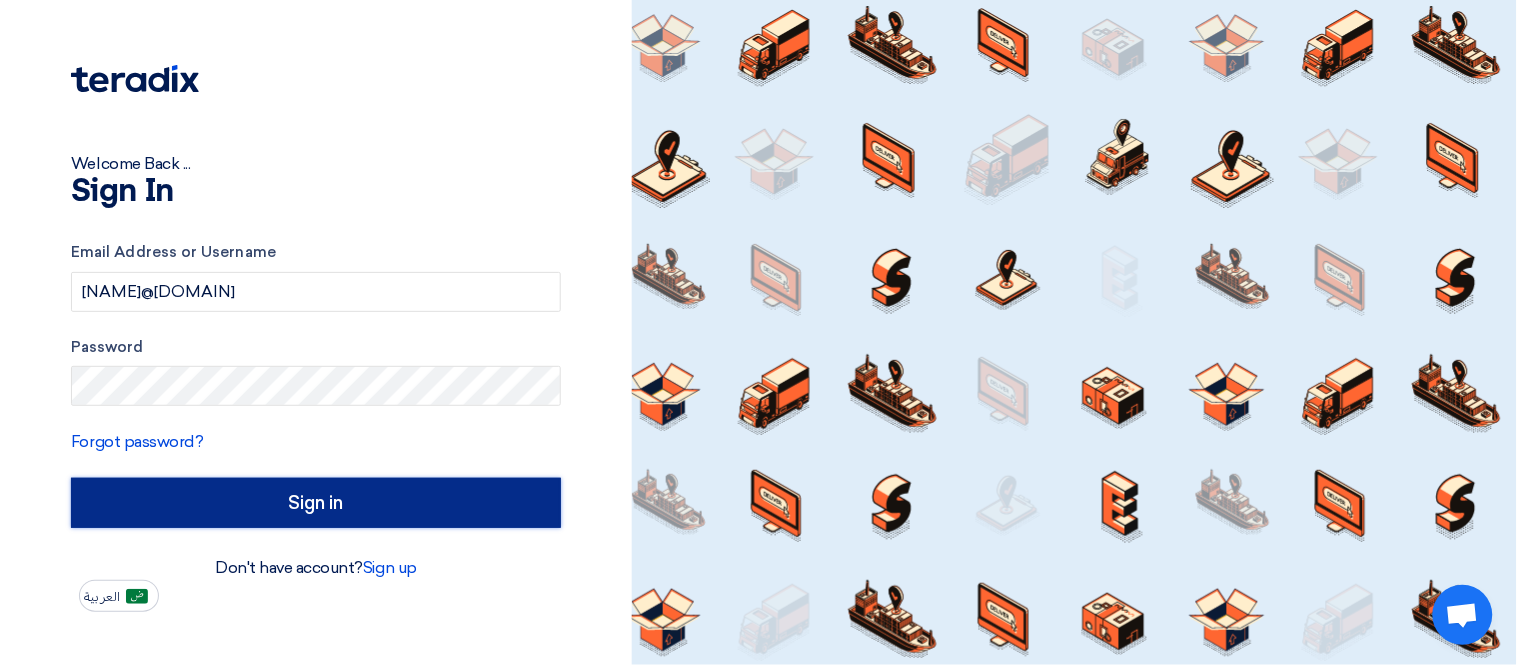 click on "Sign in" 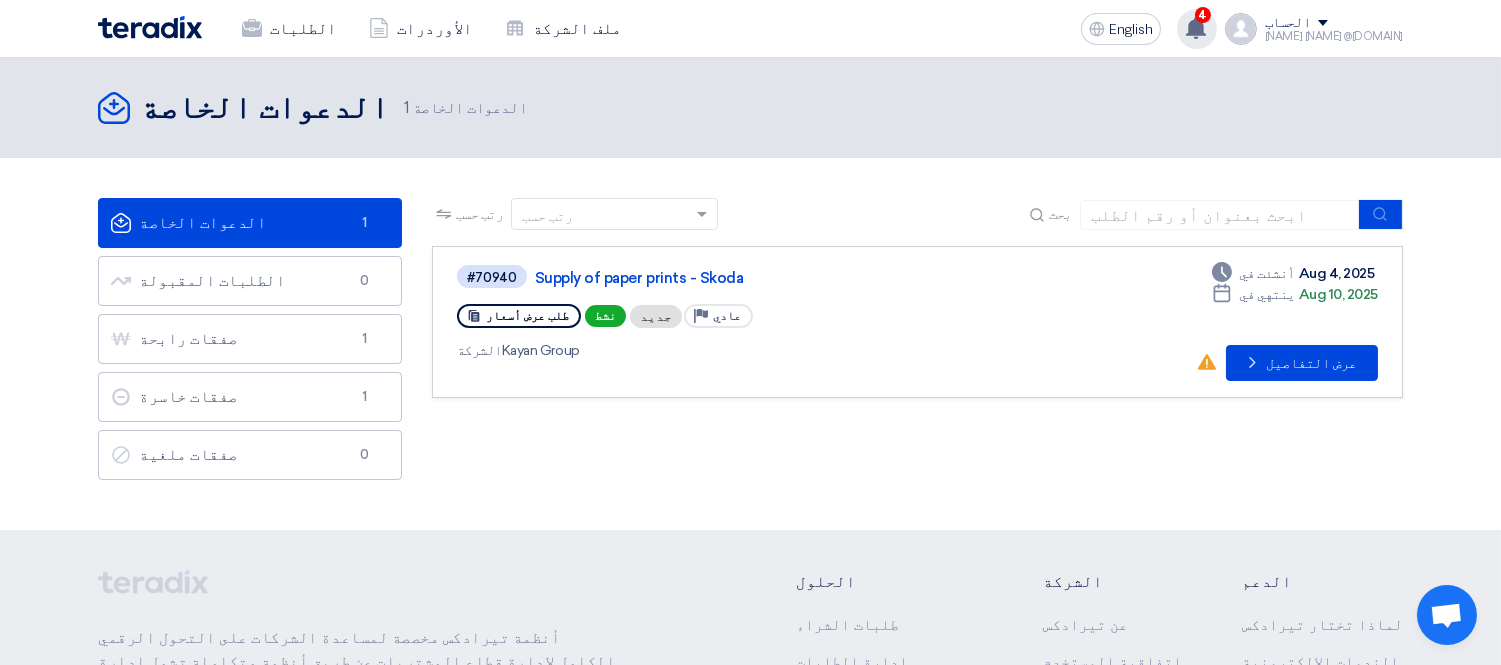 click 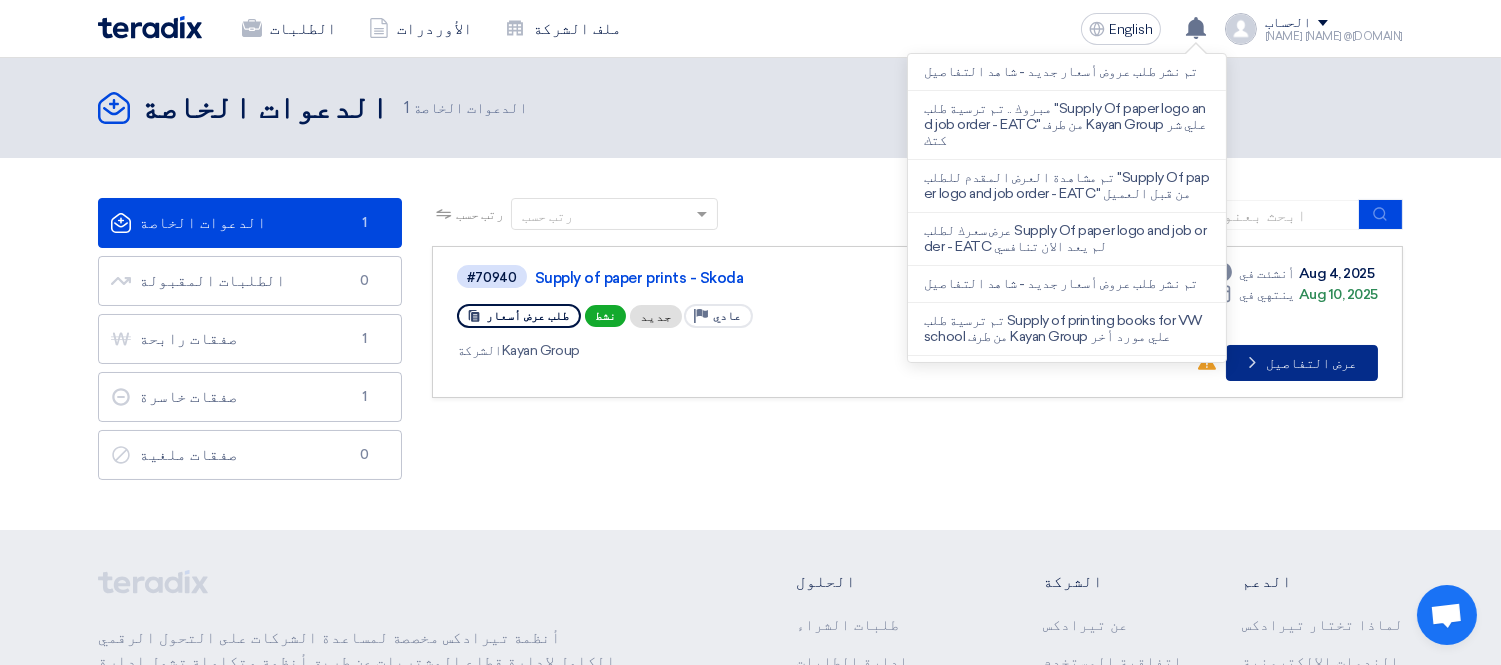 click on "Check details
عرض التفاصيل" 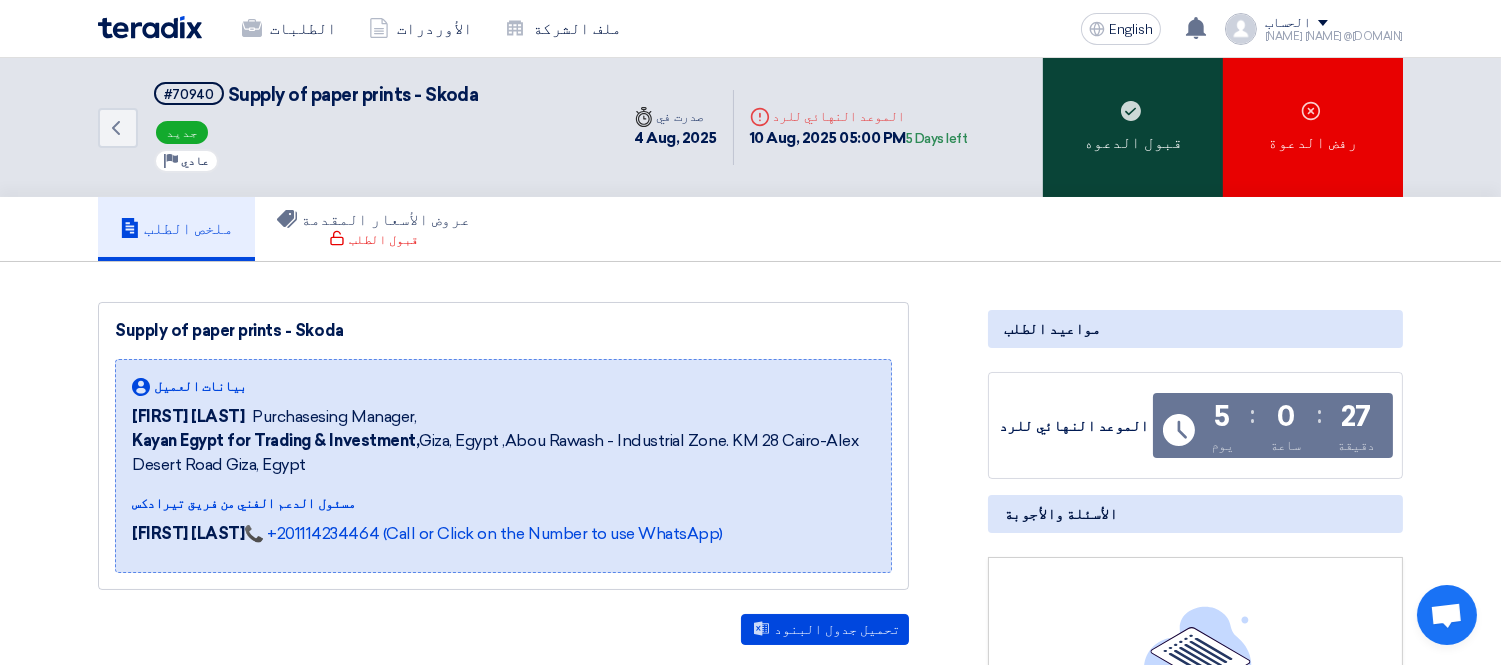 click on "قبول الدعوه" 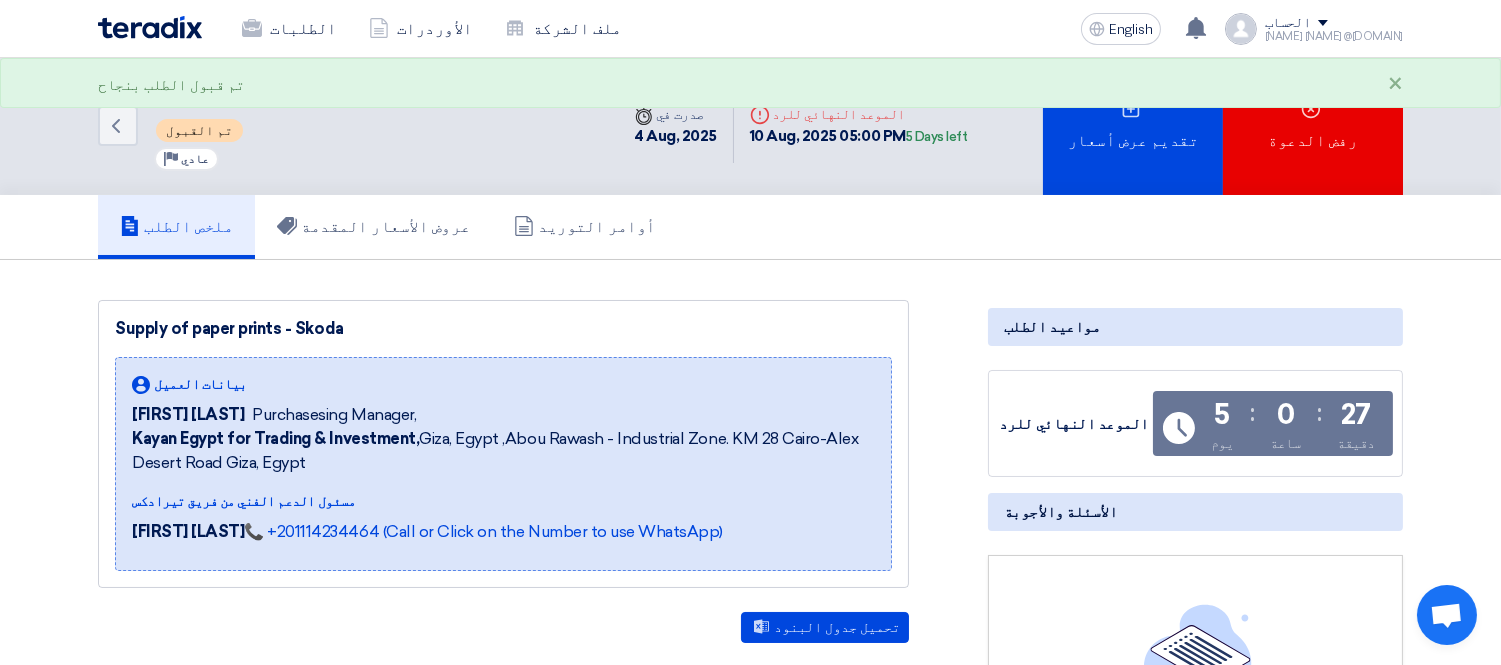 scroll, scrollTop: 0, scrollLeft: 0, axis: both 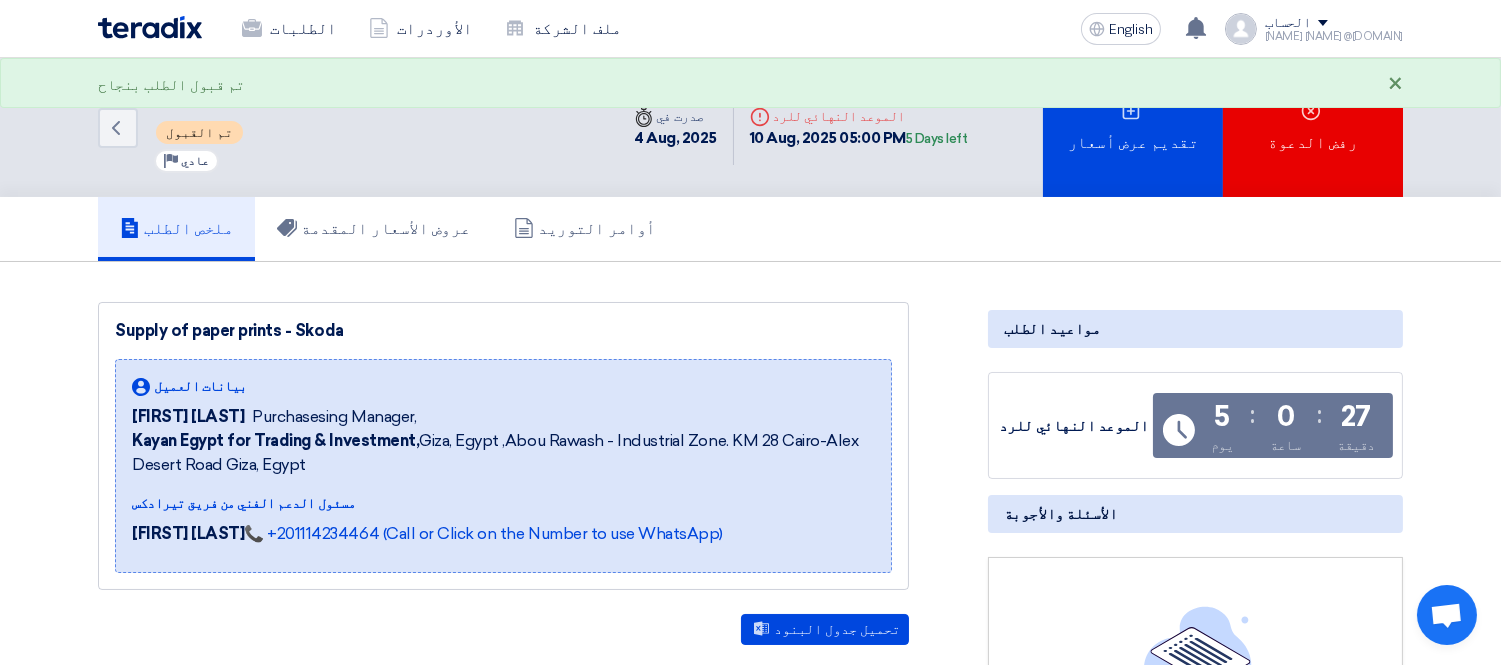 click on "×" 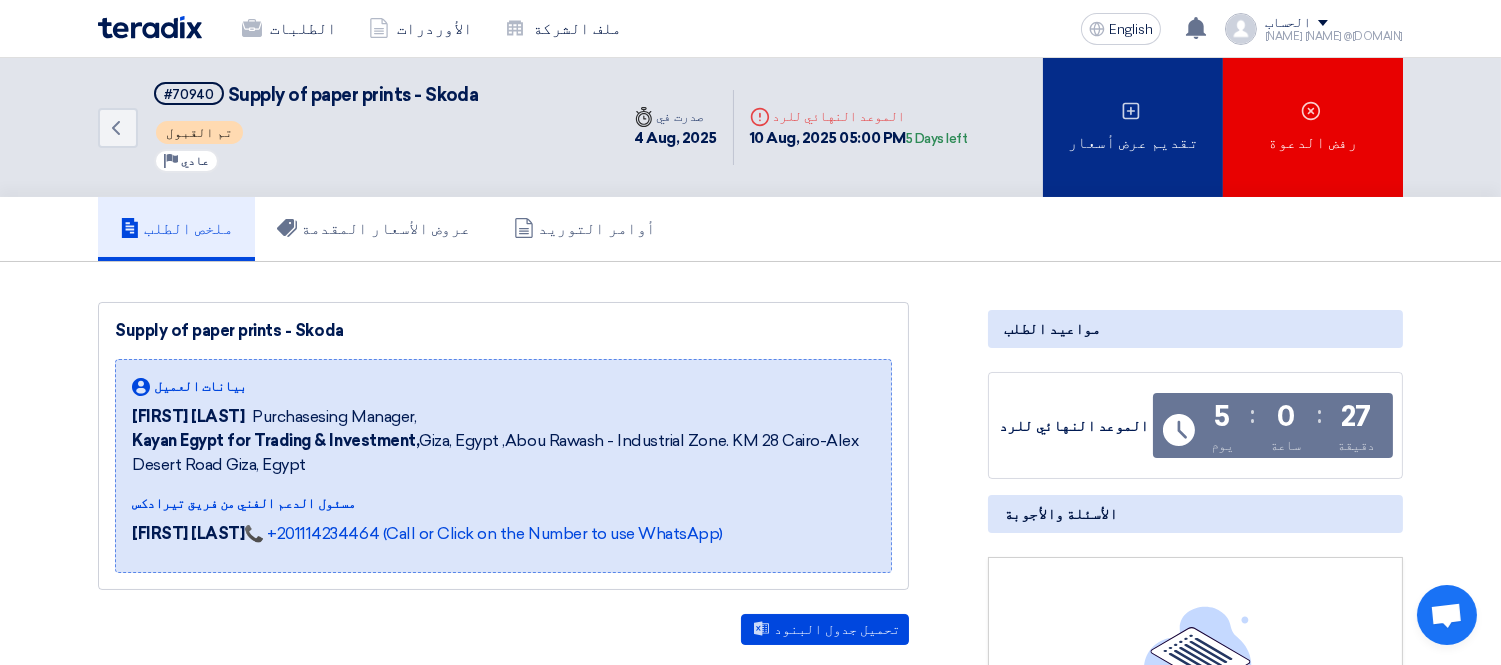 click on "تقديم عرض أسعار" 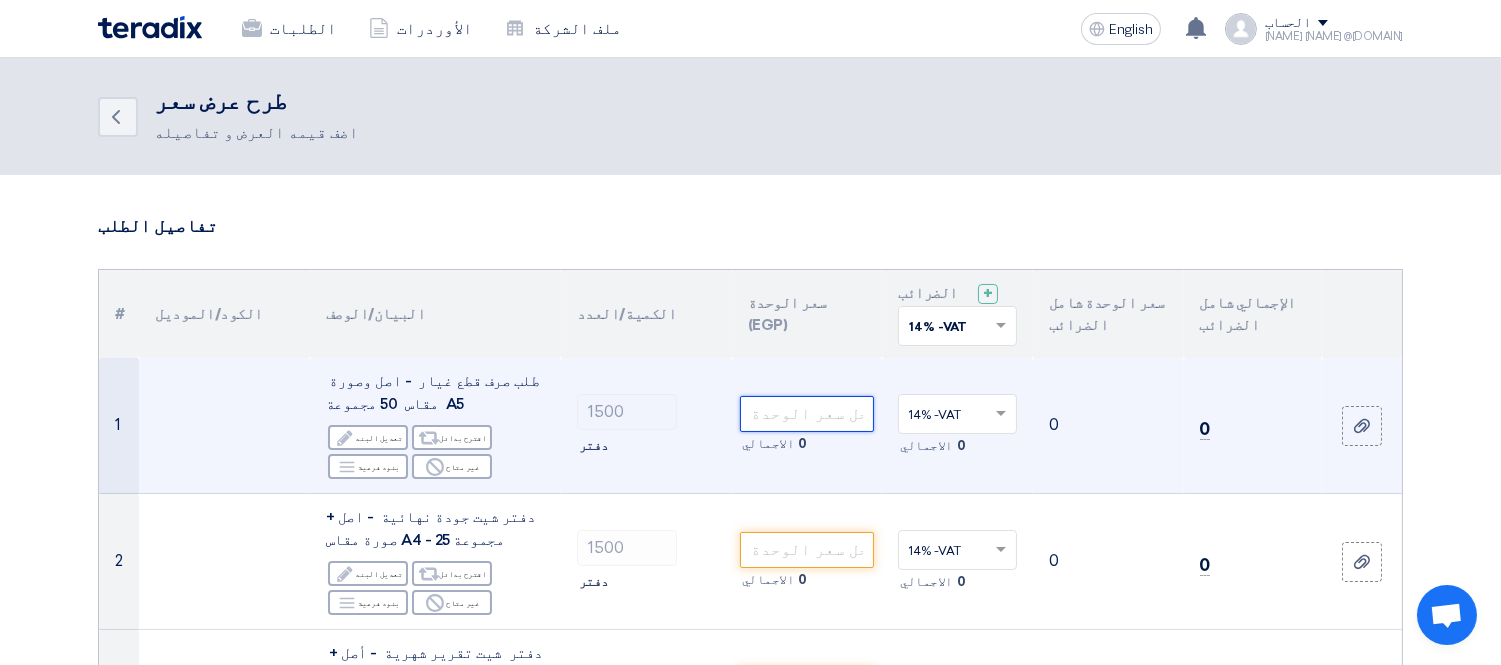 click 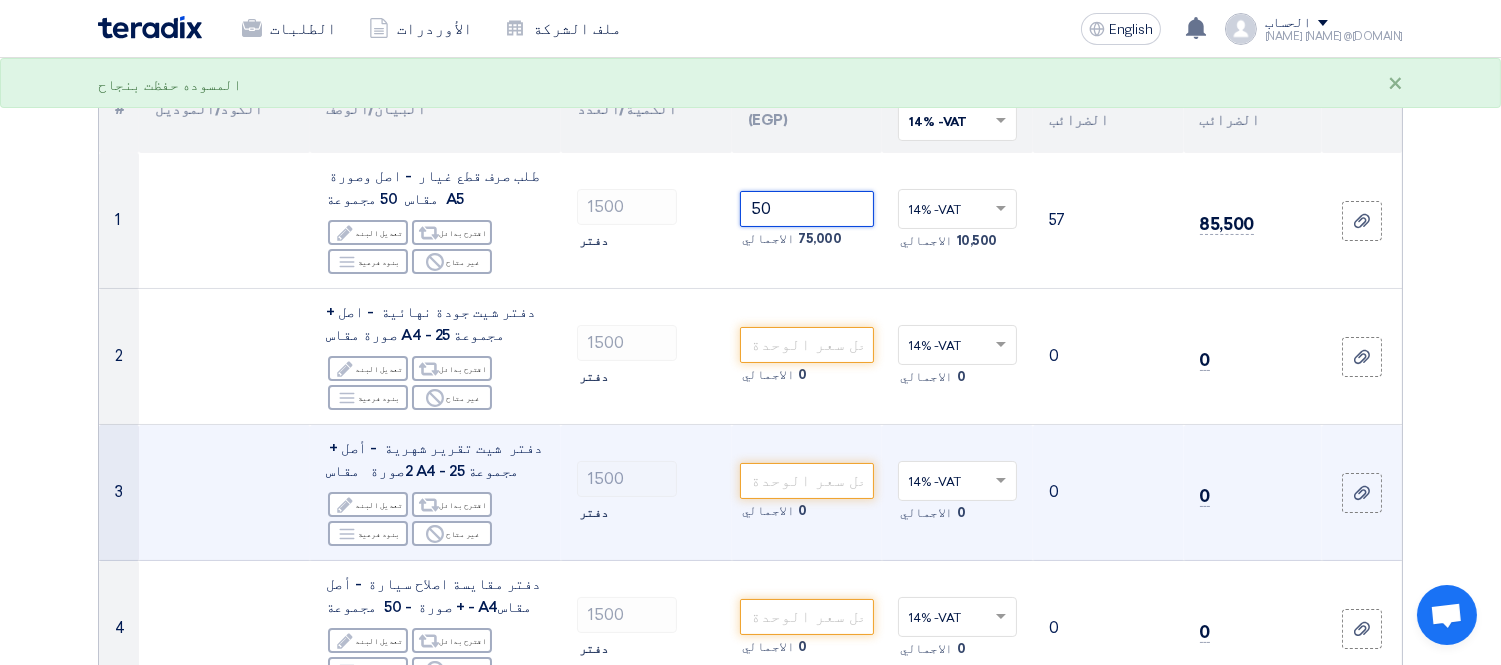 scroll, scrollTop: 222, scrollLeft: 0, axis: vertical 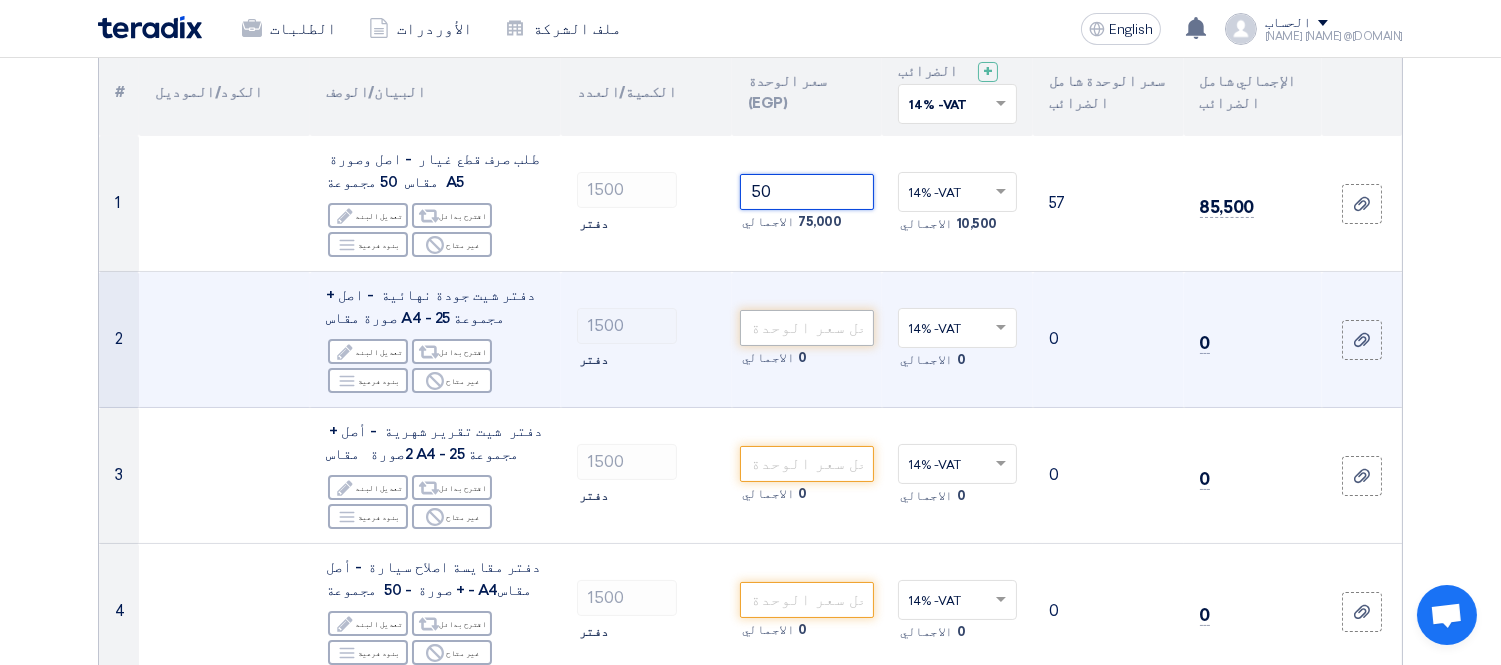 type on "50" 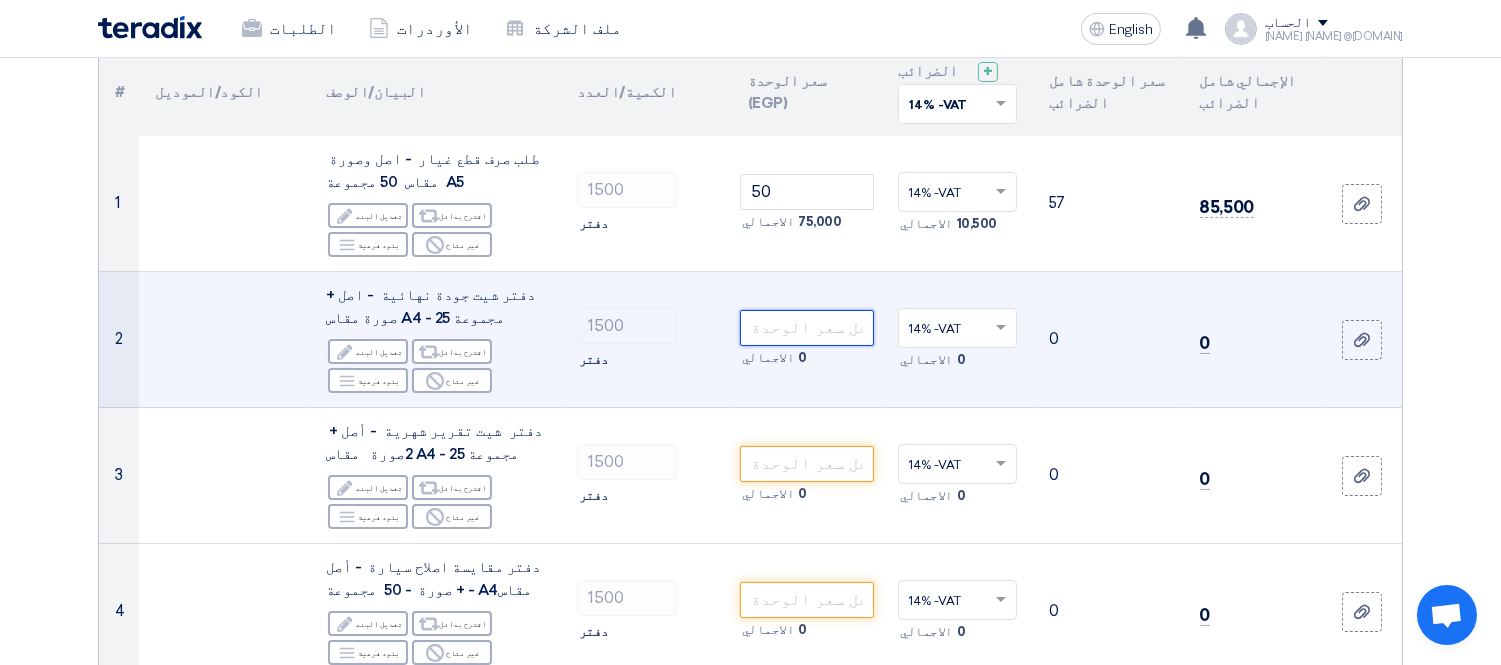 click 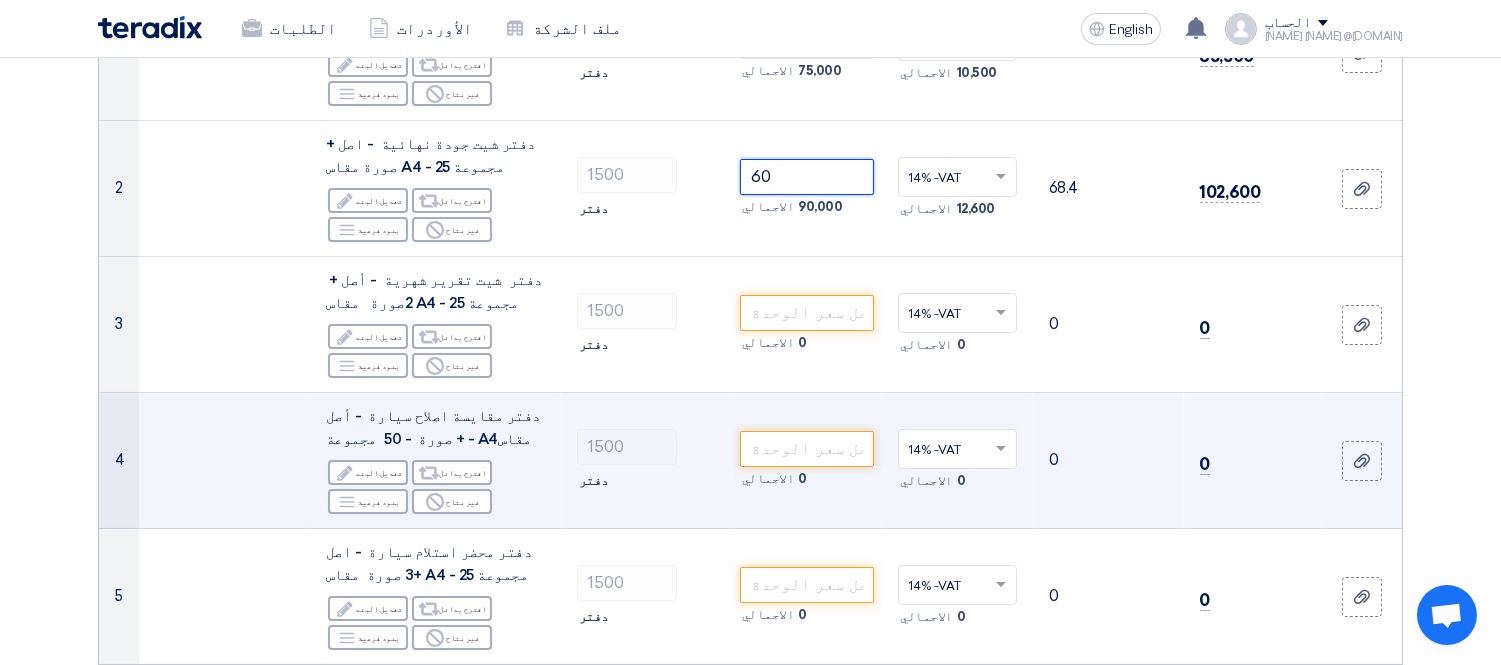 scroll, scrollTop: 444, scrollLeft: 0, axis: vertical 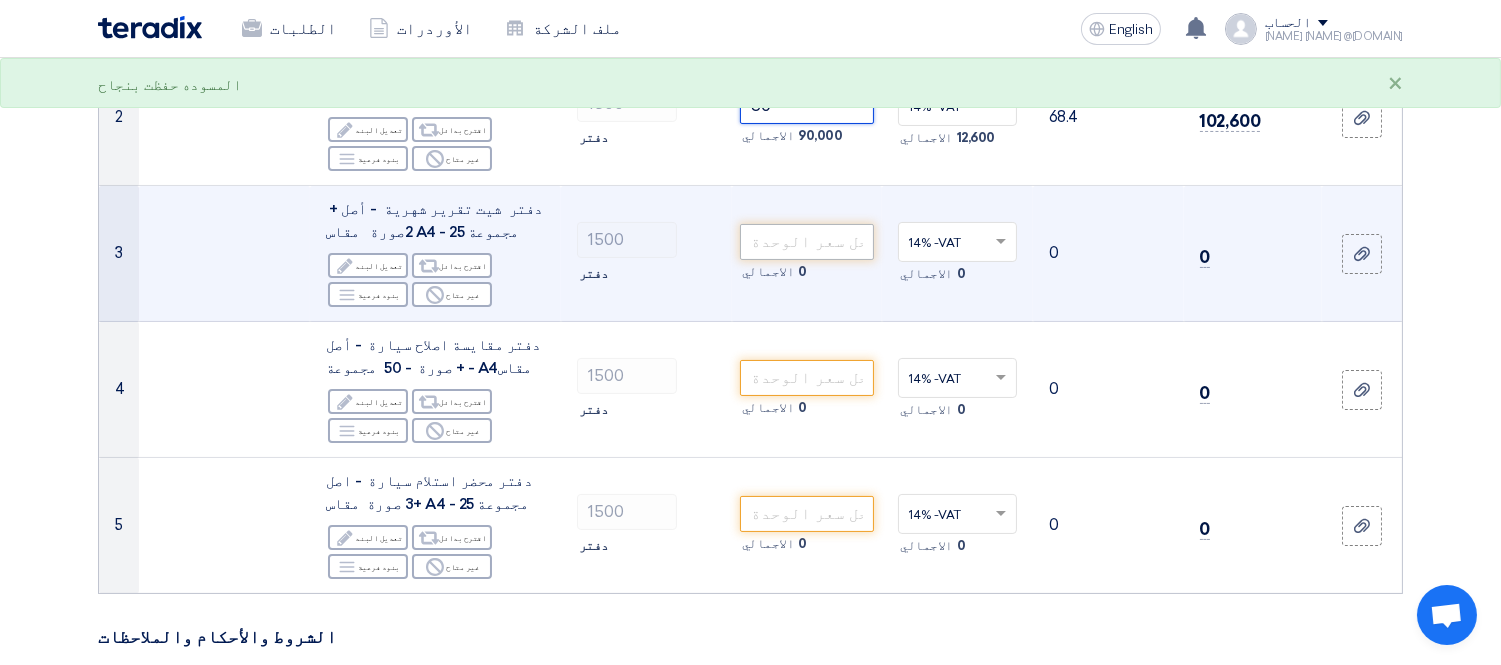 type on "60" 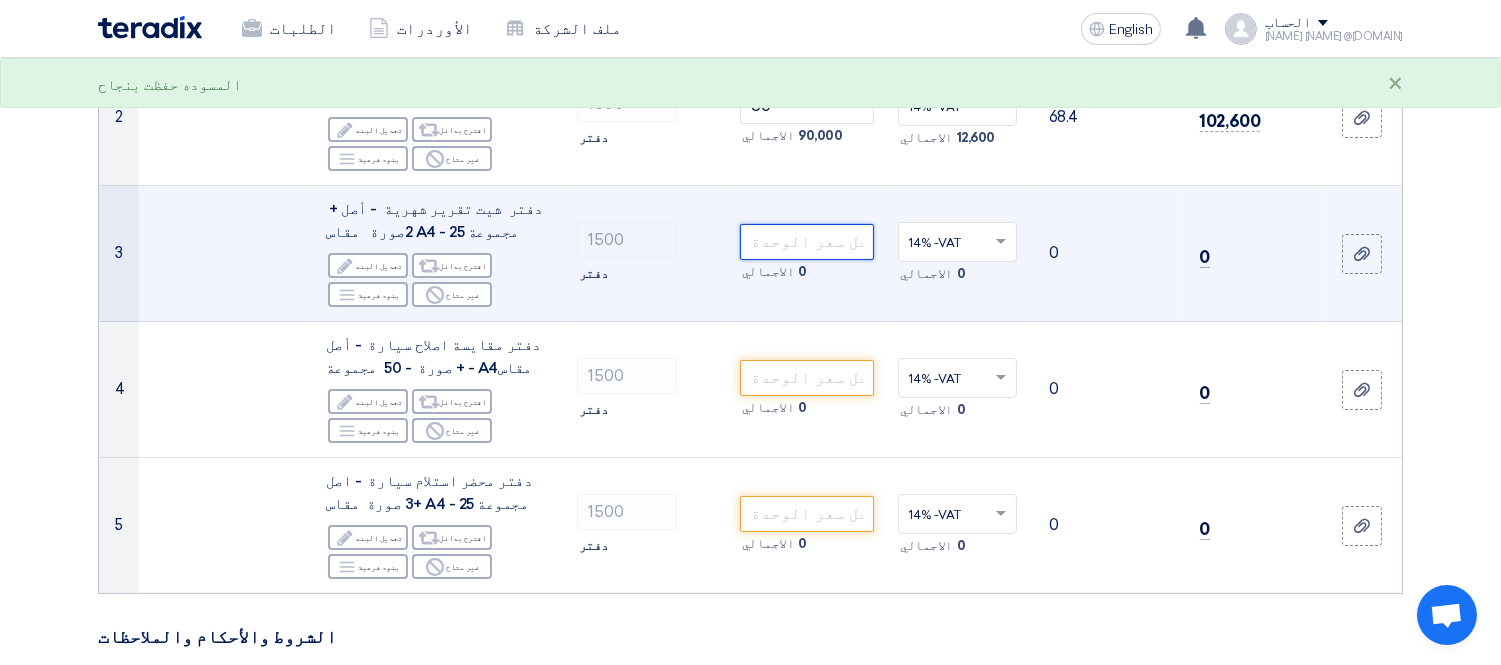 click 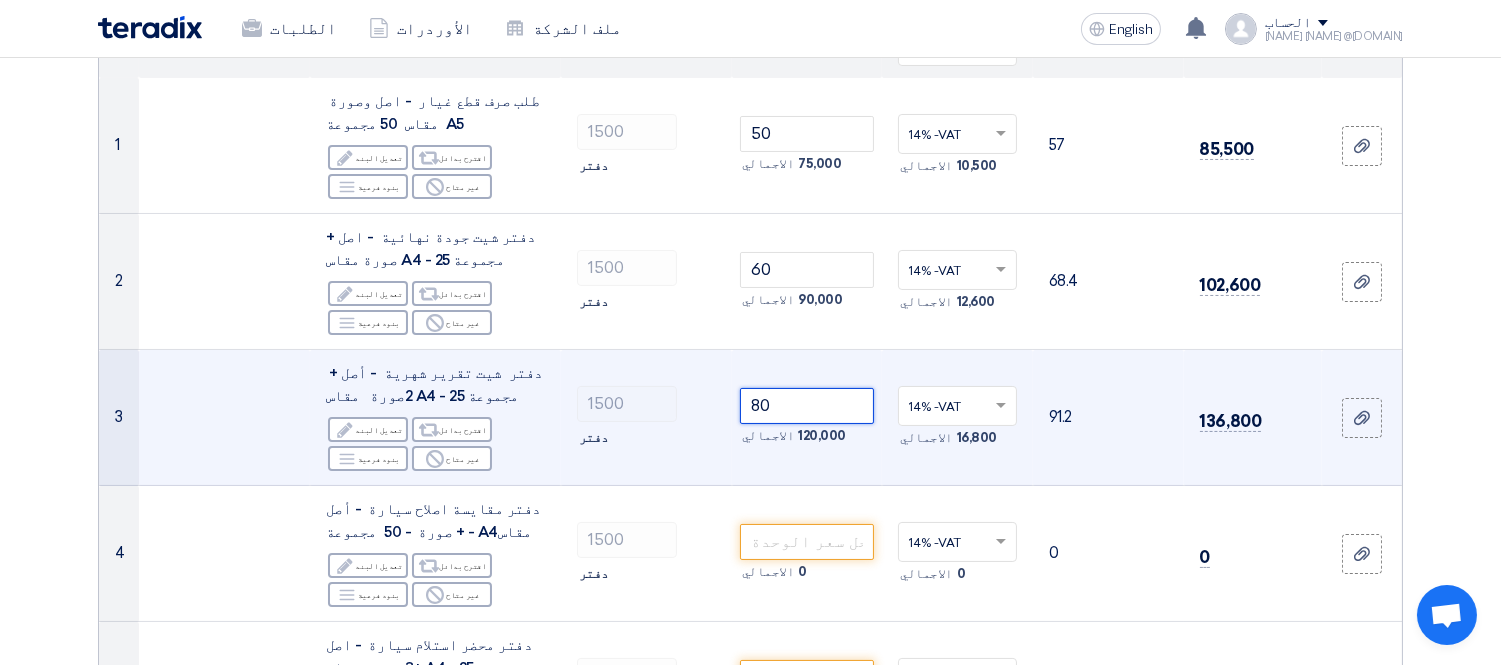 scroll, scrollTop: 222, scrollLeft: 0, axis: vertical 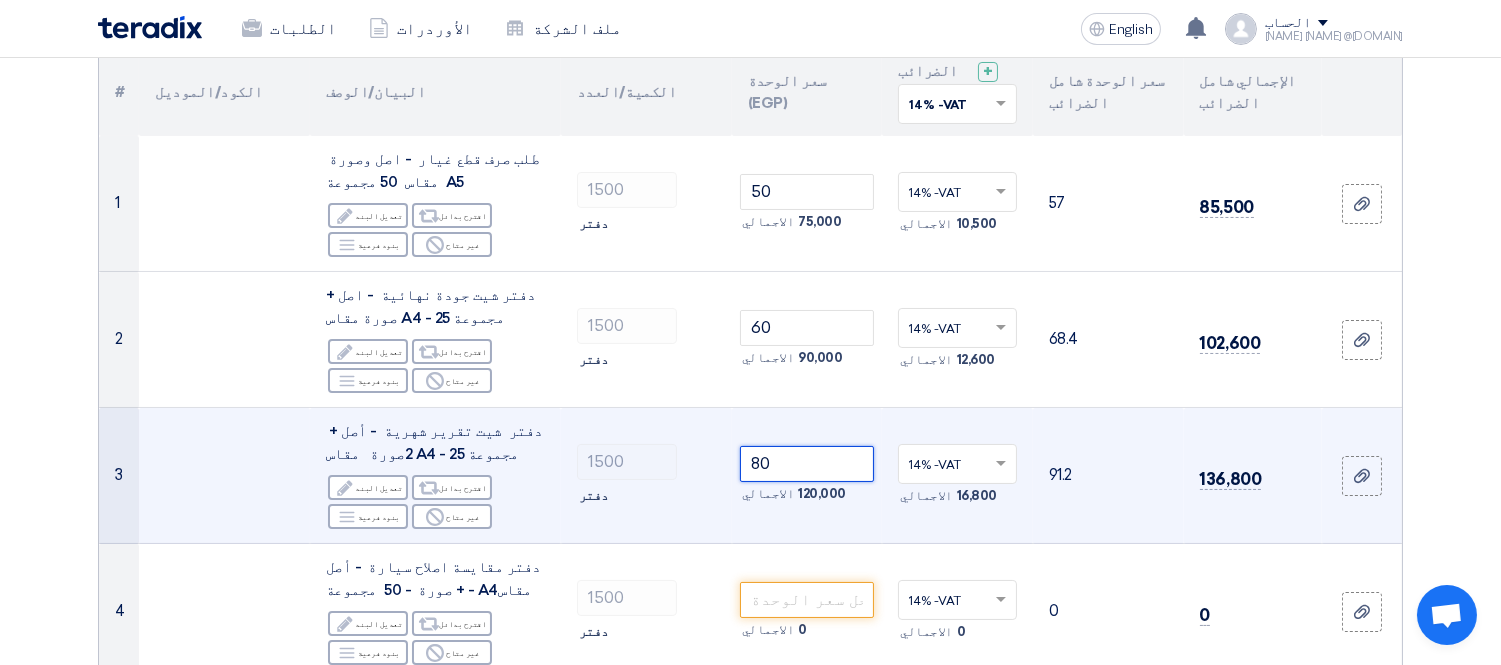 type on "8" 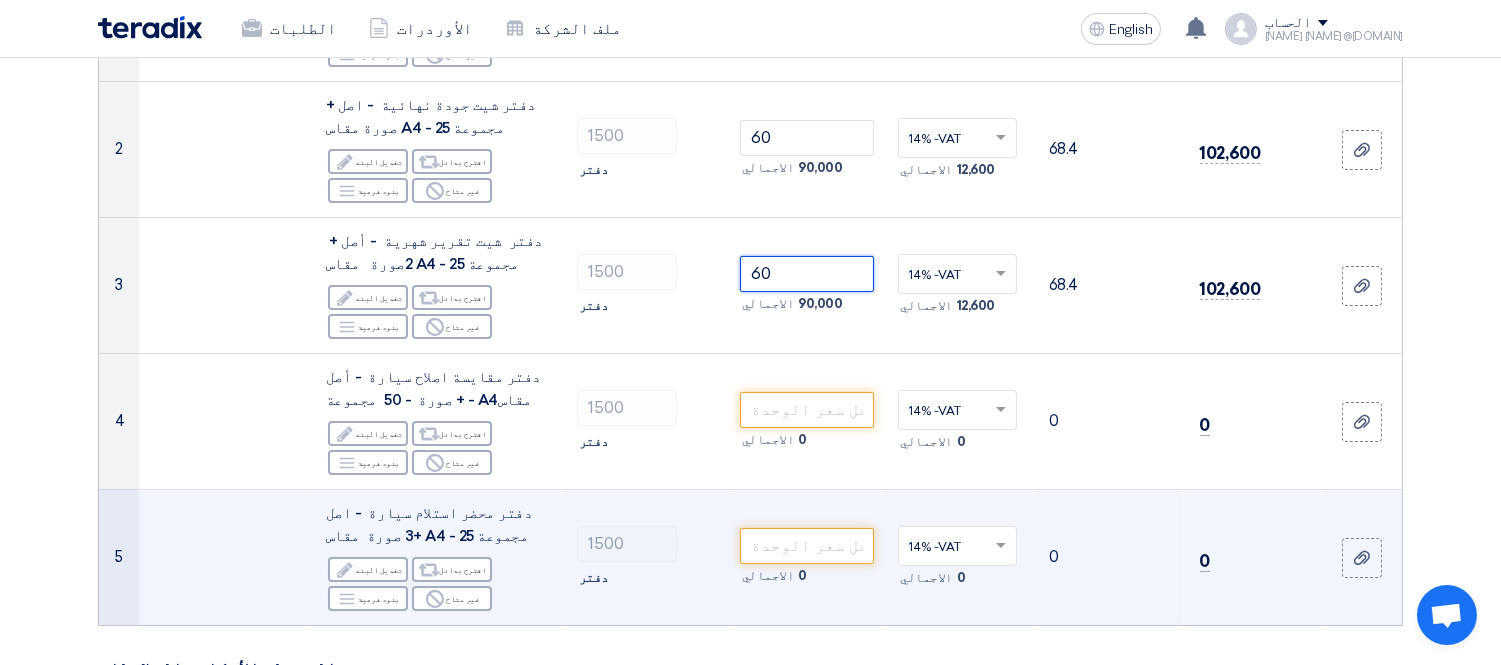 scroll, scrollTop: 444, scrollLeft: 0, axis: vertical 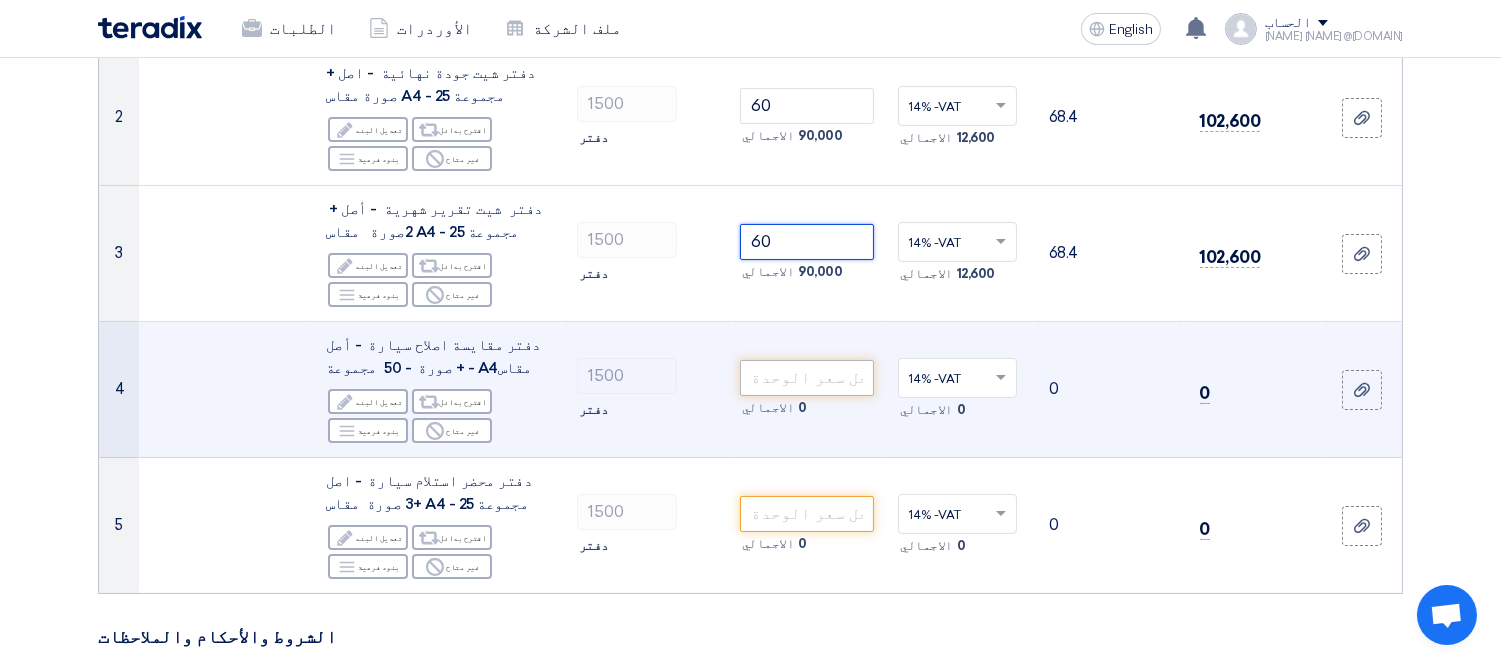 type on "60" 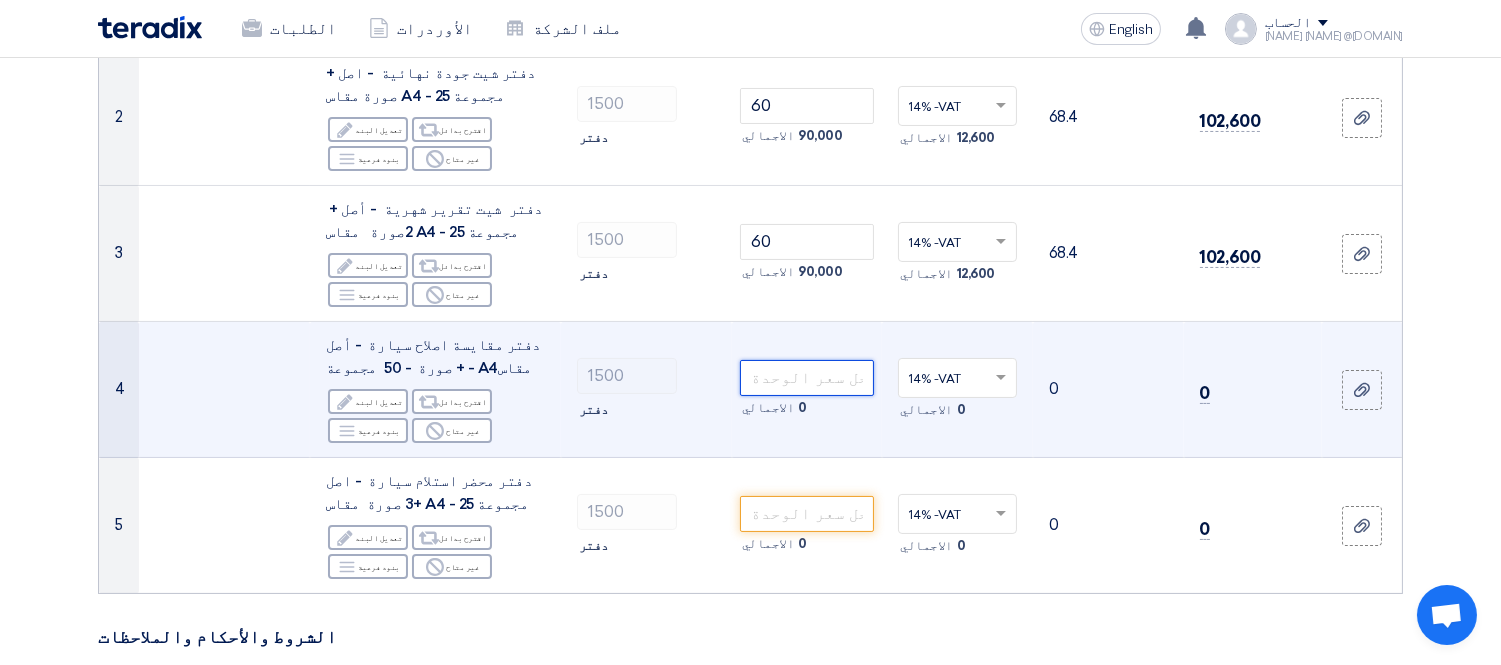 click 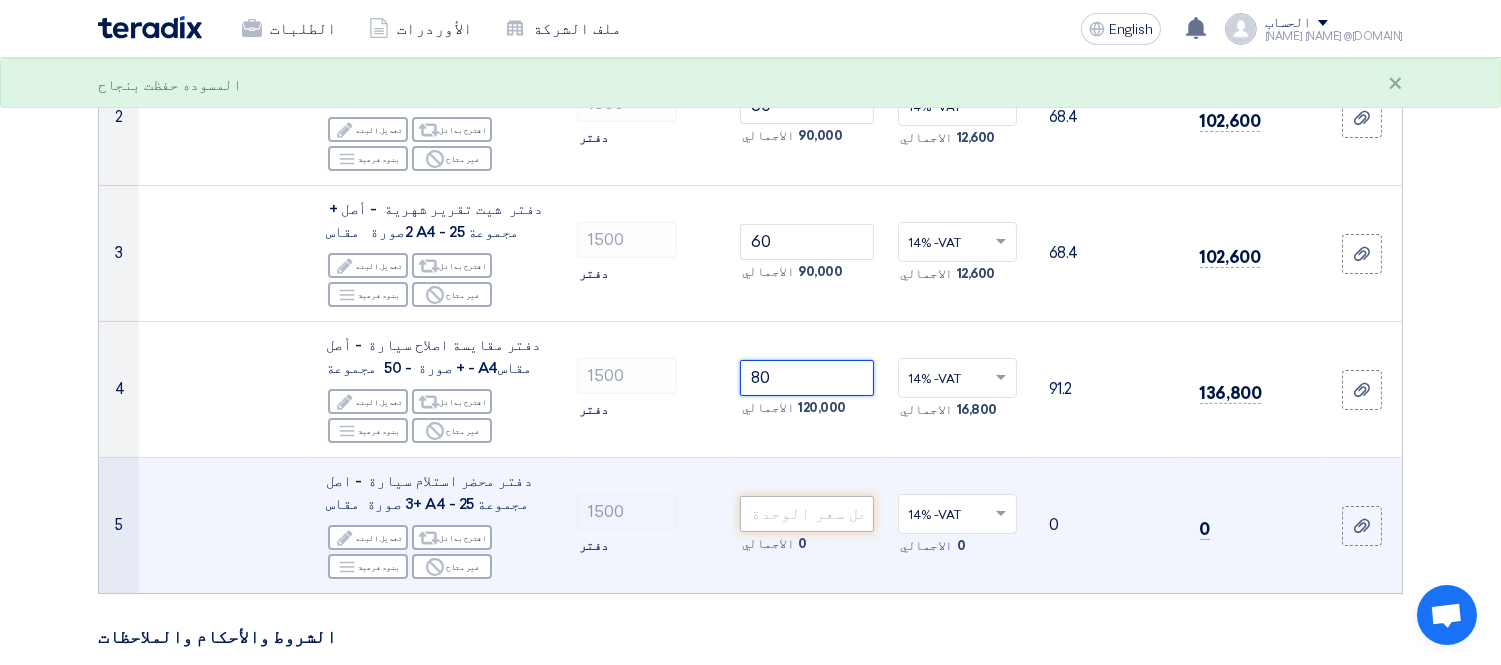 type on "80" 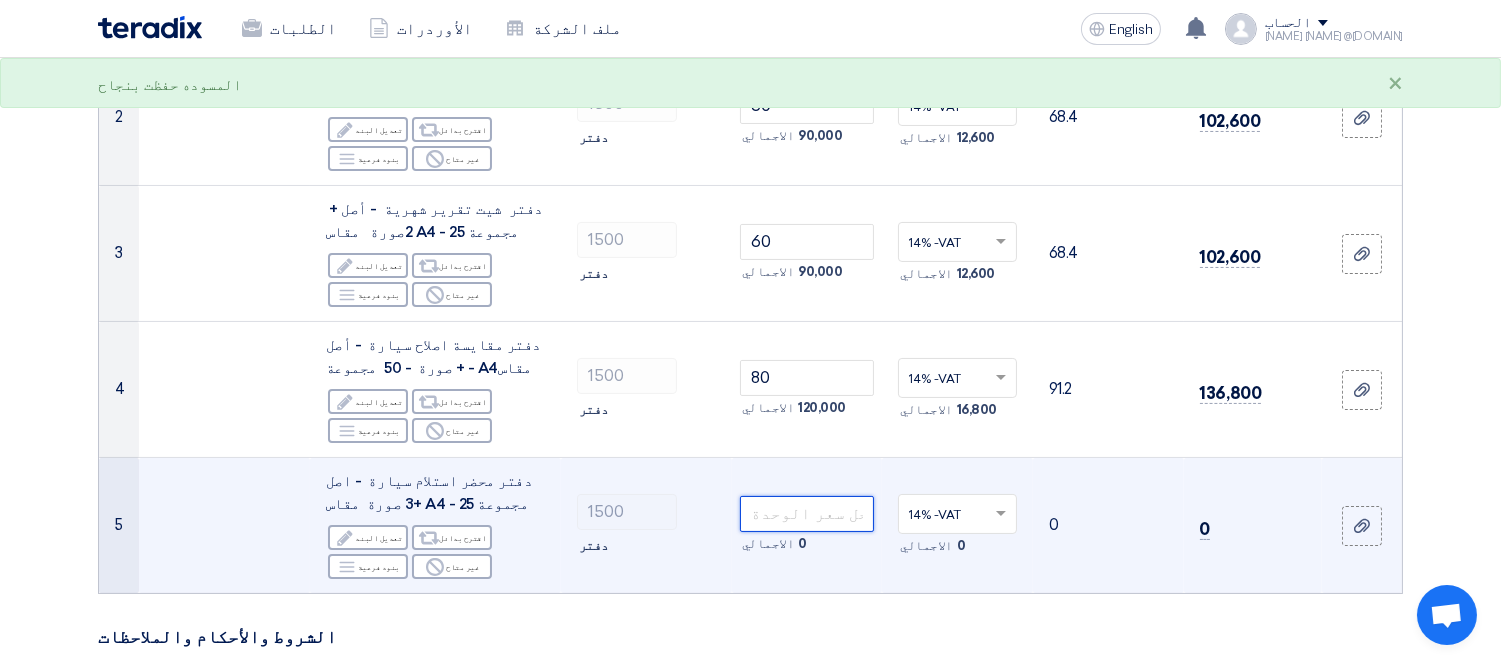 click 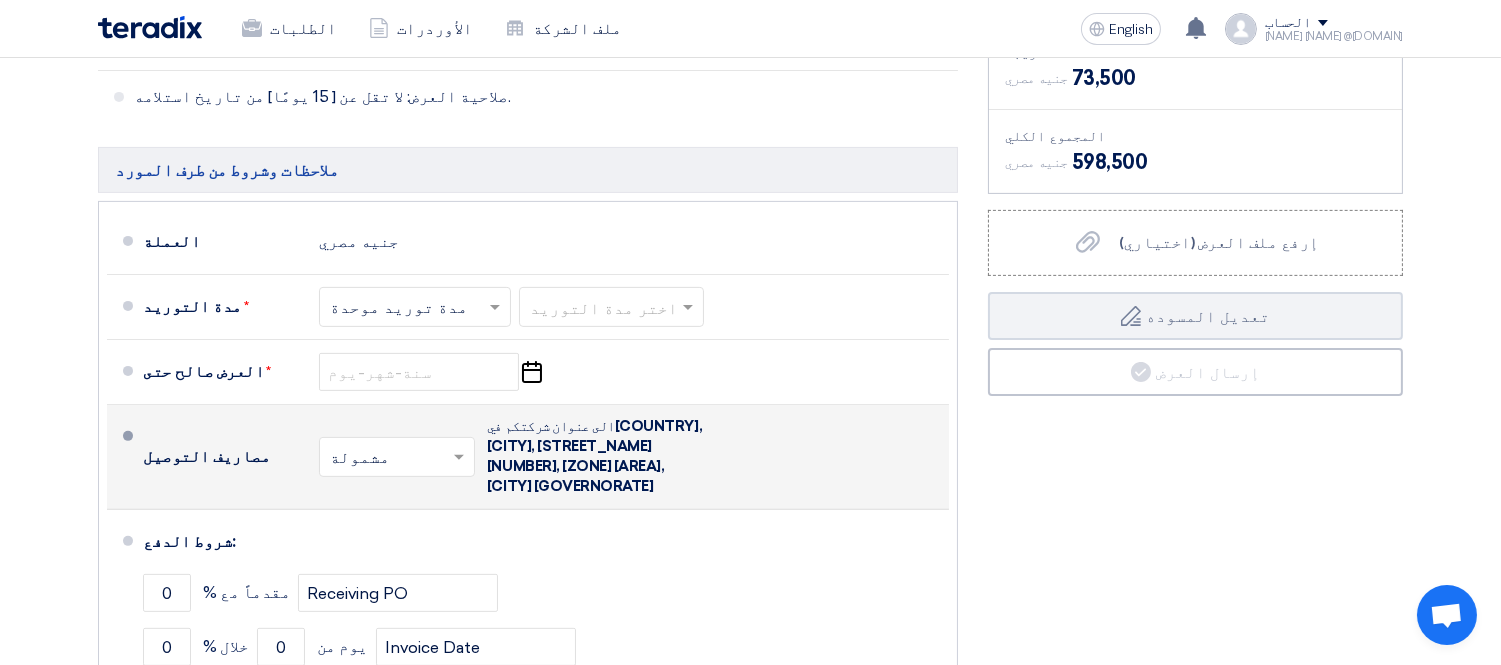 scroll, scrollTop: 1333, scrollLeft: 0, axis: vertical 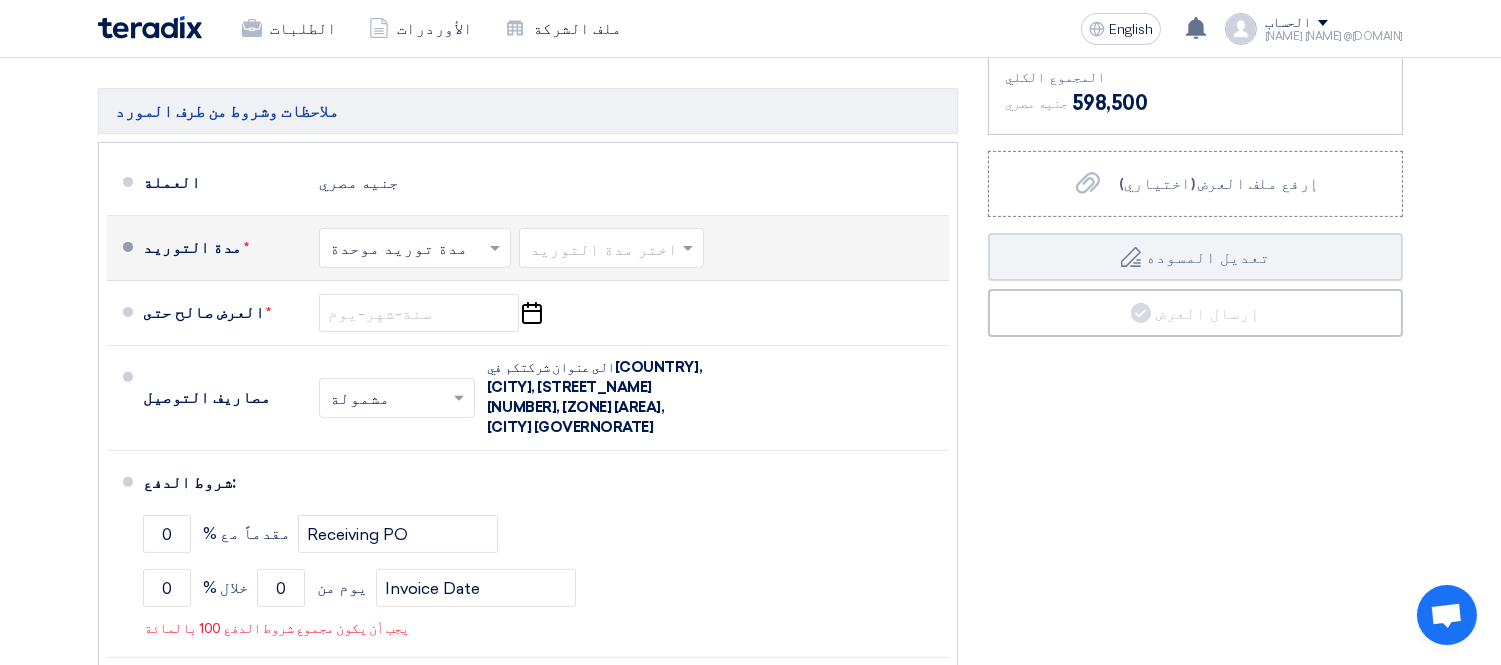 type on "100" 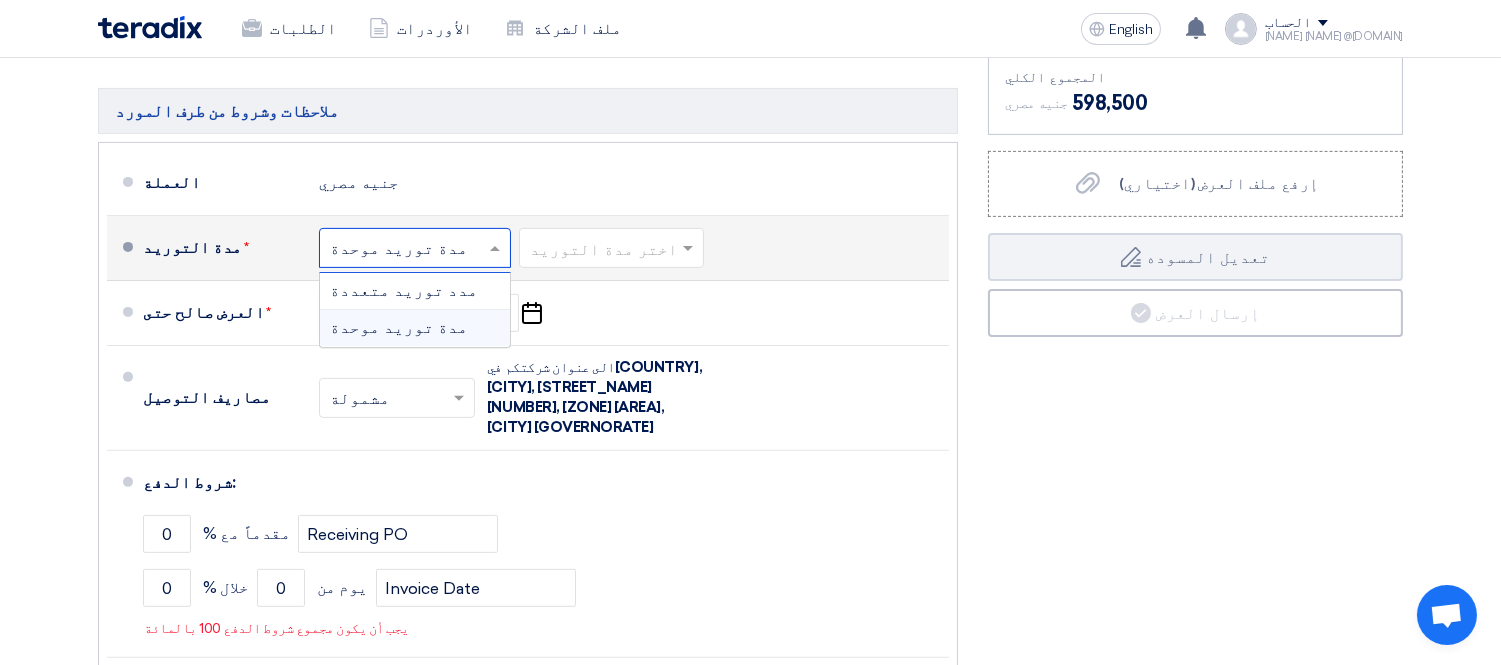click 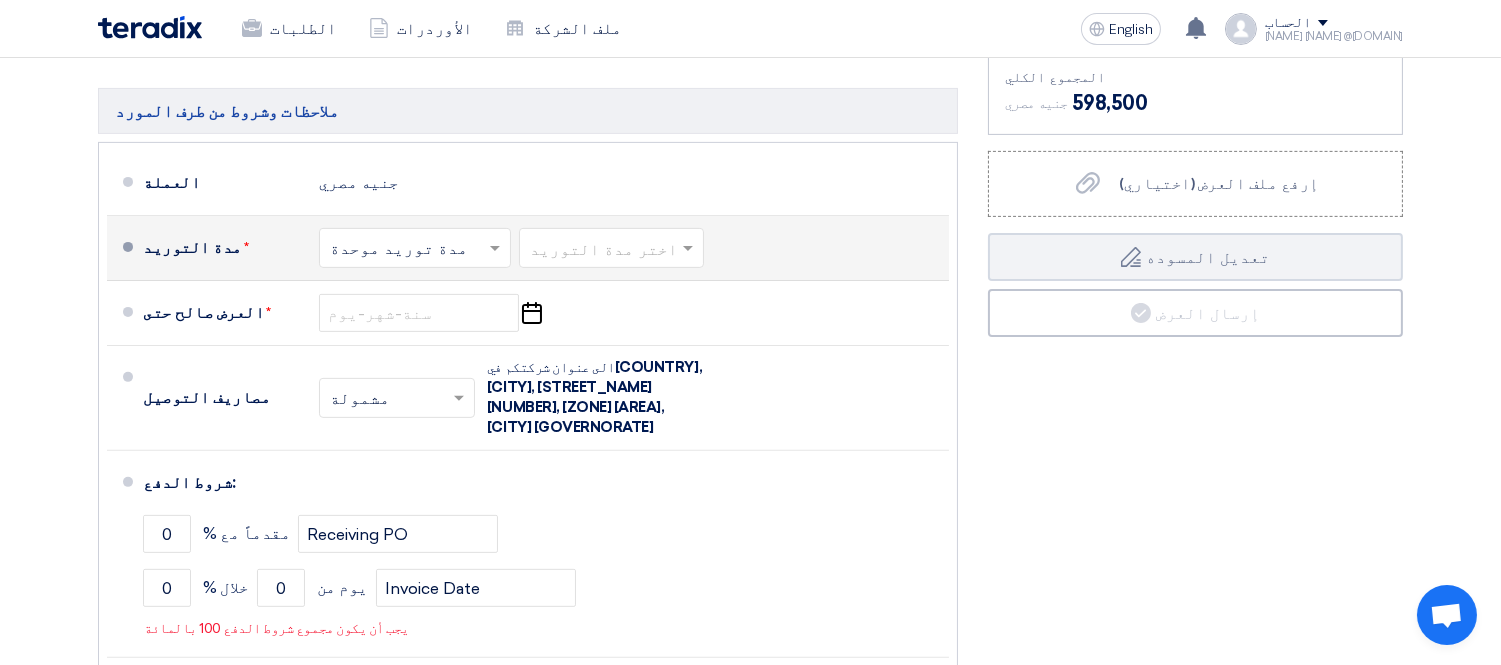 click 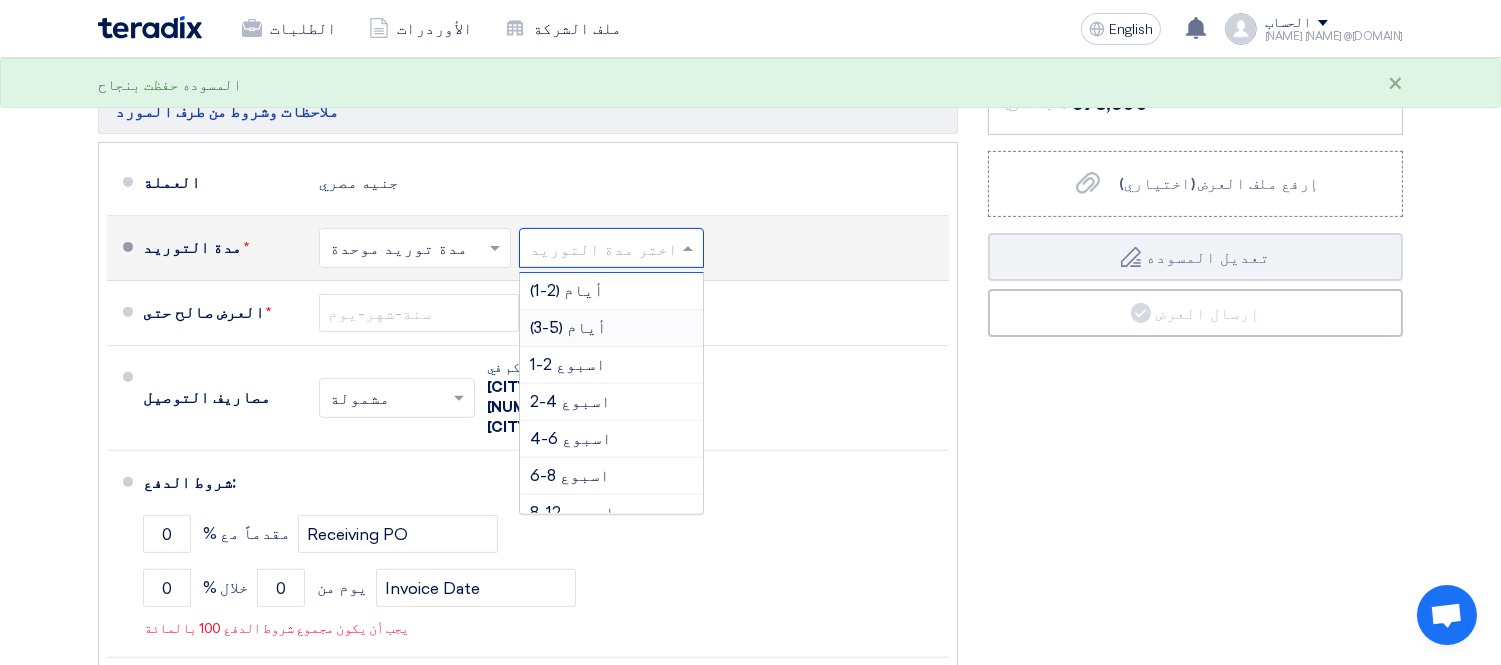 click on "(3-5) أيام" at bounding box center [568, 327] 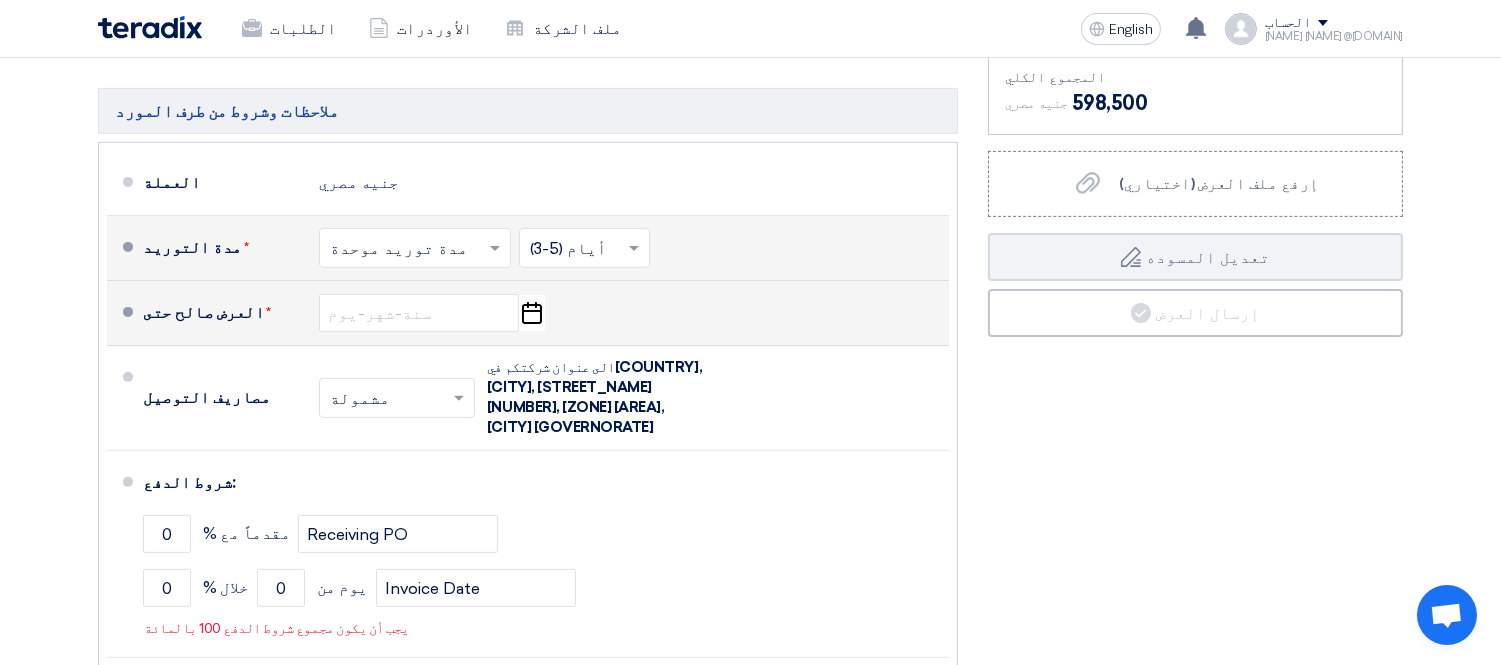 click on "Pick a date" 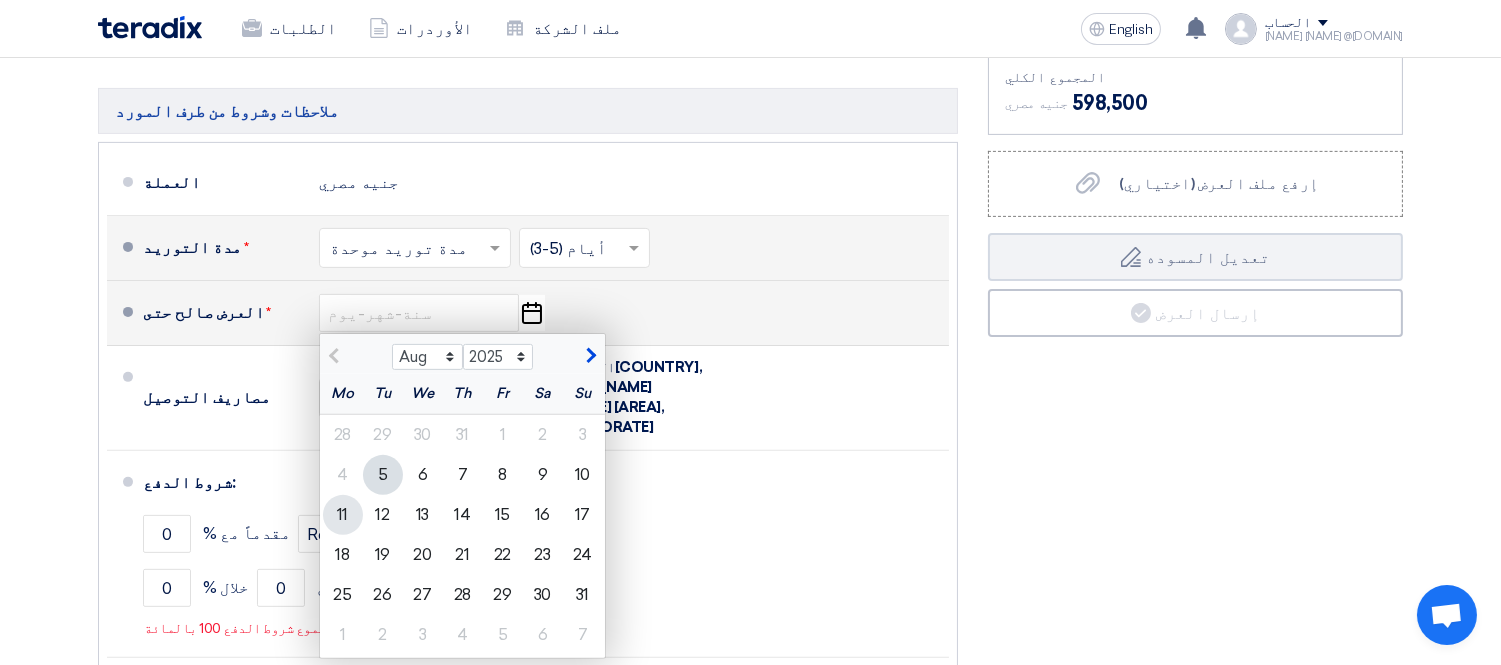 click on "11" 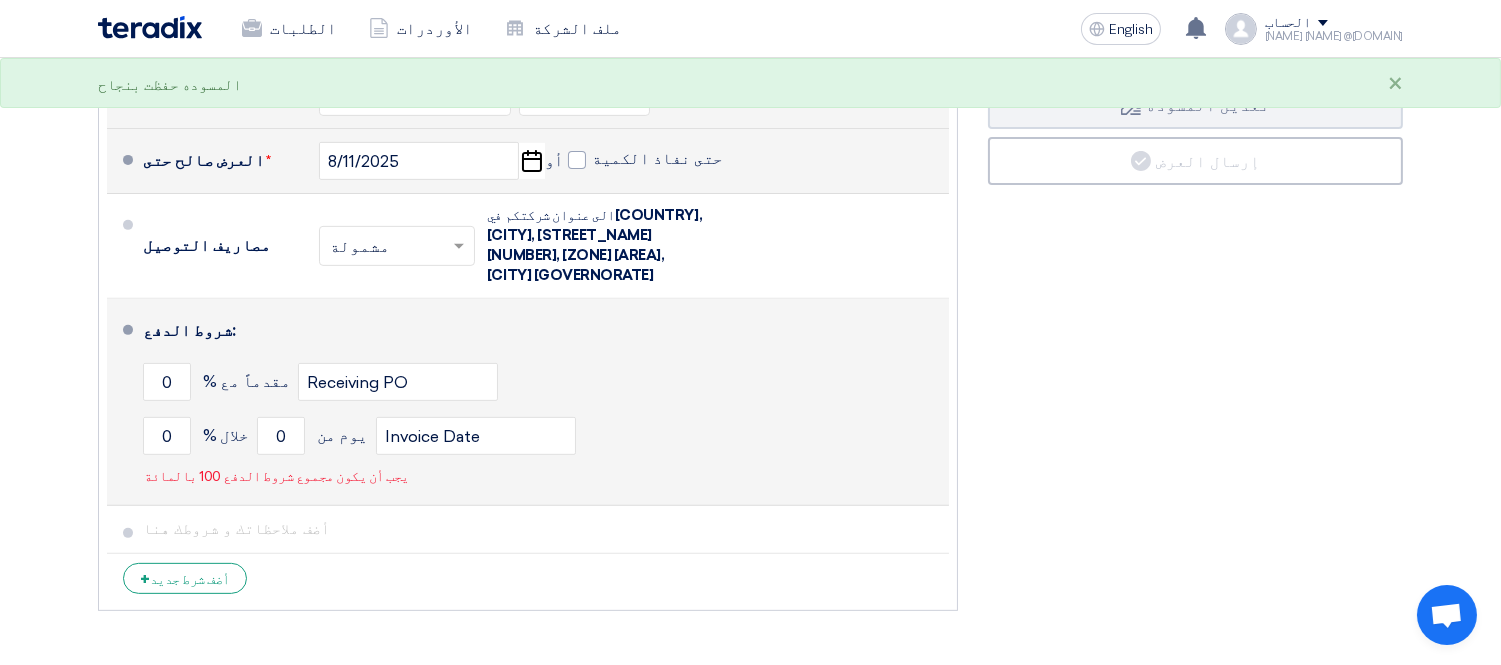 scroll, scrollTop: 1555, scrollLeft: 0, axis: vertical 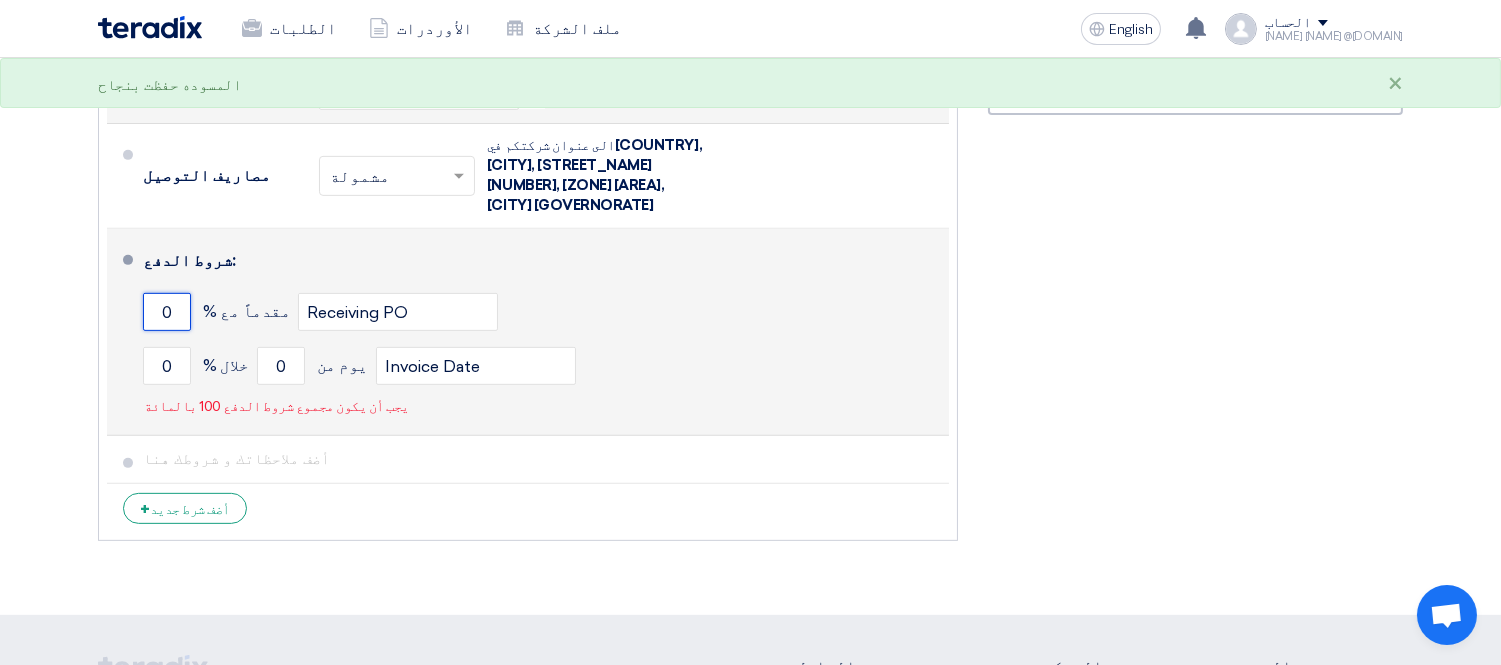 drag, startPoint x: 175, startPoint y: 296, endPoint x: 127, endPoint y: 301, distance: 48.259712 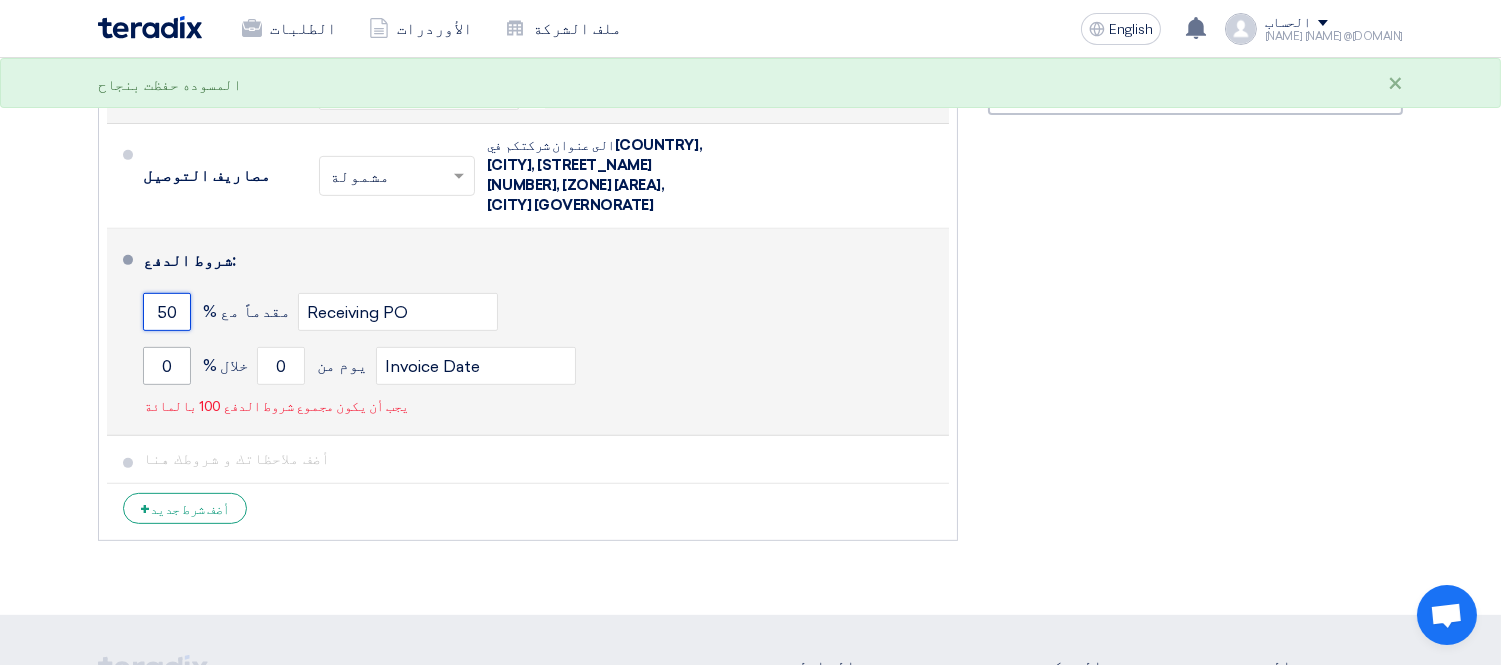 type on "50" 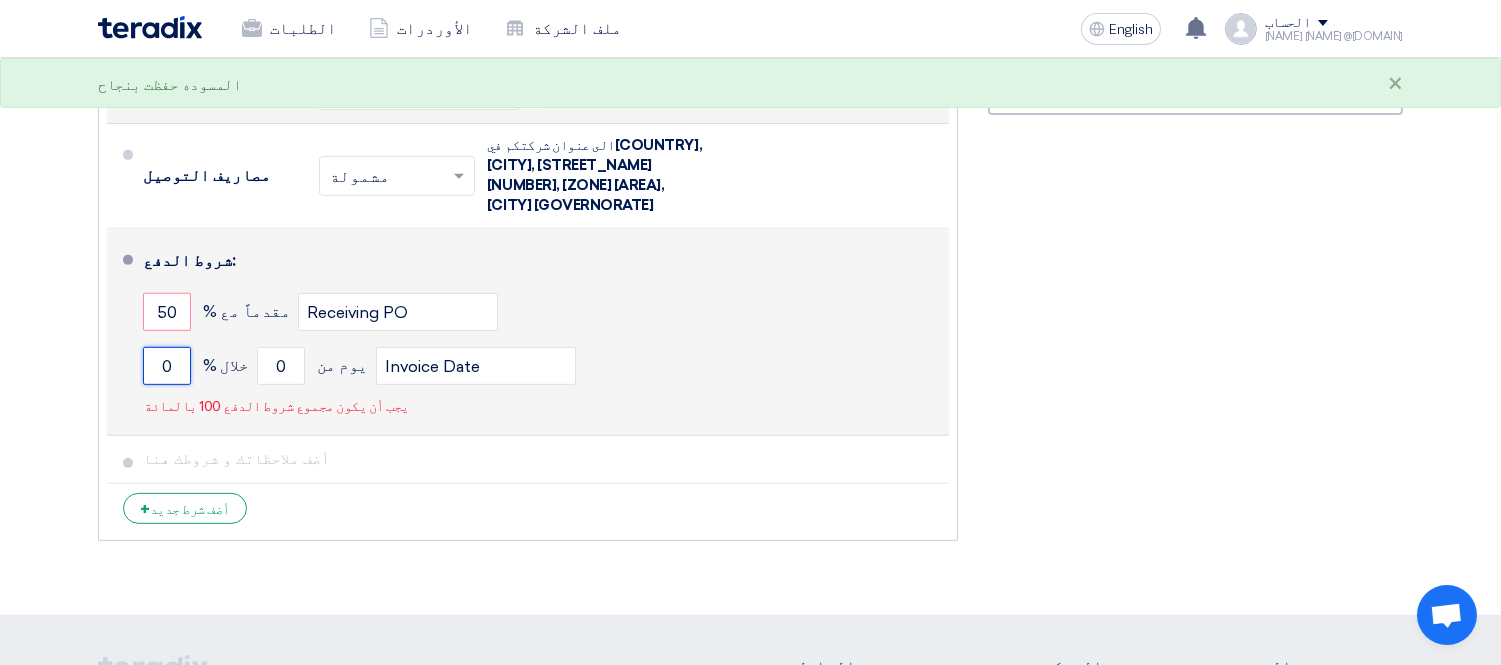drag, startPoint x: 174, startPoint y: 353, endPoint x: 142, endPoint y: 354, distance: 32.01562 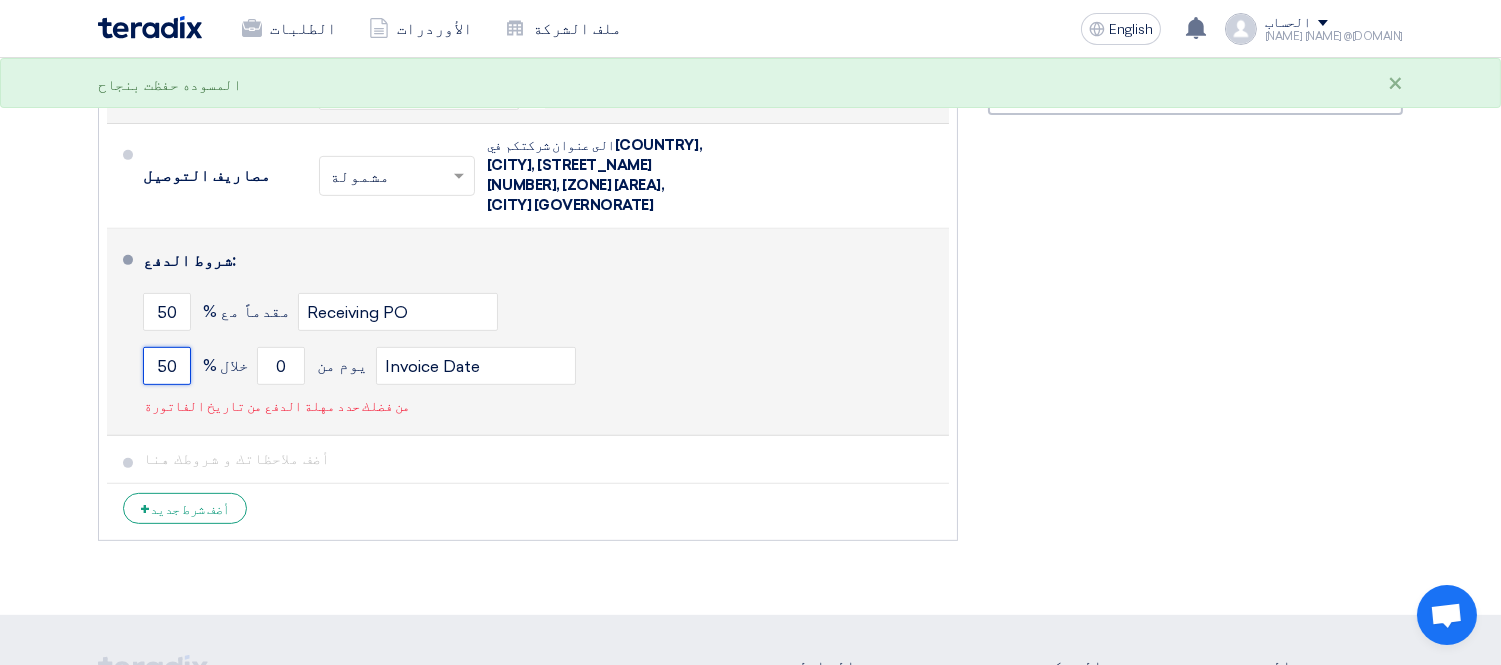 type on "50" 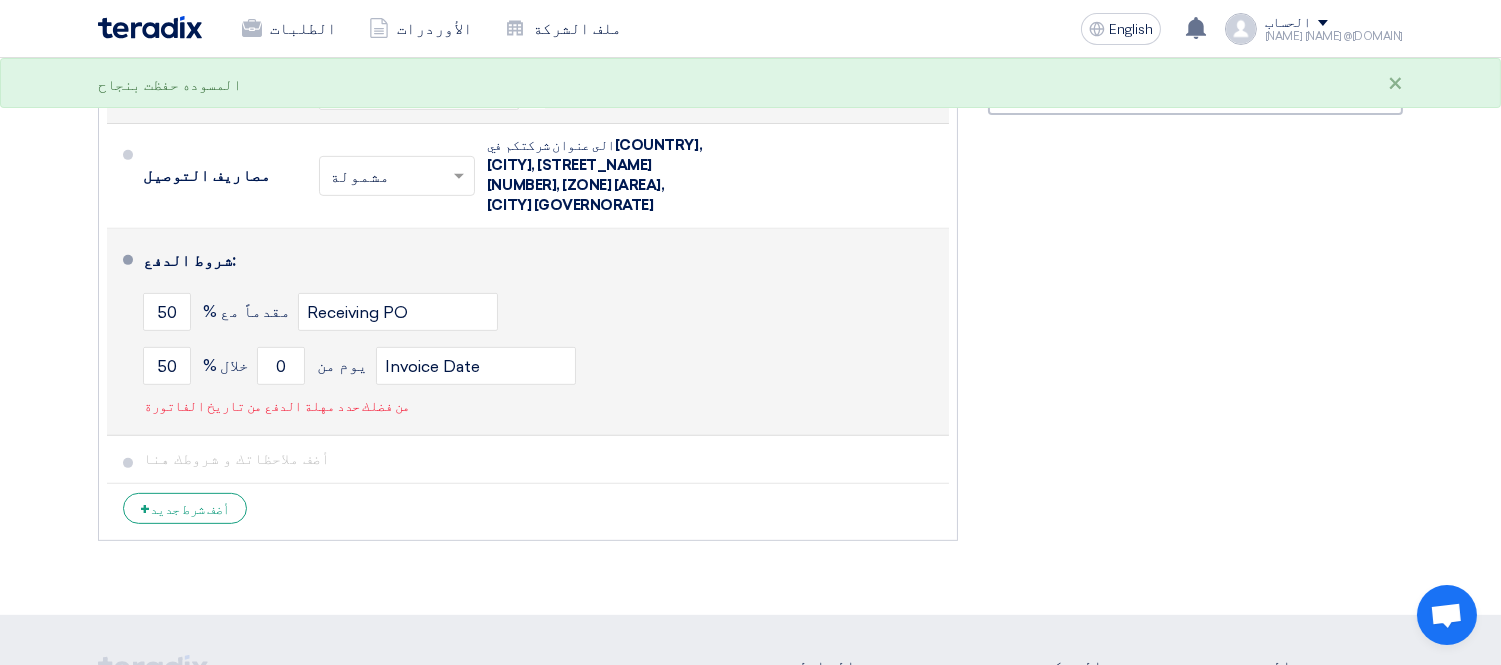 click on "50
% خلال
0
يوم من
Invoice Date" 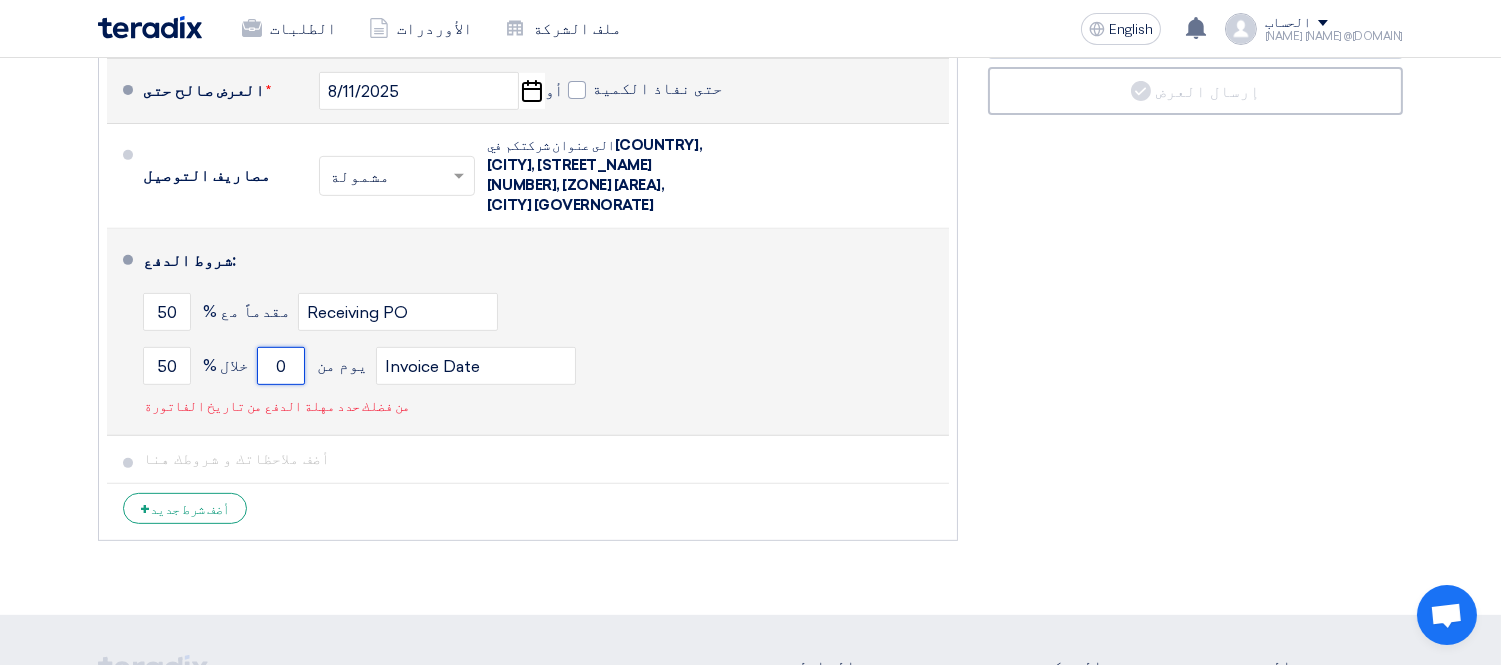 drag, startPoint x: 291, startPoint y: 355, endPoint x: 273, endPoint y: 355, distance: 18 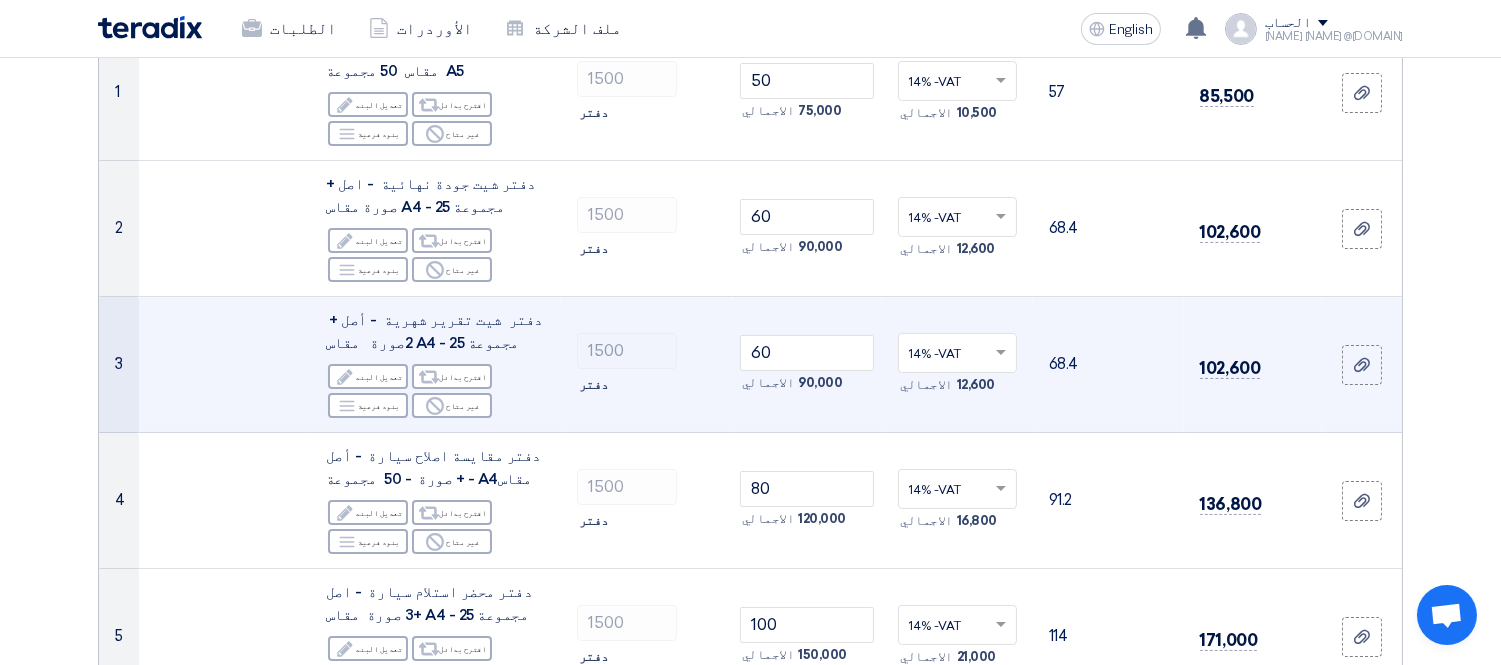 scroll, scrollTop: 444, scrollLeft: 0, axis: vertical 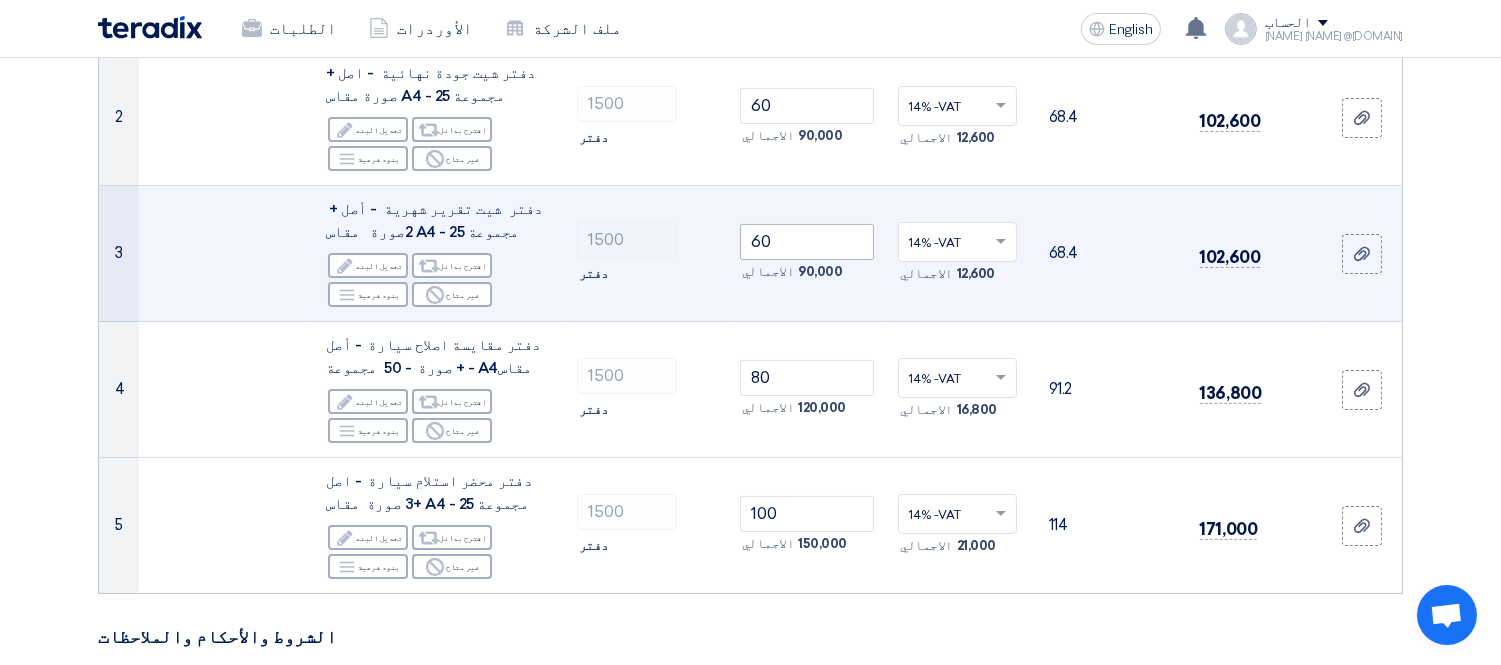 type on "5" 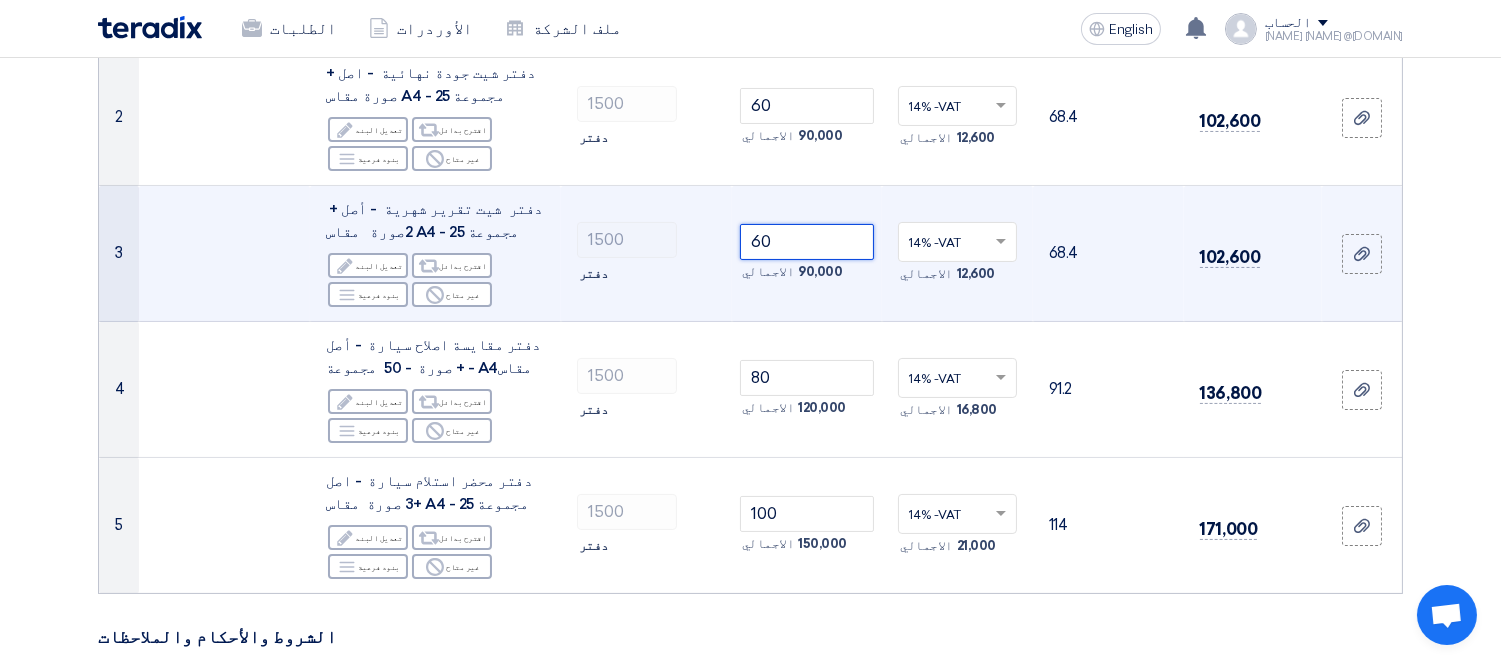 drag, startPoint x: 777, startPoint y: 241, endPoint x: 741, endPoint y: 246, distance: 36.345562 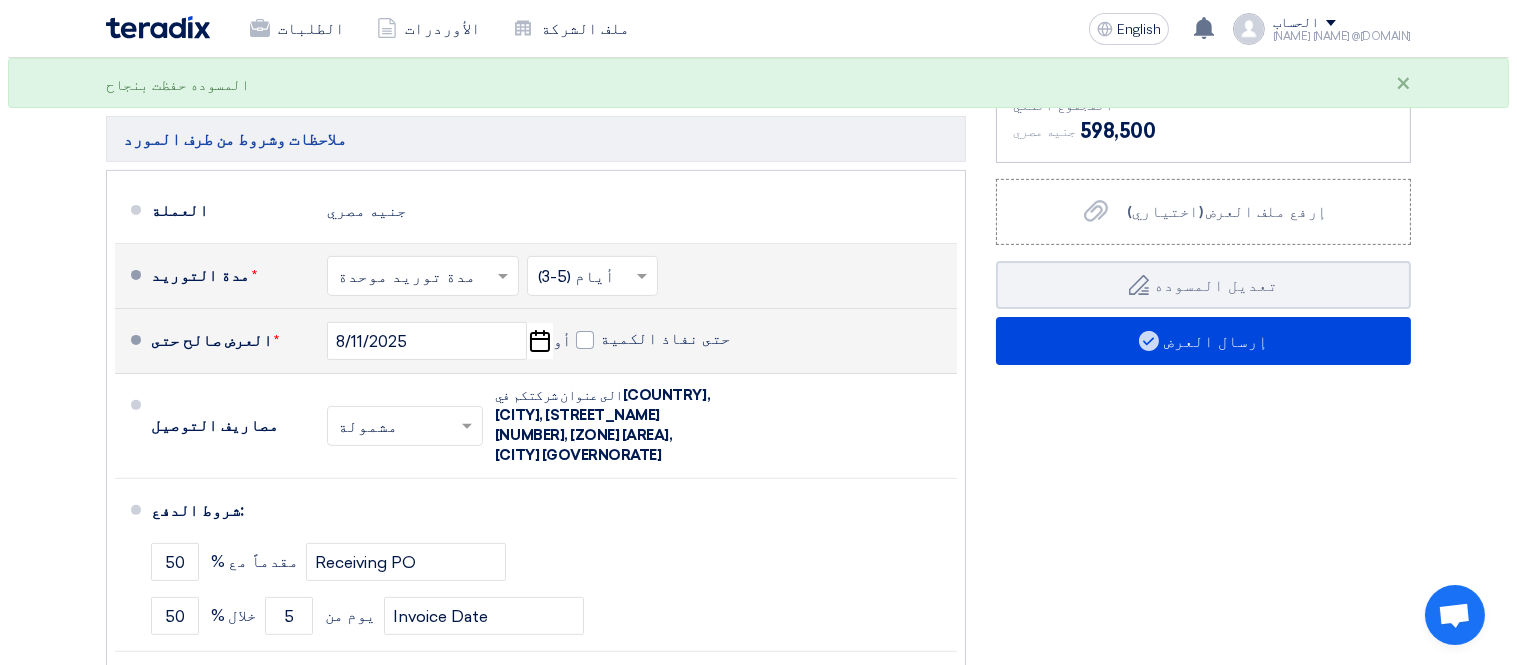 scroll, scrollTop: 1333, scrollLeft: 0, axis: vertical 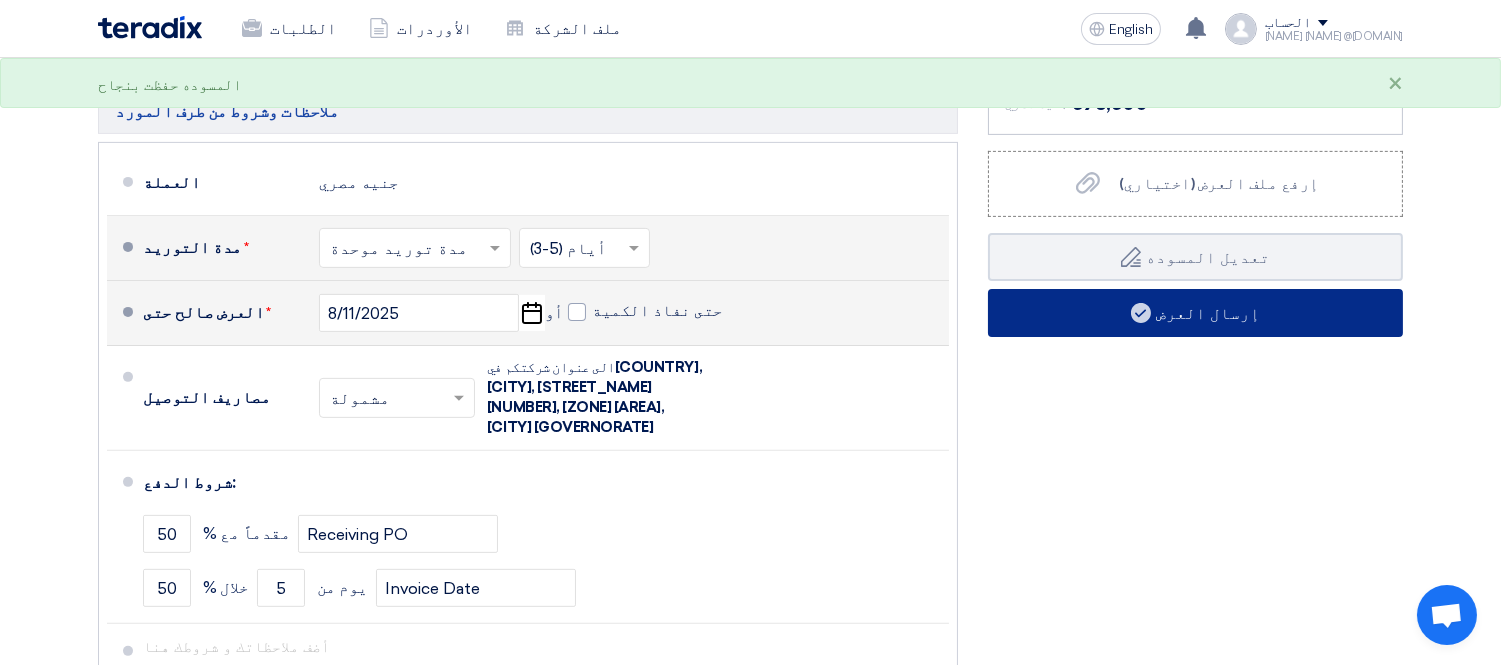 click on "إرسال العرض" 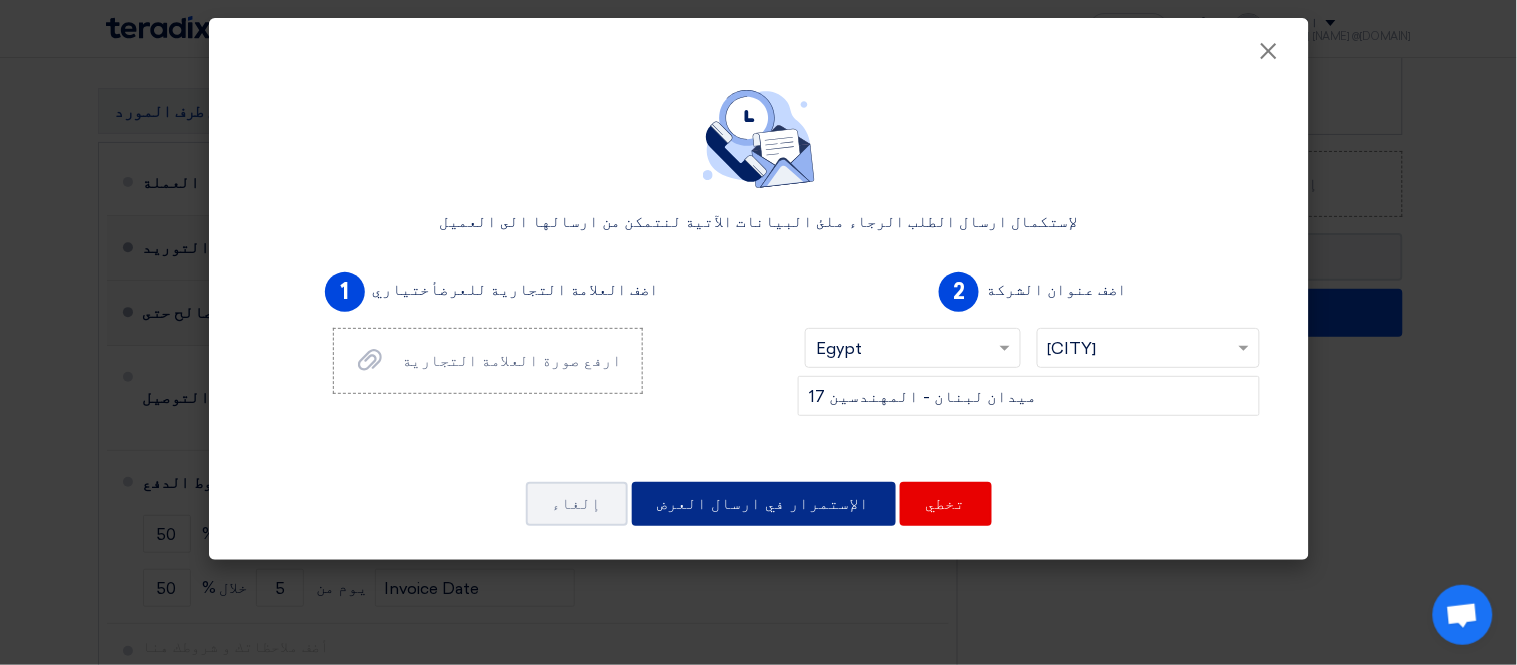 click on "الإستمرار في ارسال العرض" 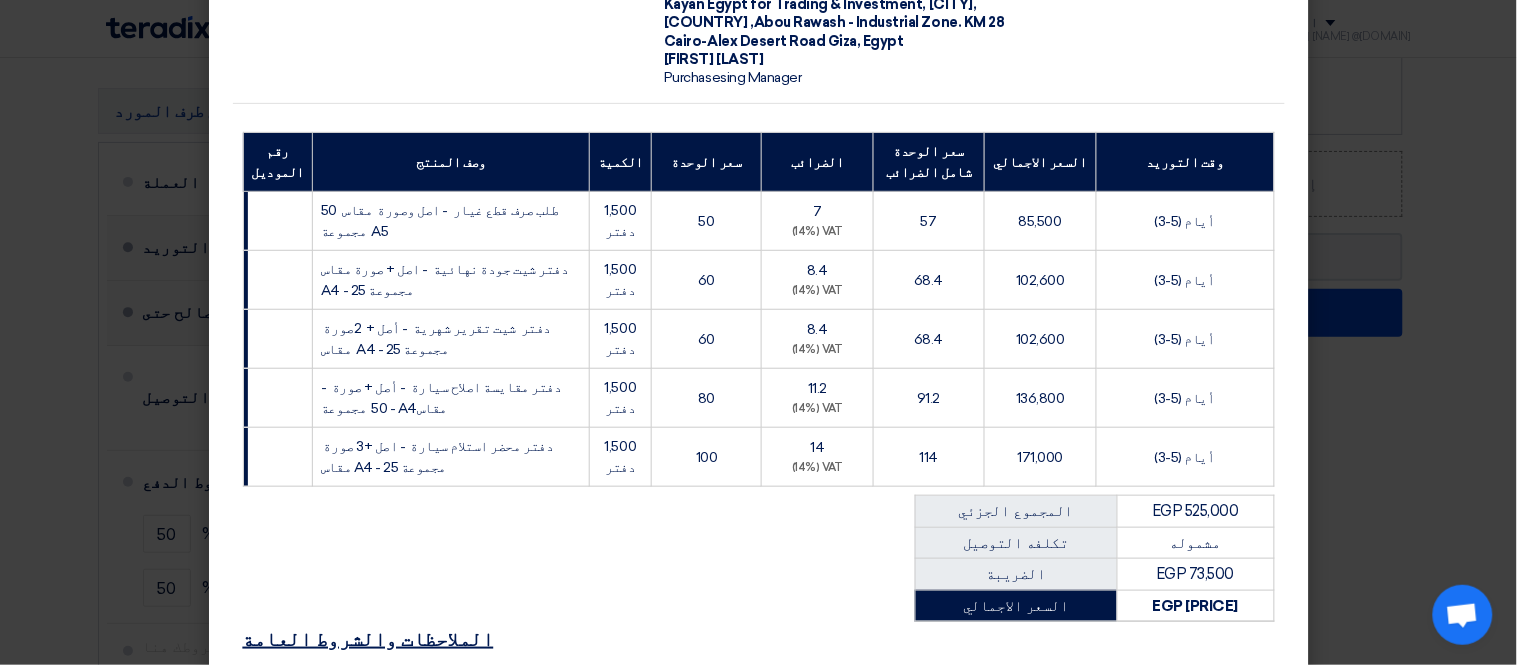 scroll, scrollTop: 482, scrollLeft: 0, axis: vertical 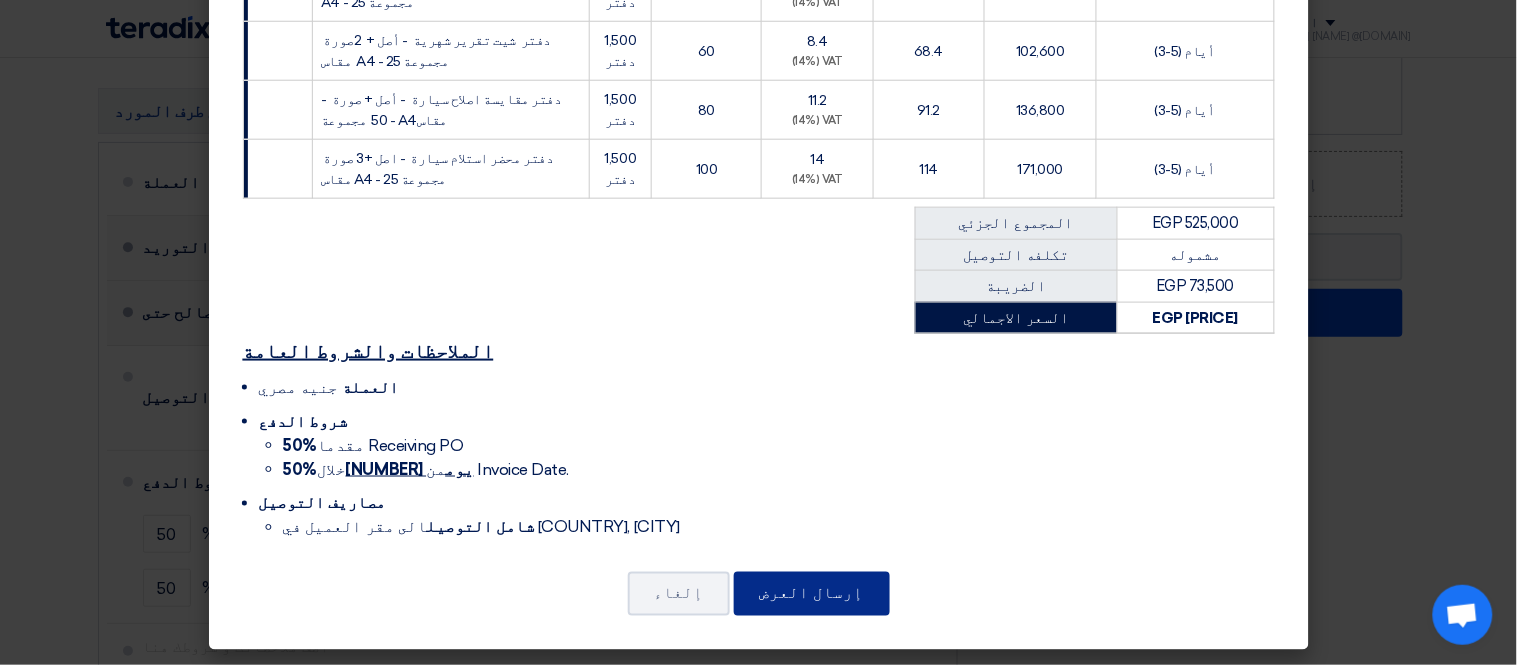 click on "إرسال العرض" 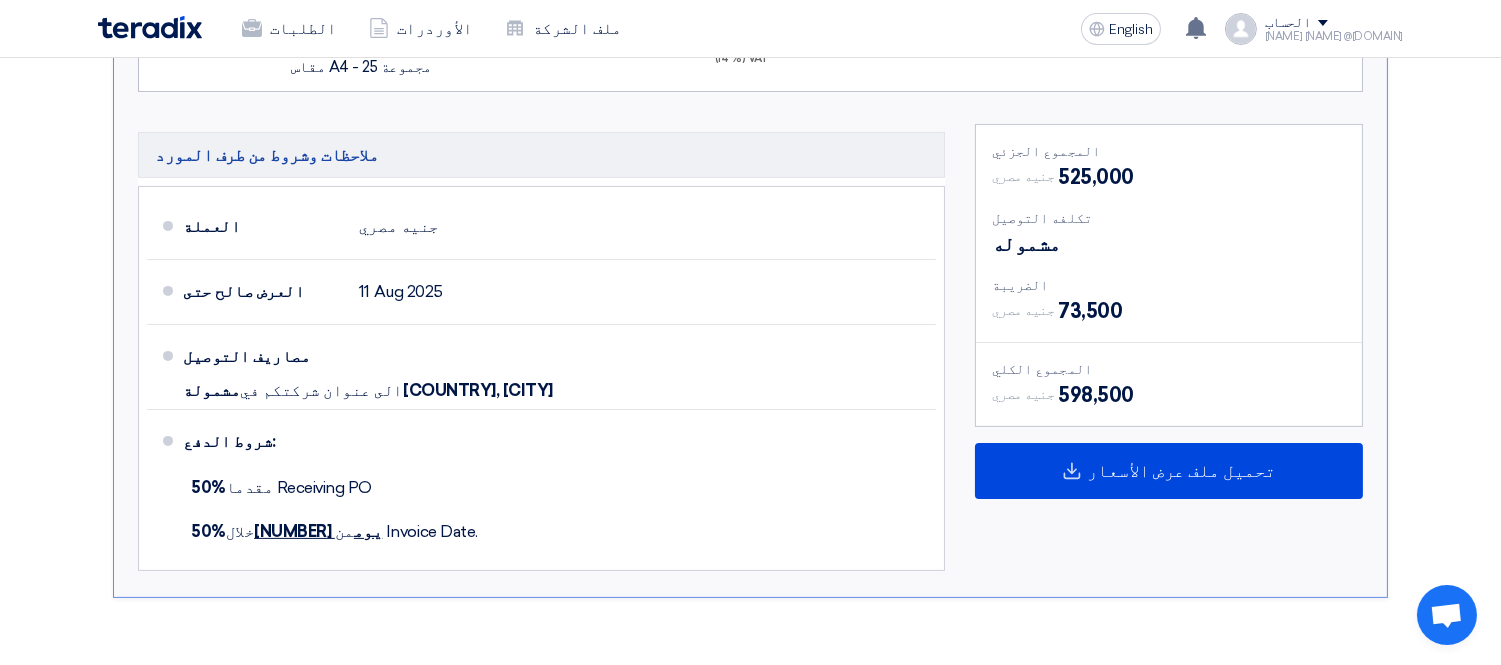 scroll, scrollTop: 1057, scrollLeft: 0, axis: vertical 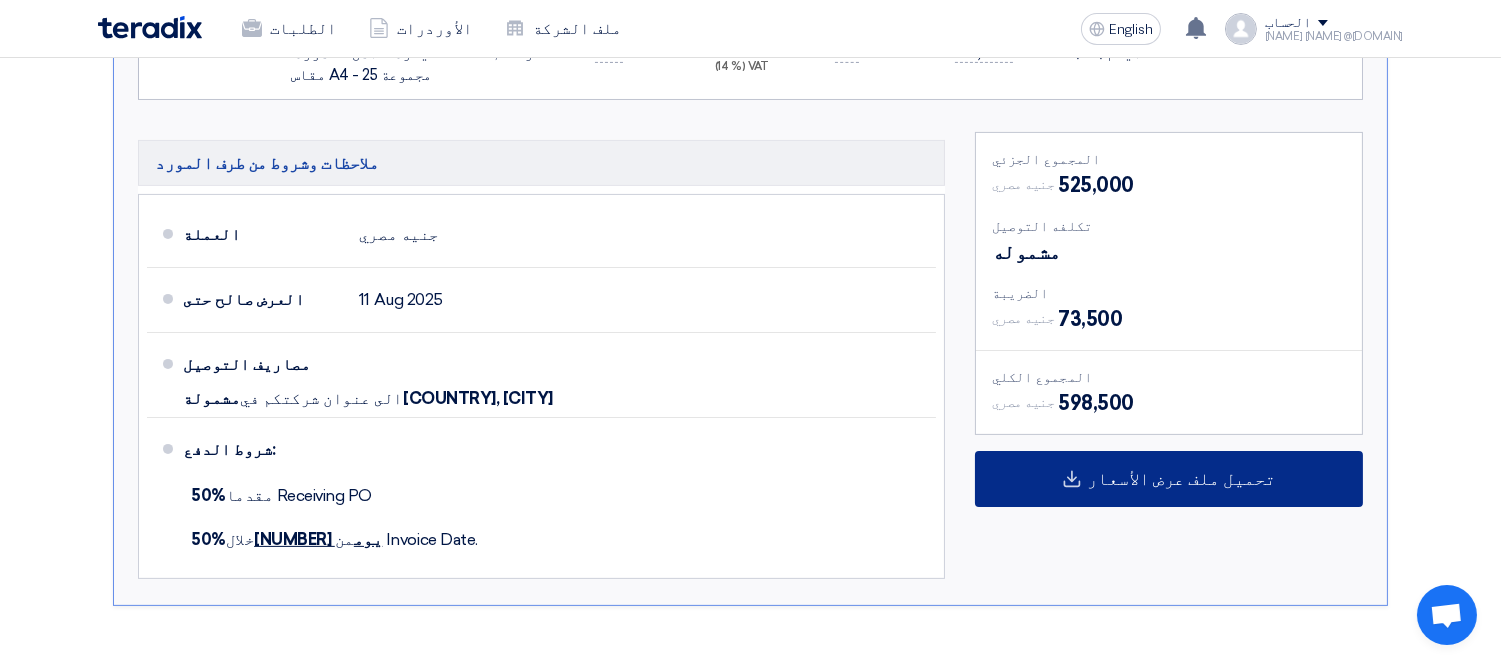 click on "تحميل ملف عرض الأسعار" at bounding box center [1181, 479] 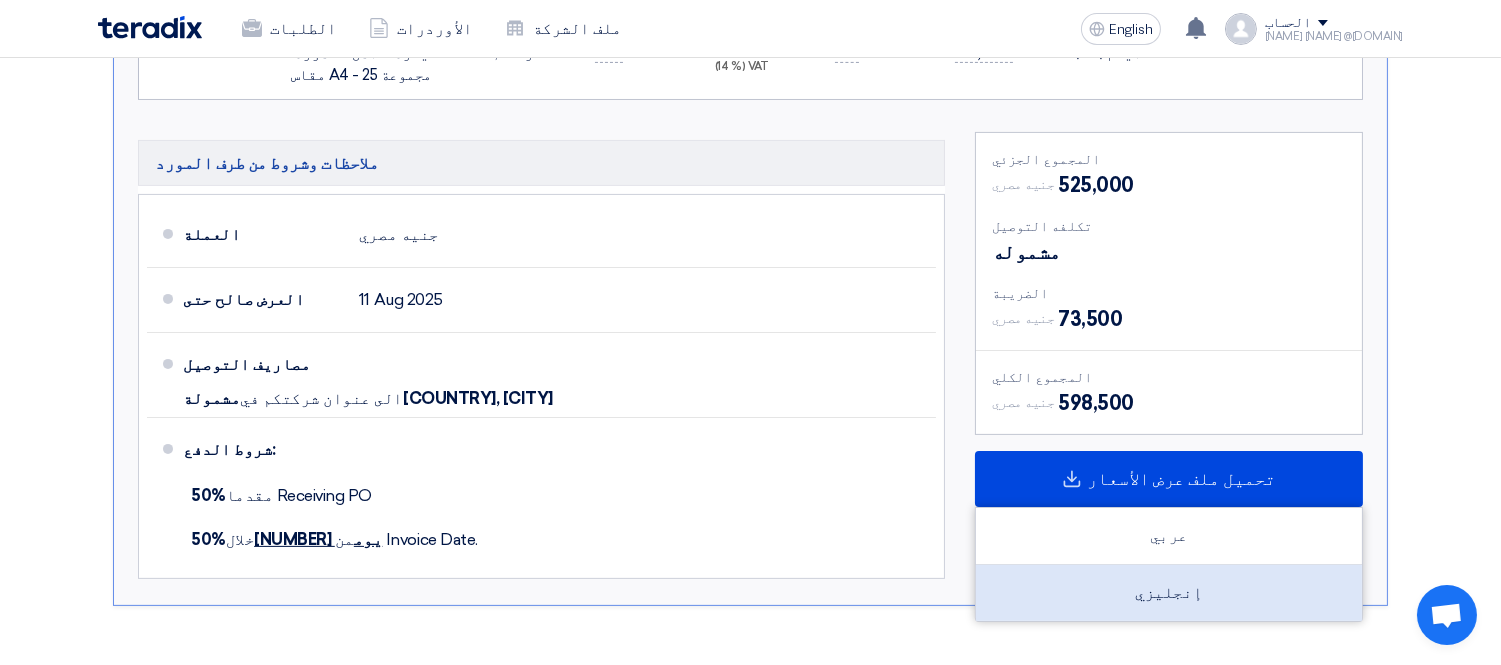 click on "إنجليزي" at bounding box center [1169, 593] 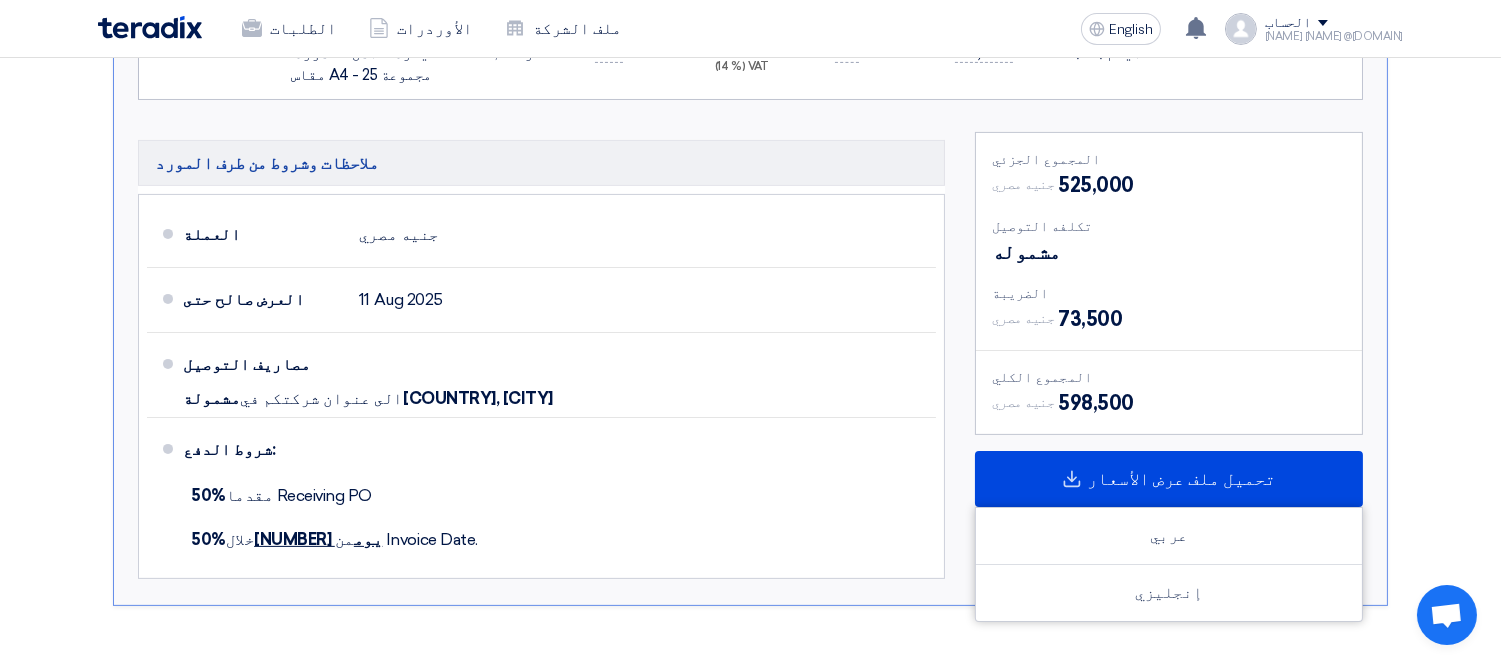 click on "الحساب" 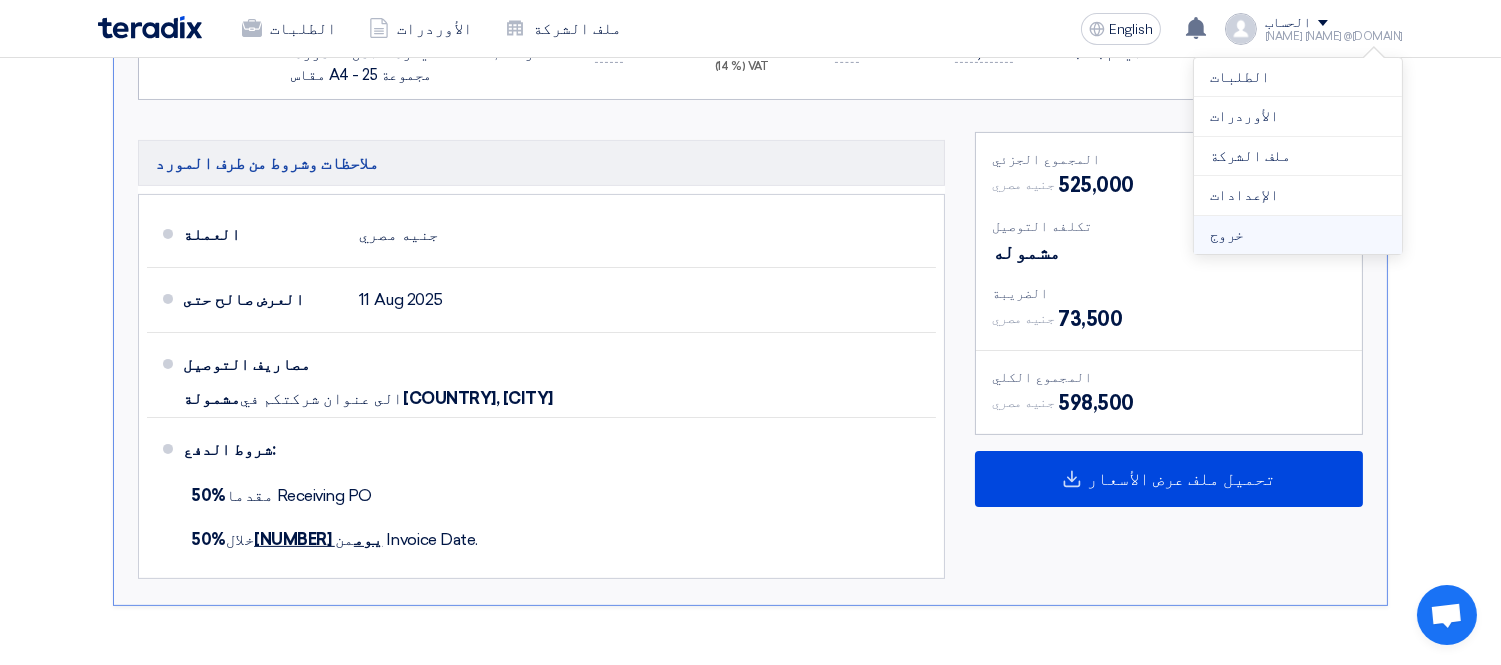 click on "خروج" 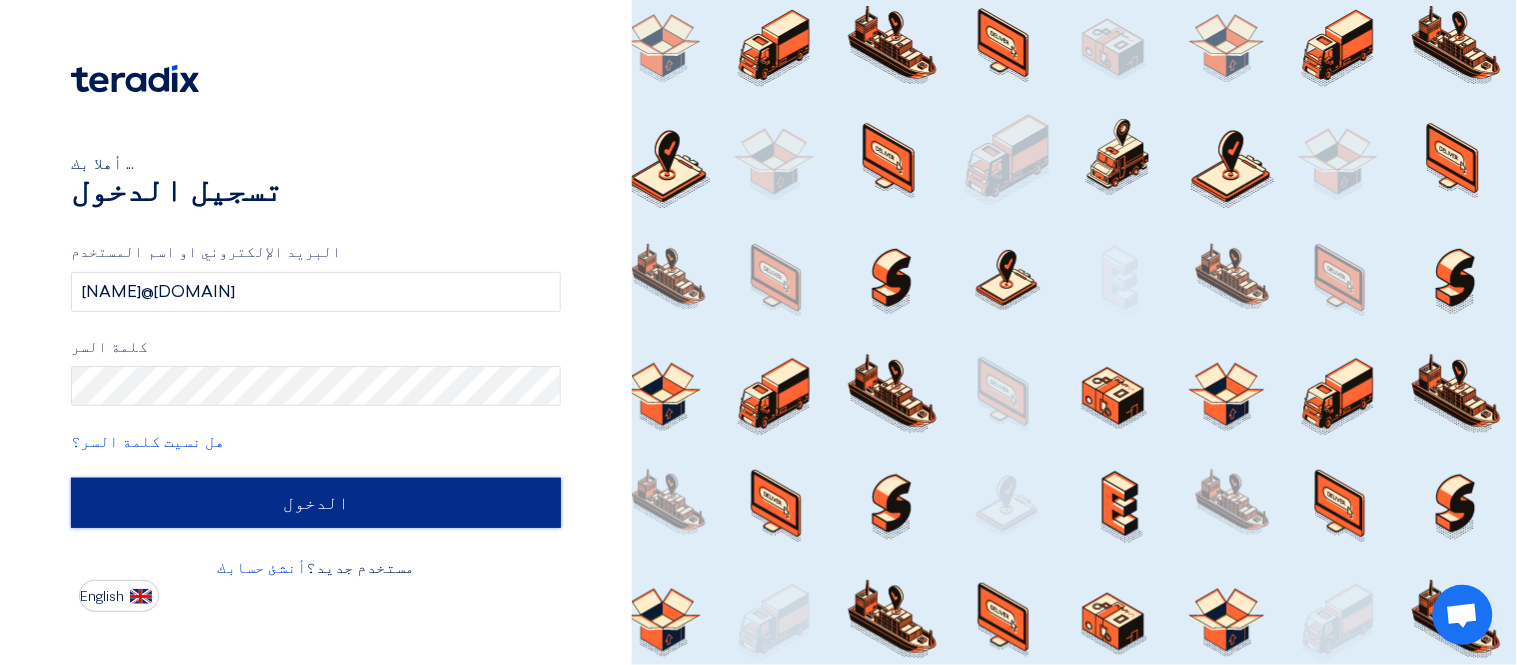 click on "الدخول" 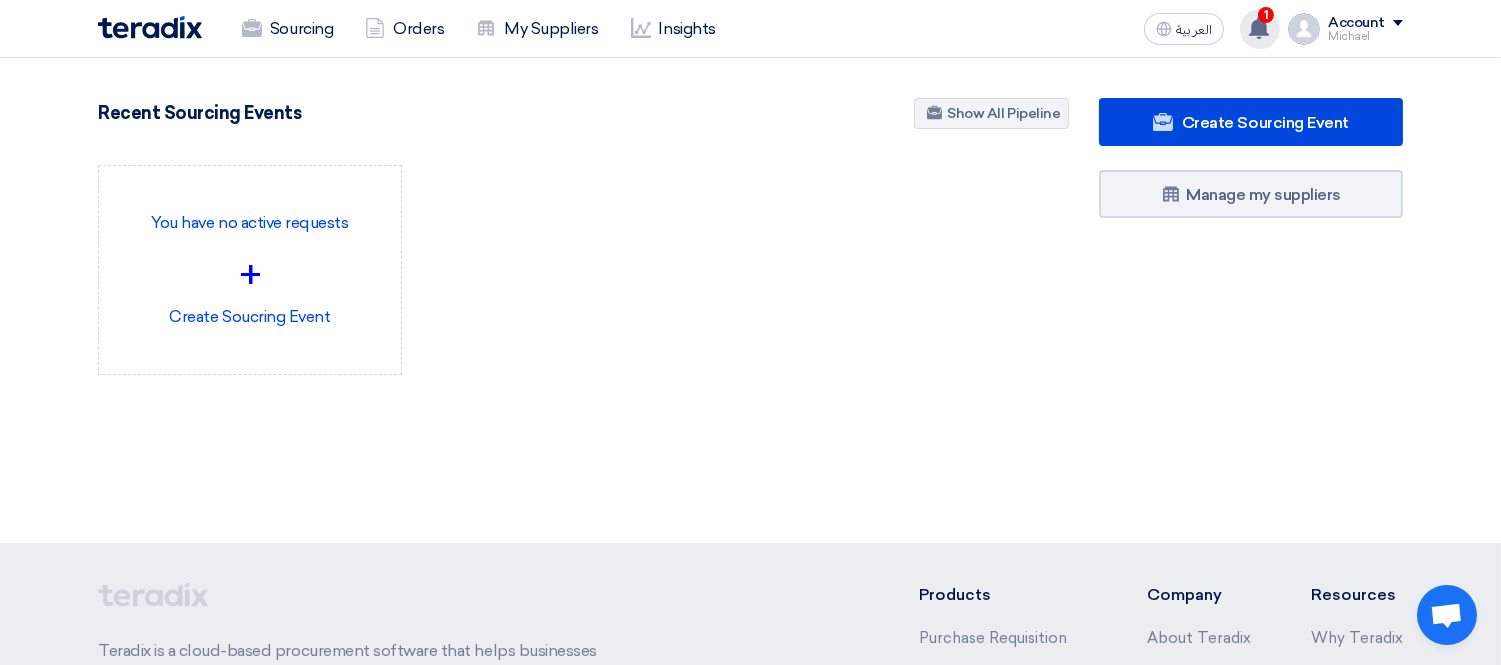 click 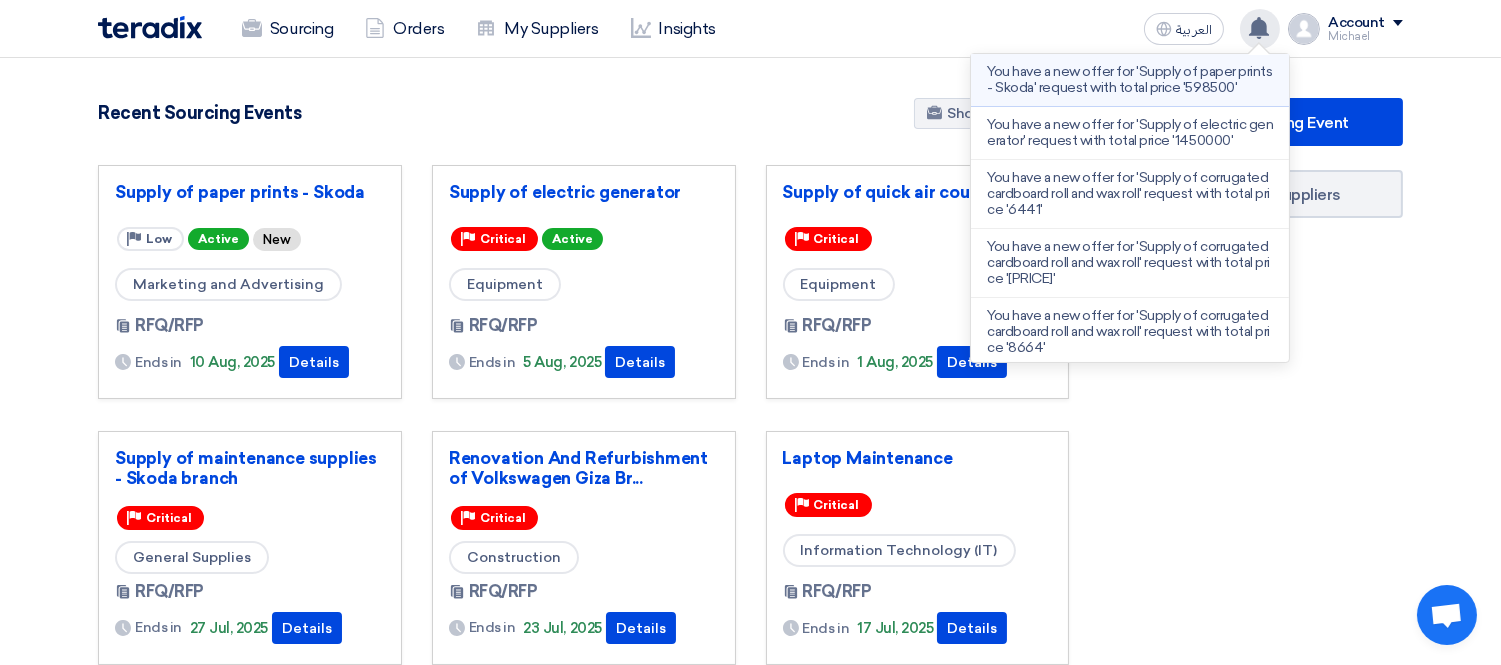 click on "You have a new offer for 'Supply of paper prints - Skoda' request with total price '598500'" 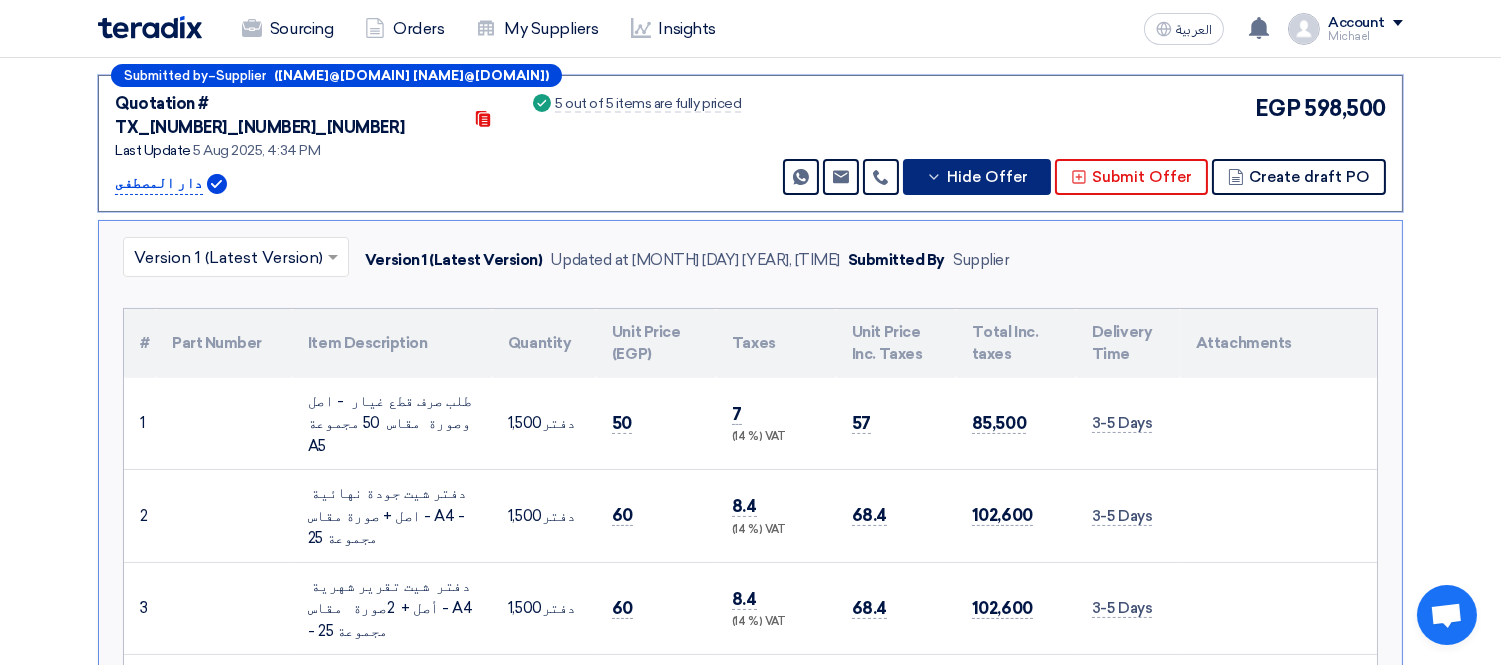 scroll, scrollTop: 302, scrollLeft: 0, axis: vertical 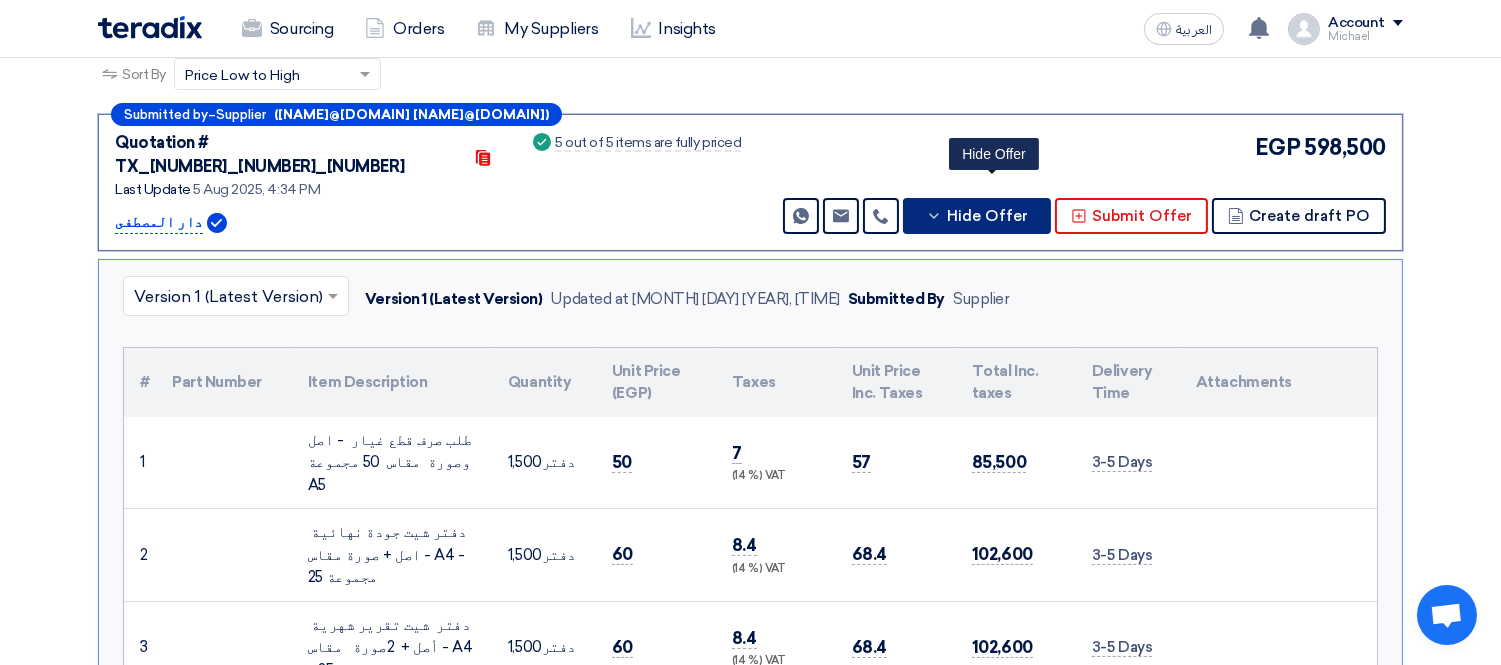 click 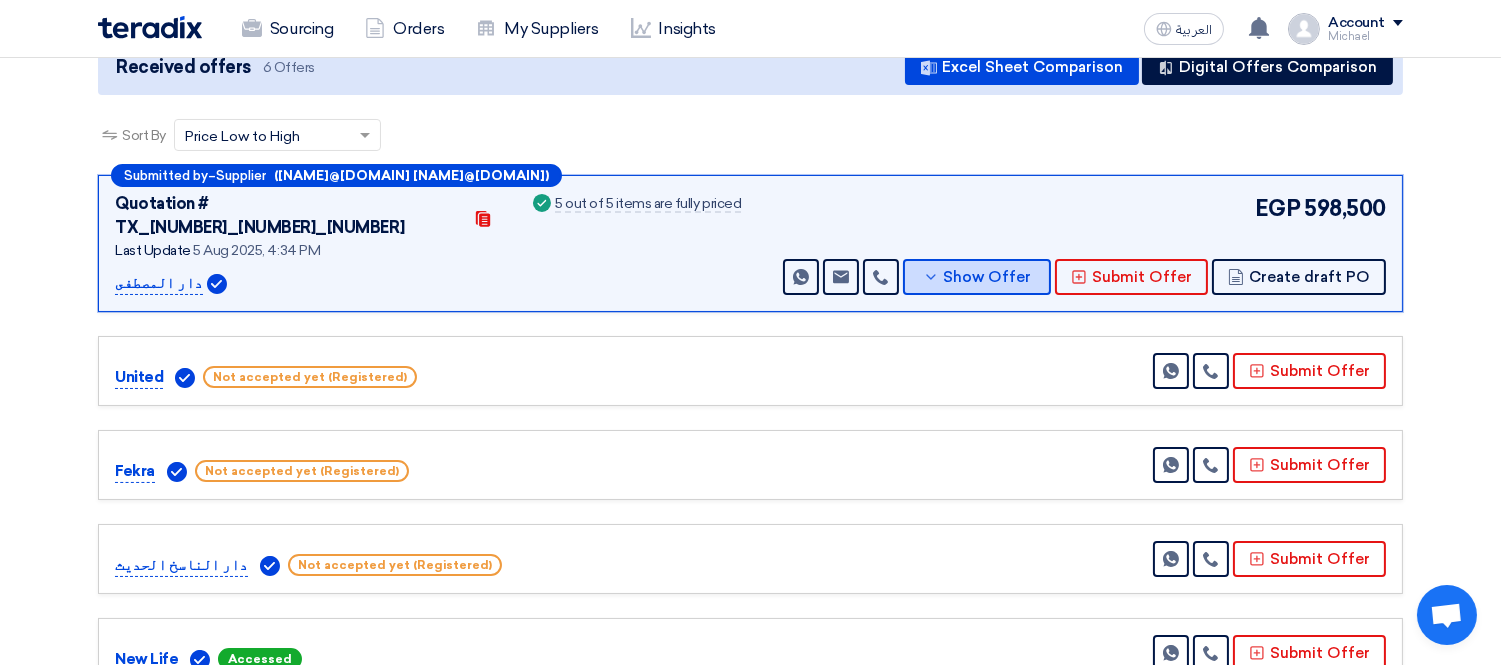 scroll, scrollTop: 191, scrollLeft: 0, axis: vertical 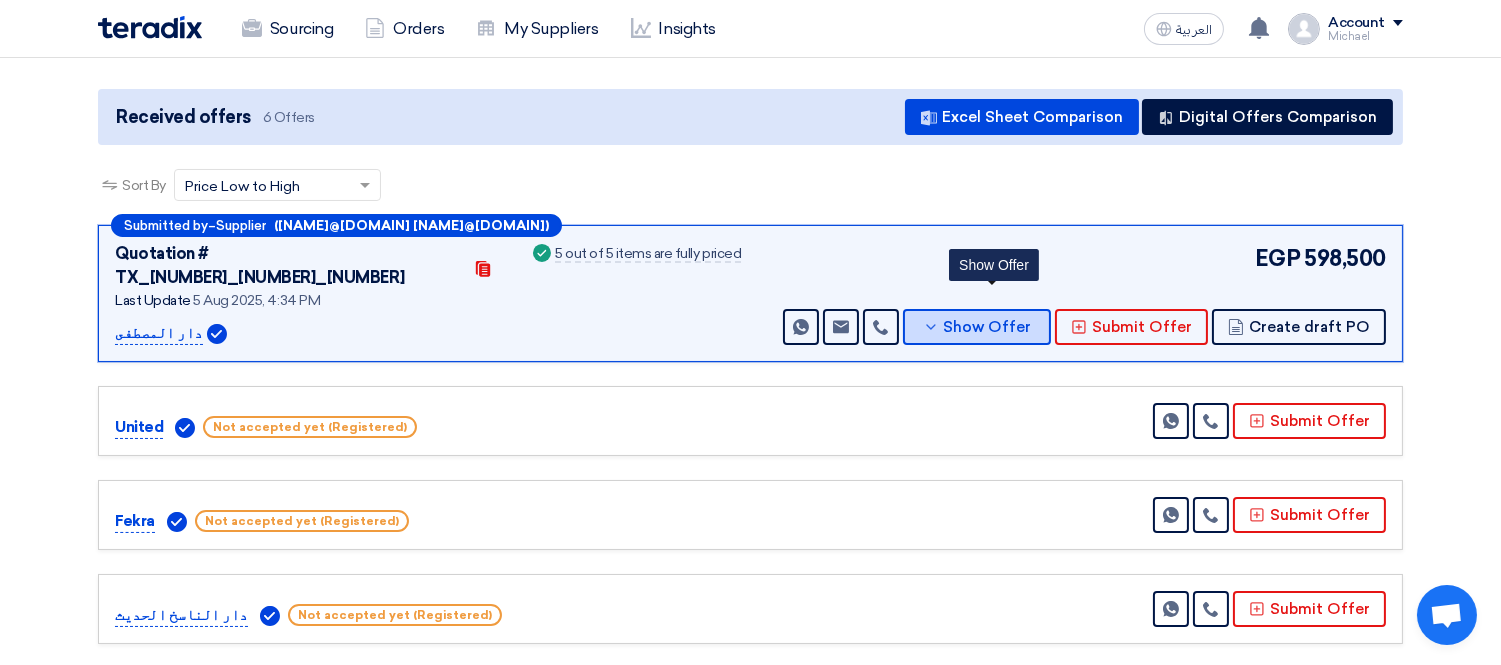 click on "Show Offer" at bounding box center [988, 327] 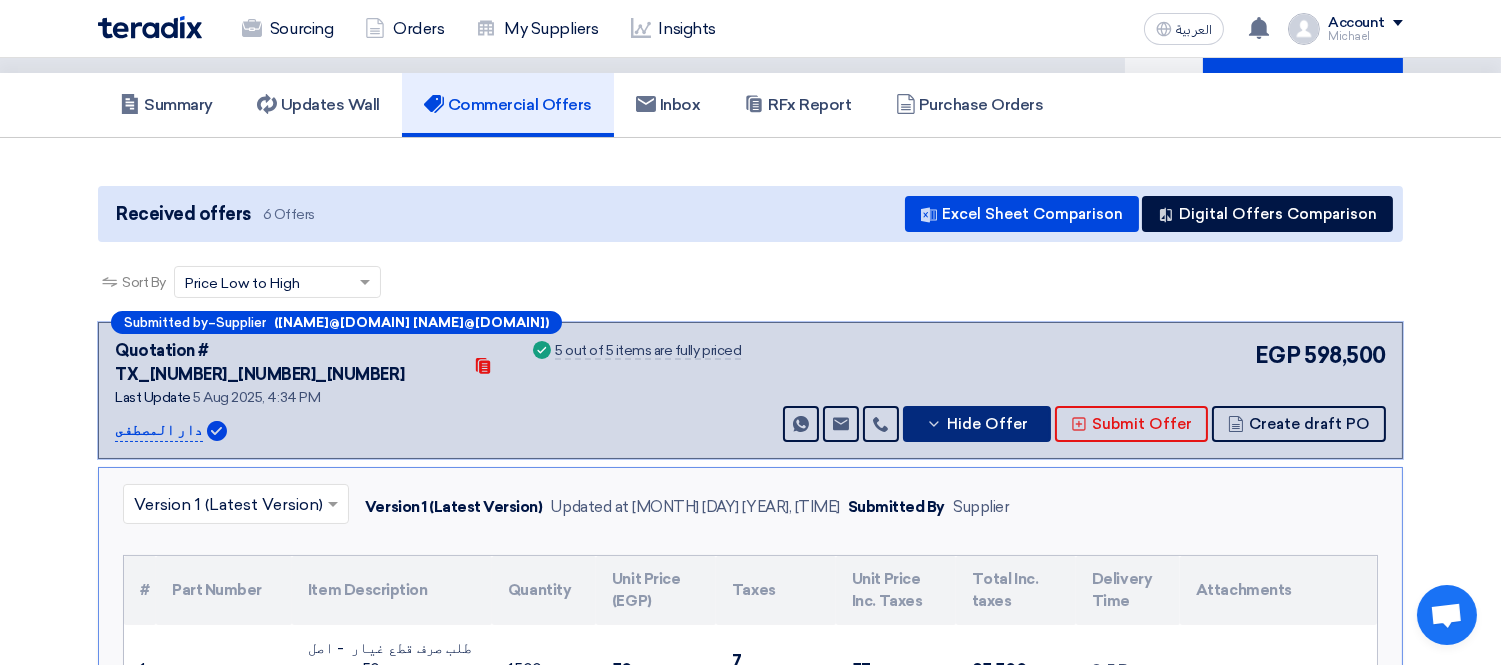 scroll, scrollTop: 80, scrollLeft: 0, axis: vertical 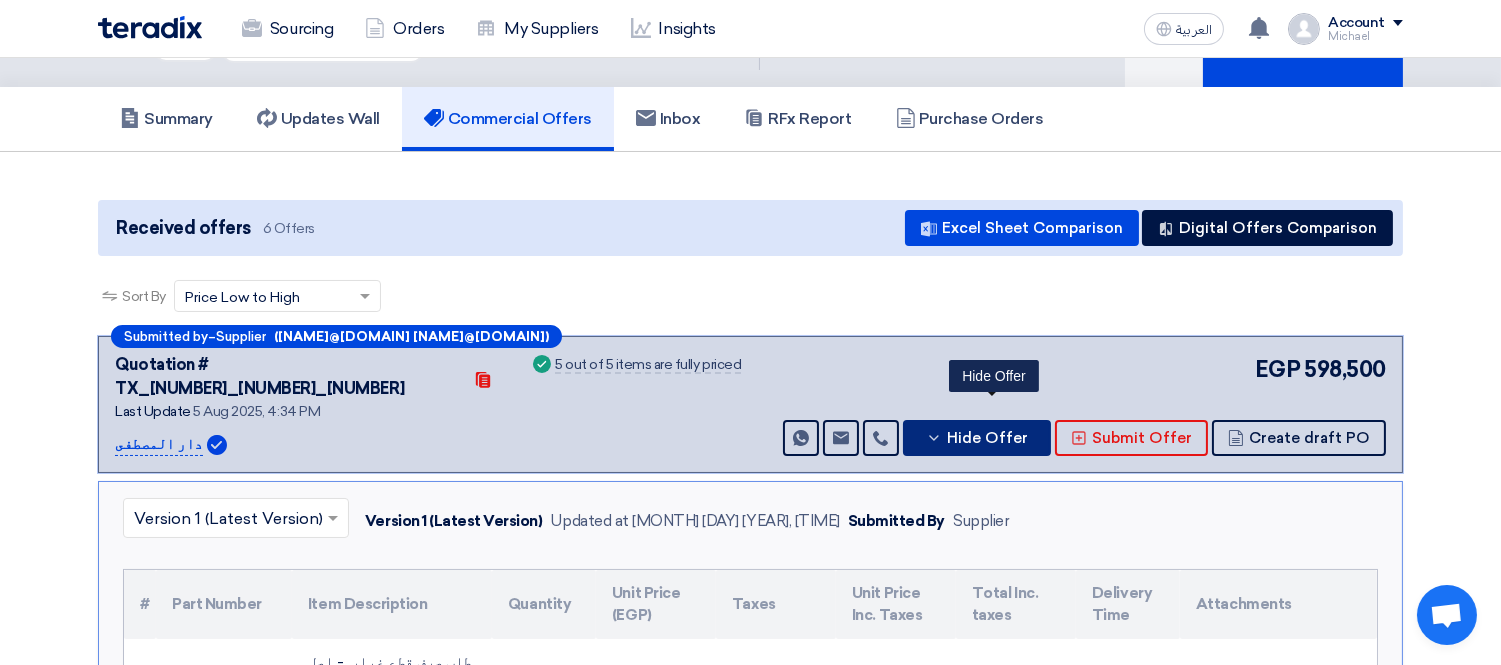 click on "Hide Offer" at bounding box center [987, 438] 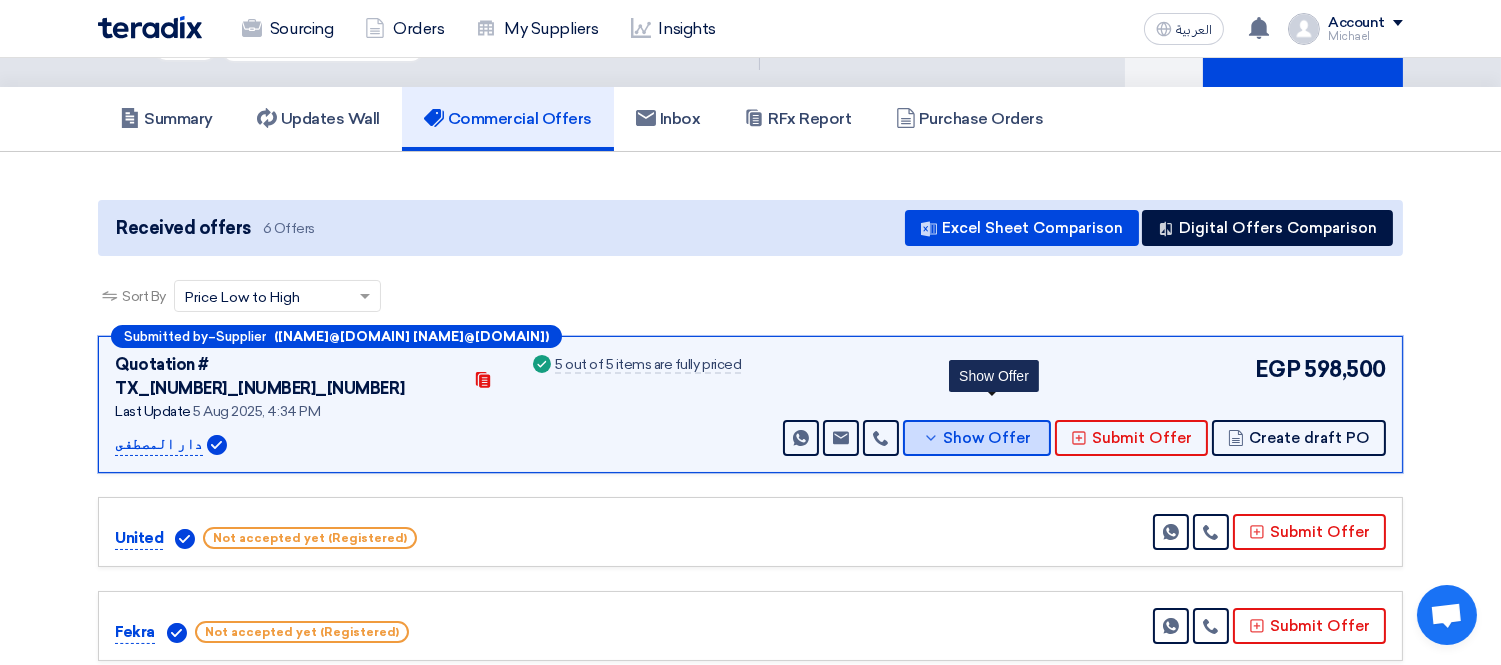 click on "Show Offer" at bounding box center [988, 438] 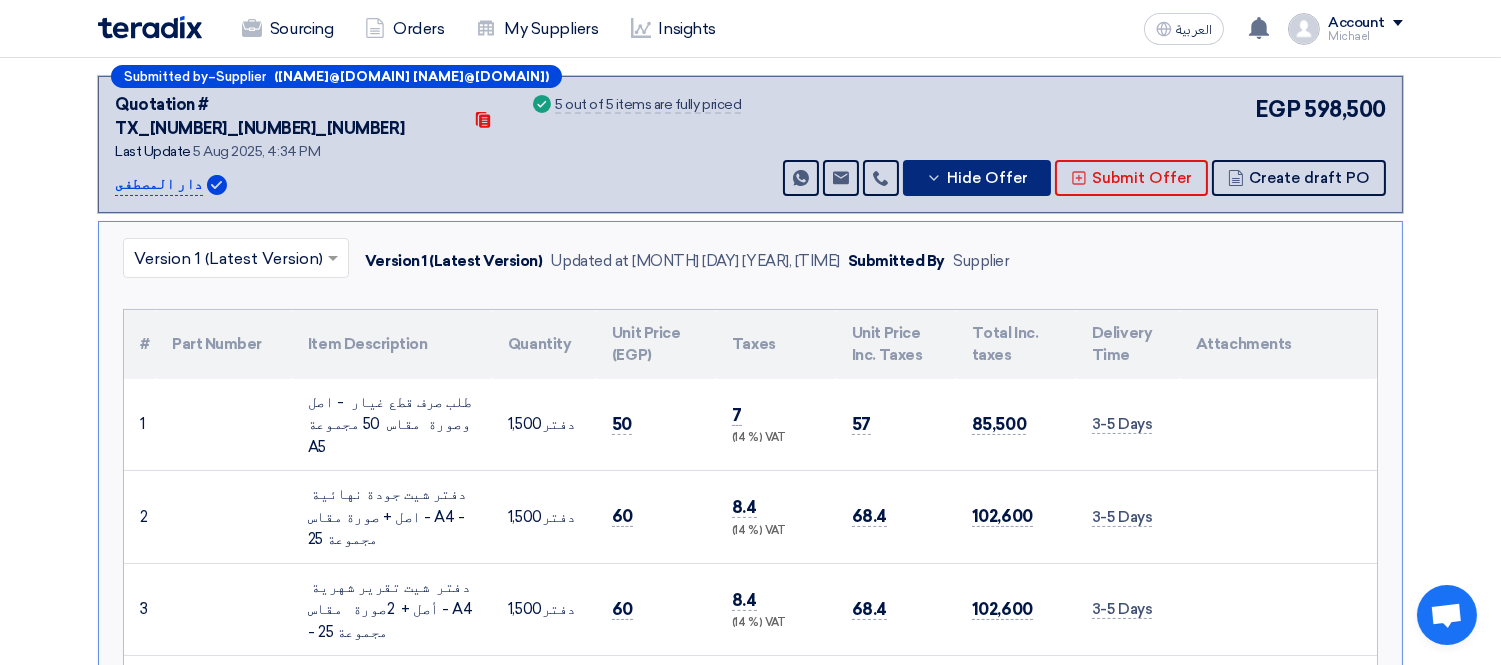 scroll, scrollTop: 302, scrollLeft: 0, axis: vertical 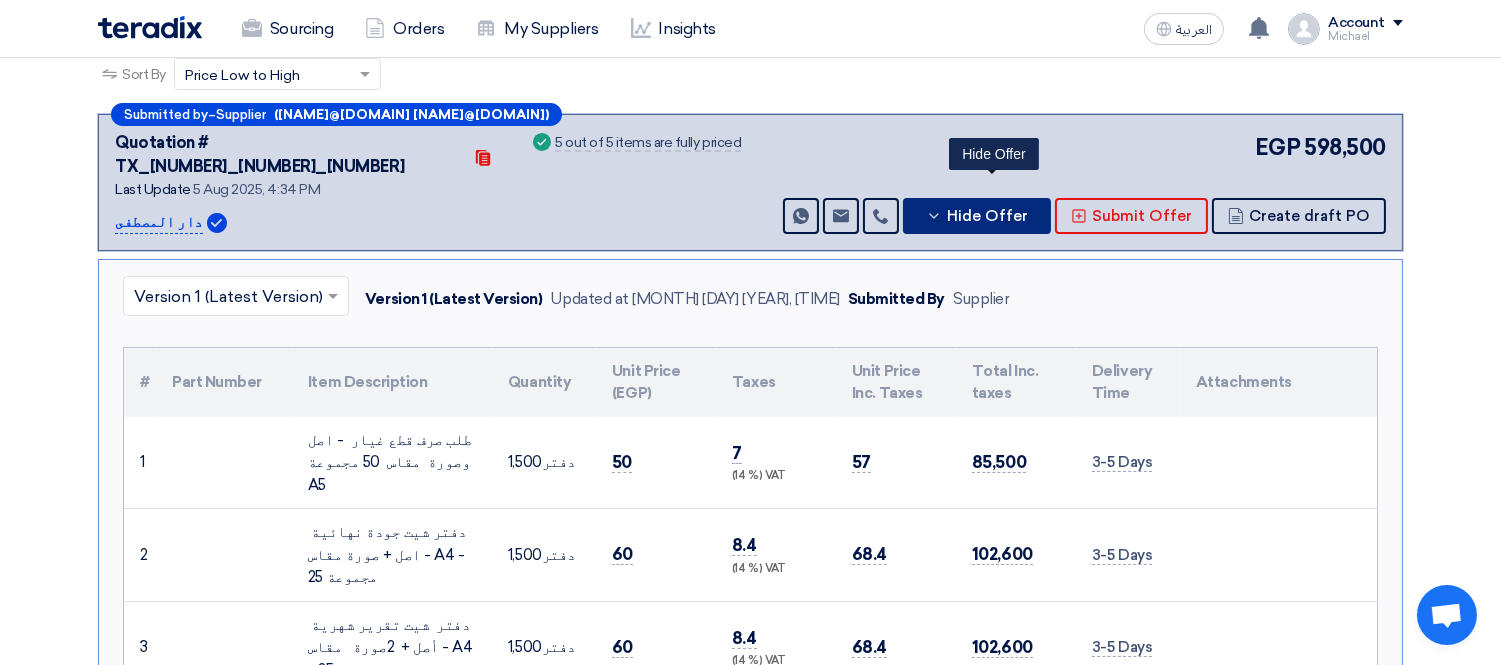 click on "Hide Offer" at bounding box center [987, 216] 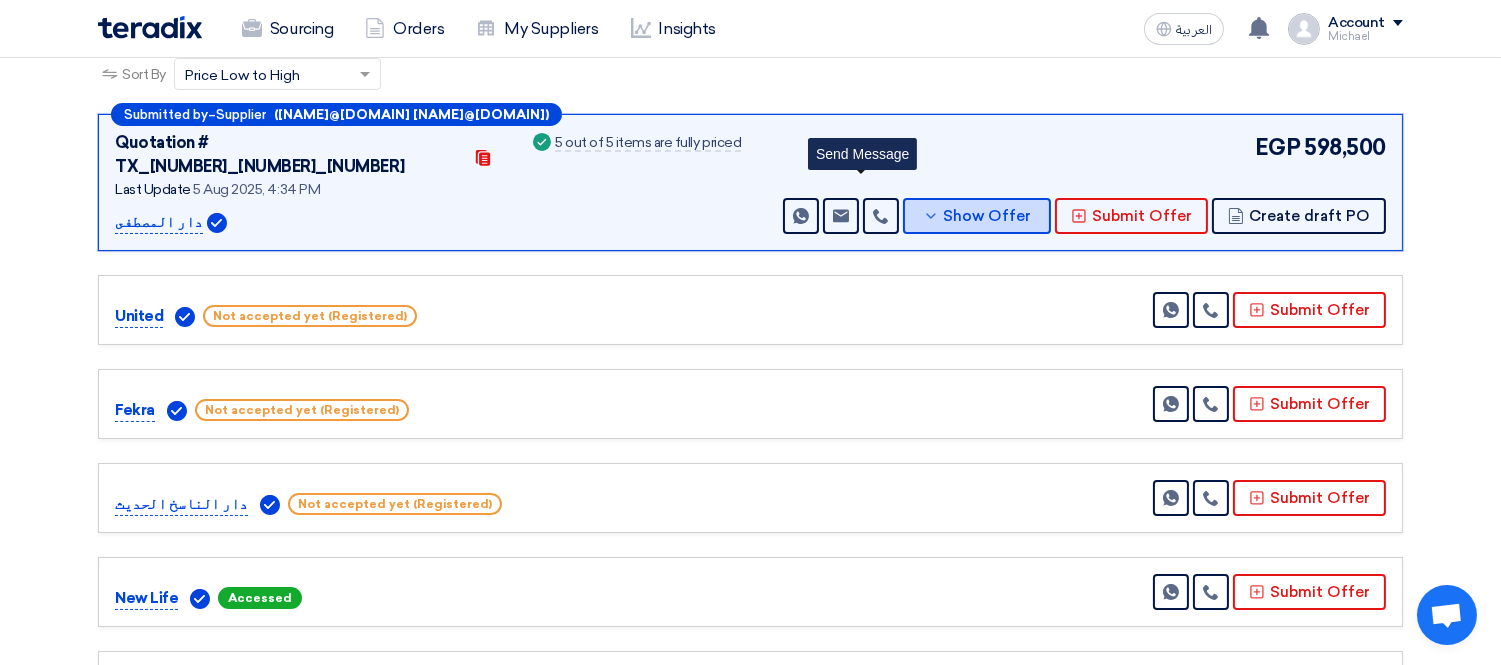 scroll, scrollTop: 0, scrollLeft: 0, axis: both 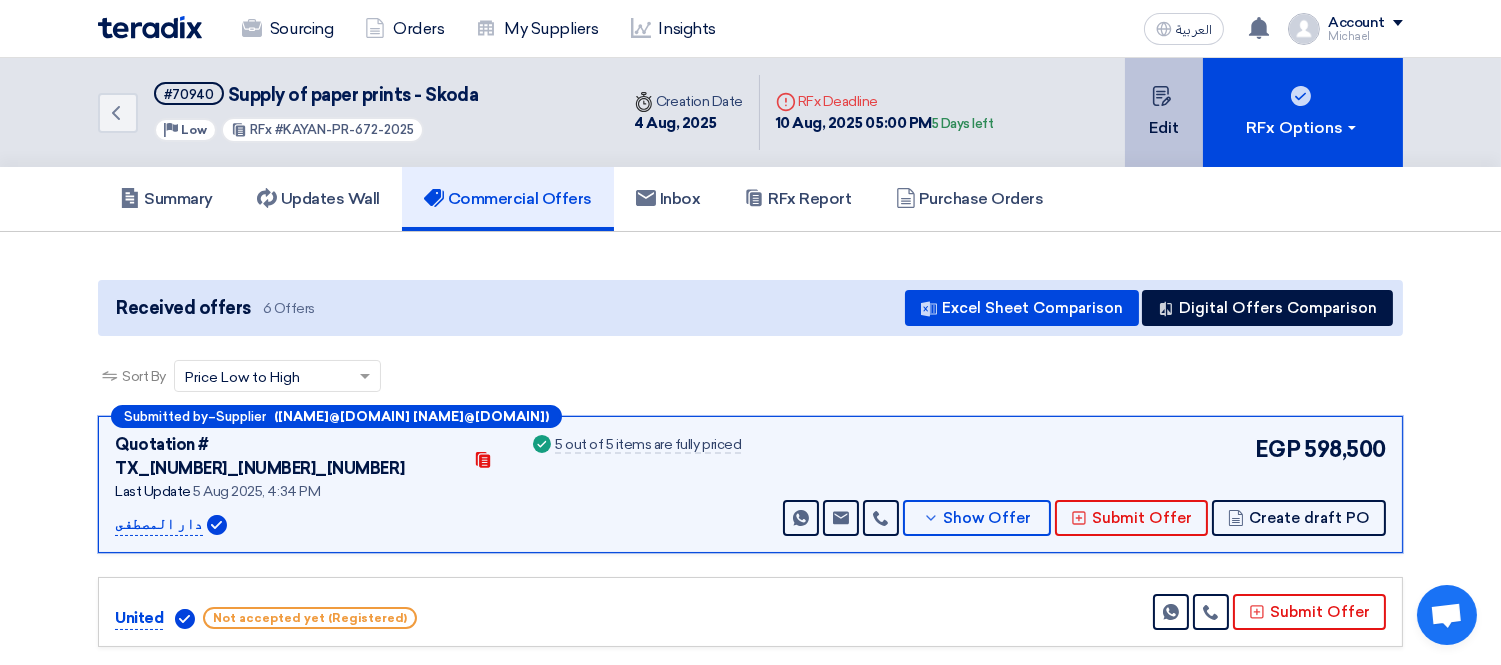 click on "Edit" 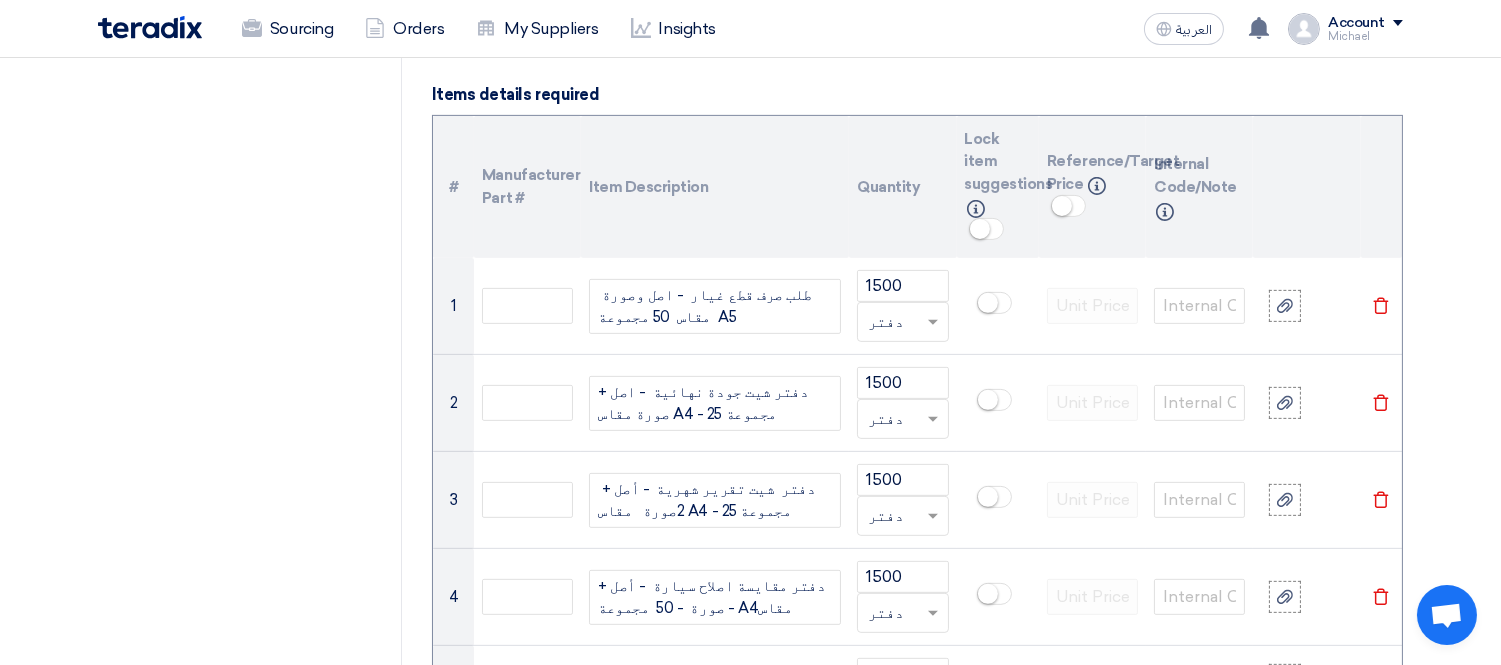 scroll, scrollTop: 1444, scrollLeft: 0, axis: vertical 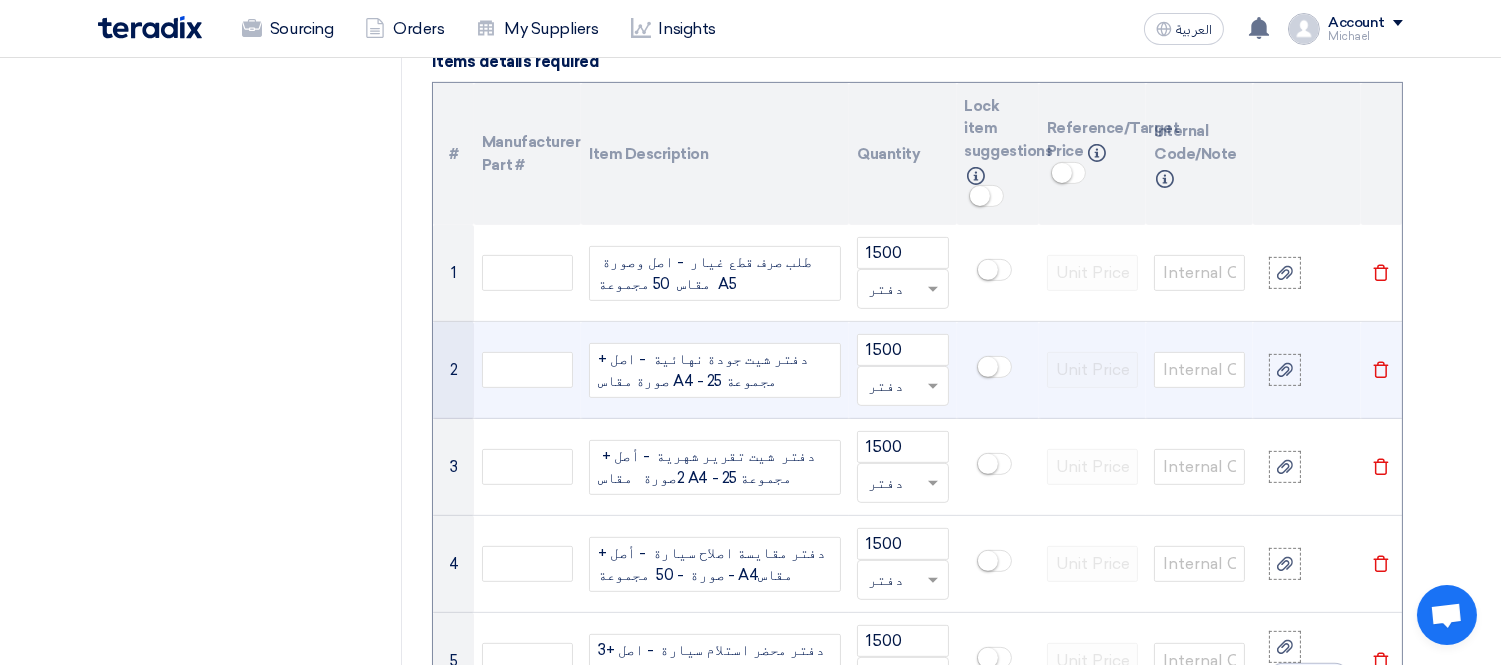click on "دفتر شيت جودة نهائية  - اصل + صورة مقاس A4 - 25 مجموعة" 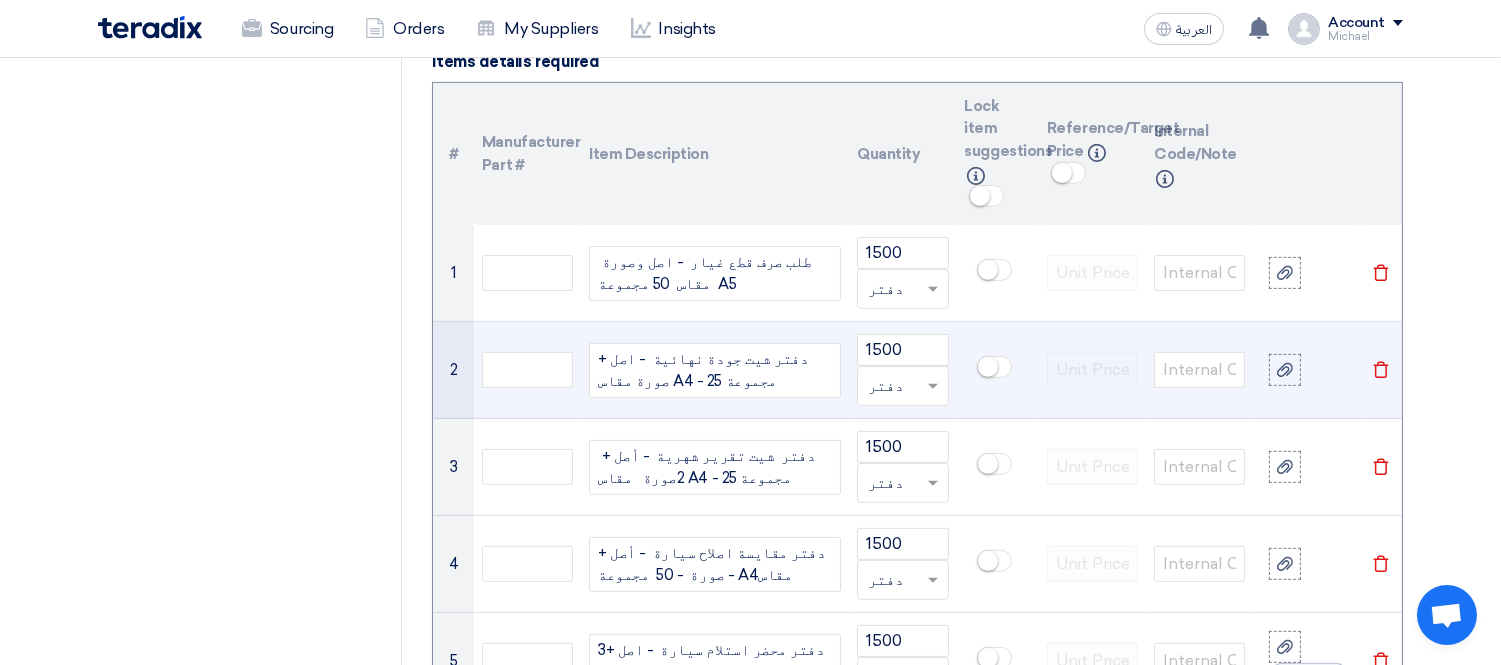 type 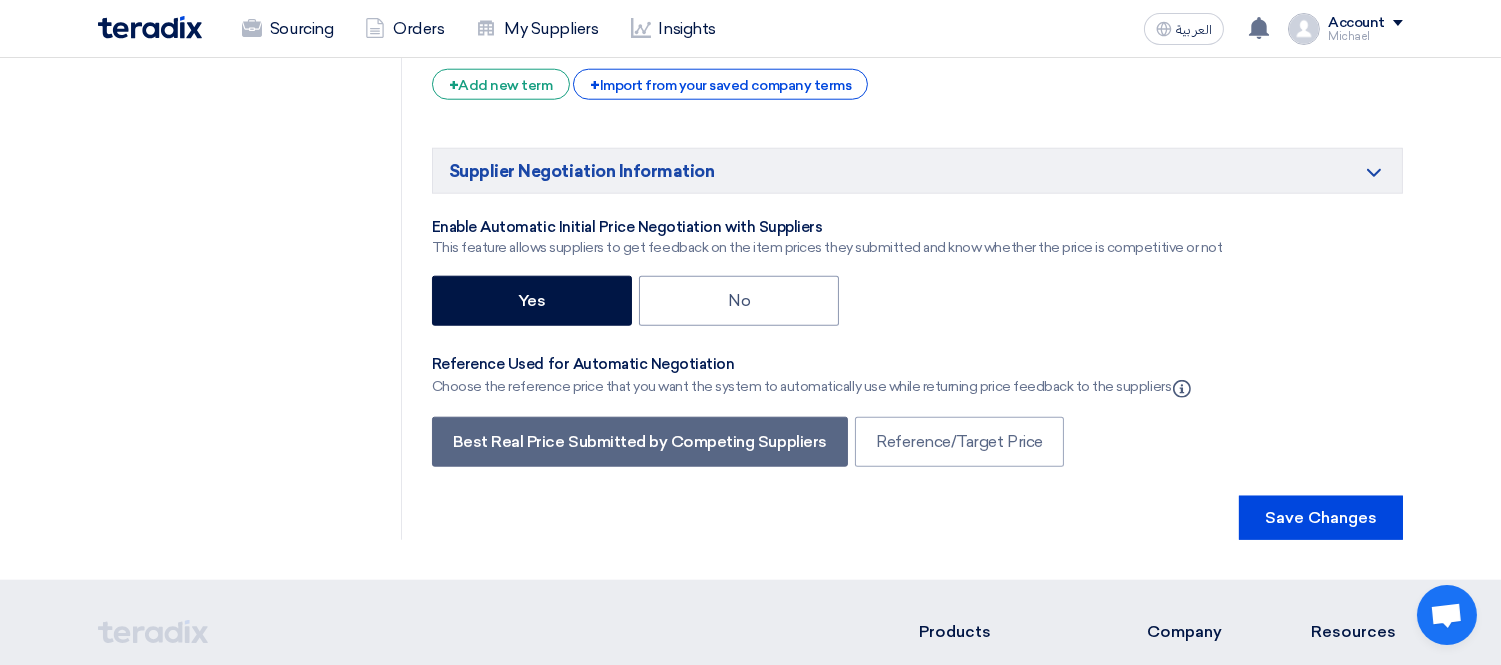 scroll, scrollTop: 3777, scrollLeft: 0, axis: vertical 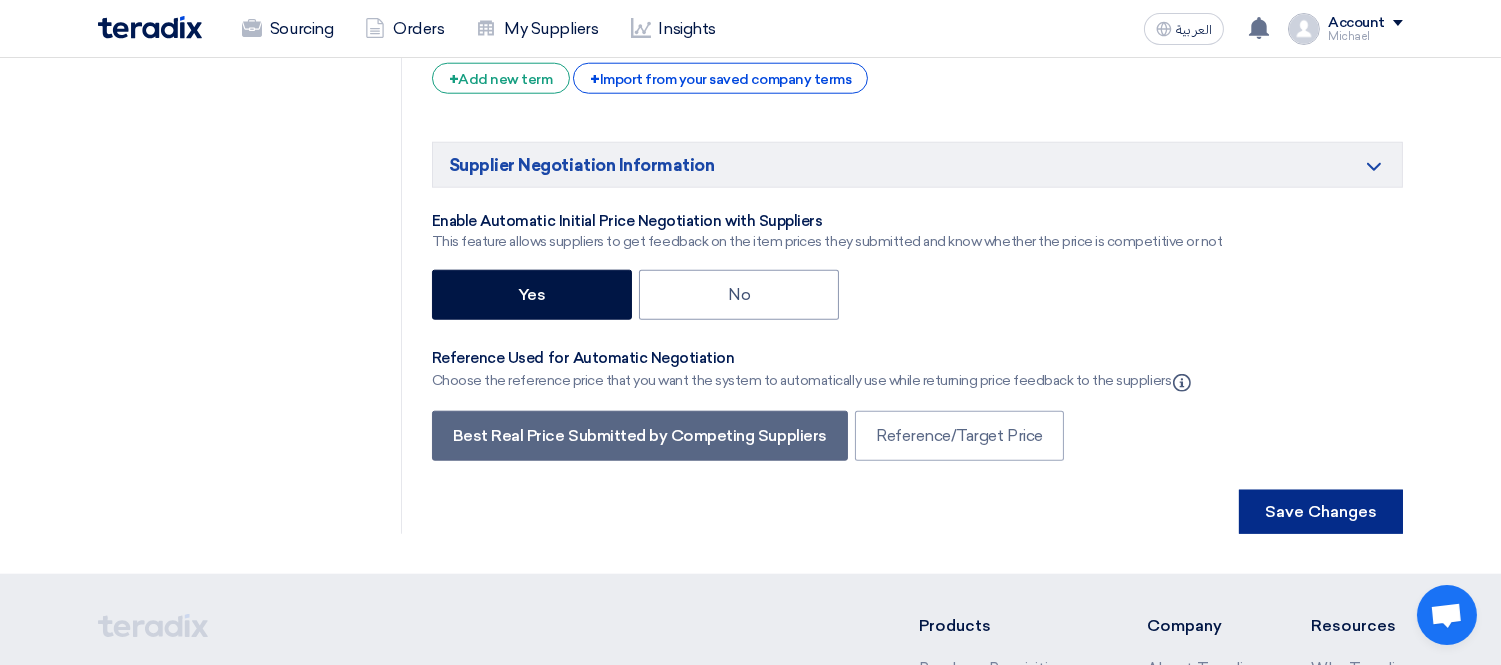 click on "Save Changes" 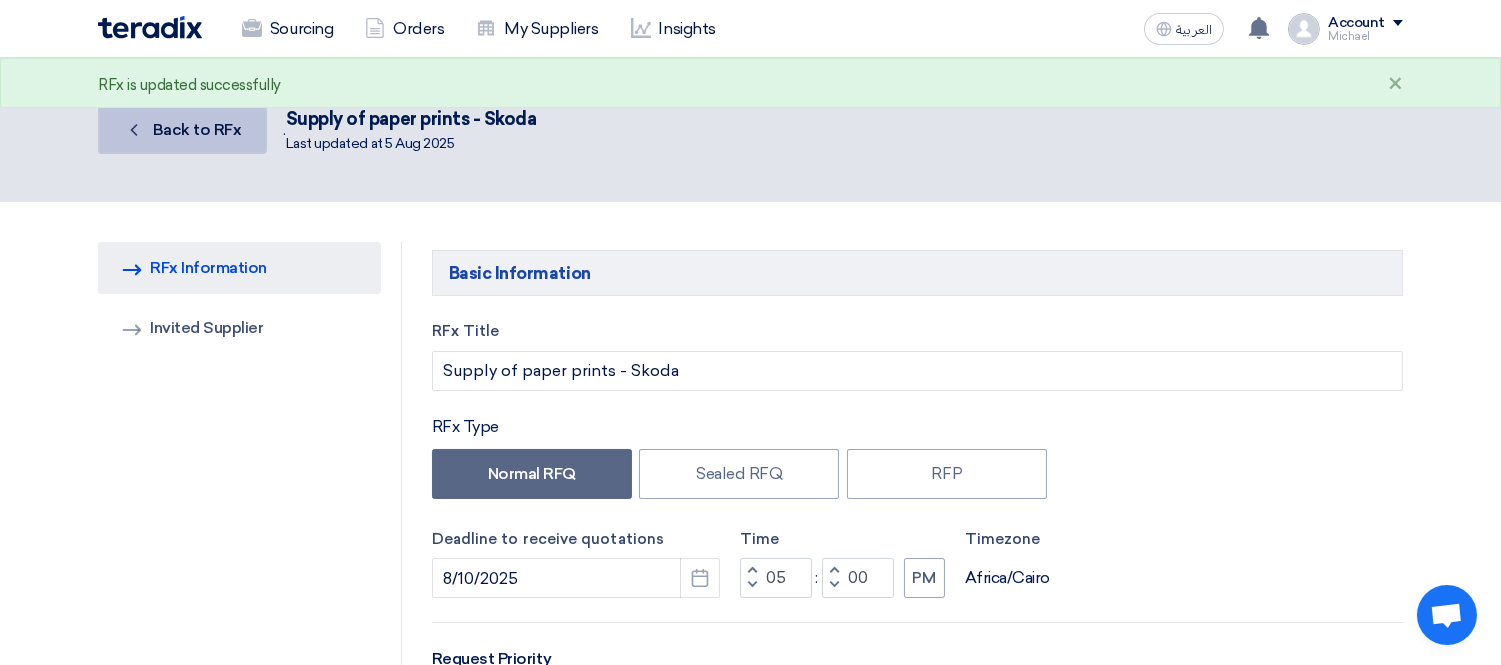 click on "Back to RFx" 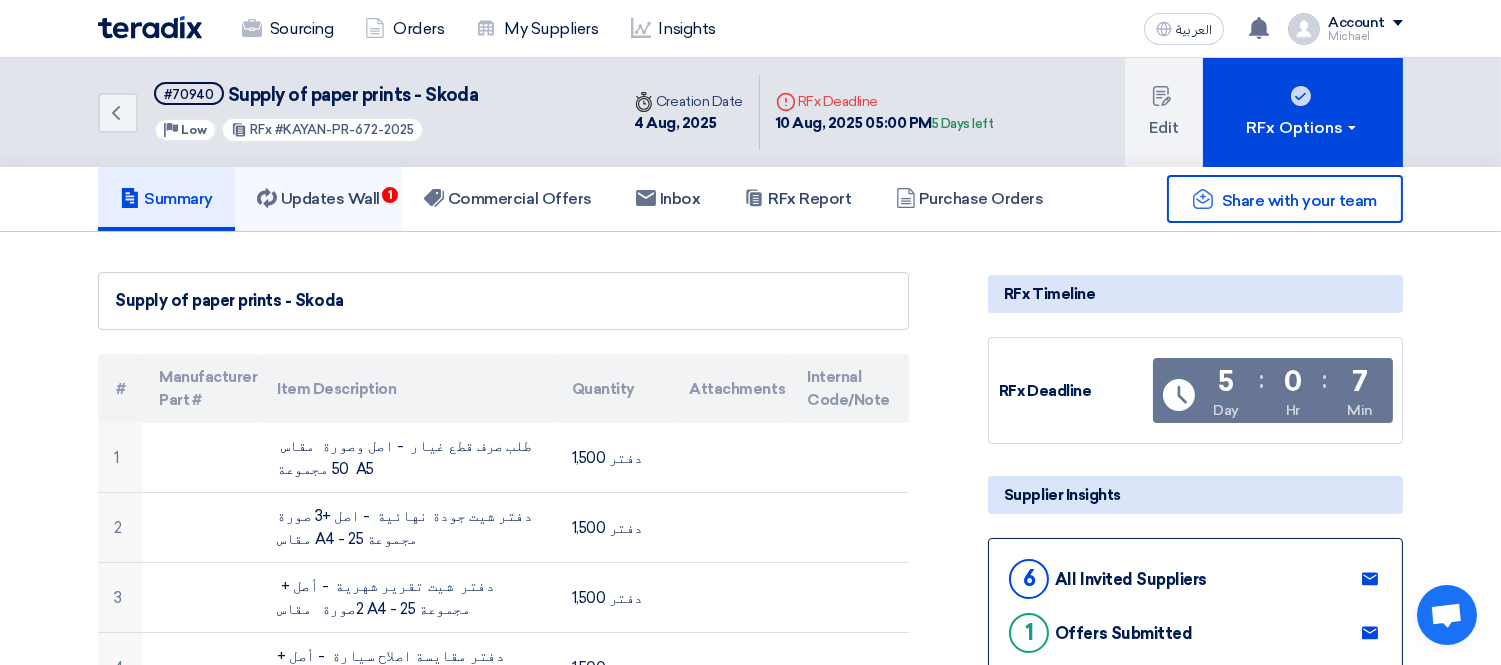click on "Updates Wall
1" 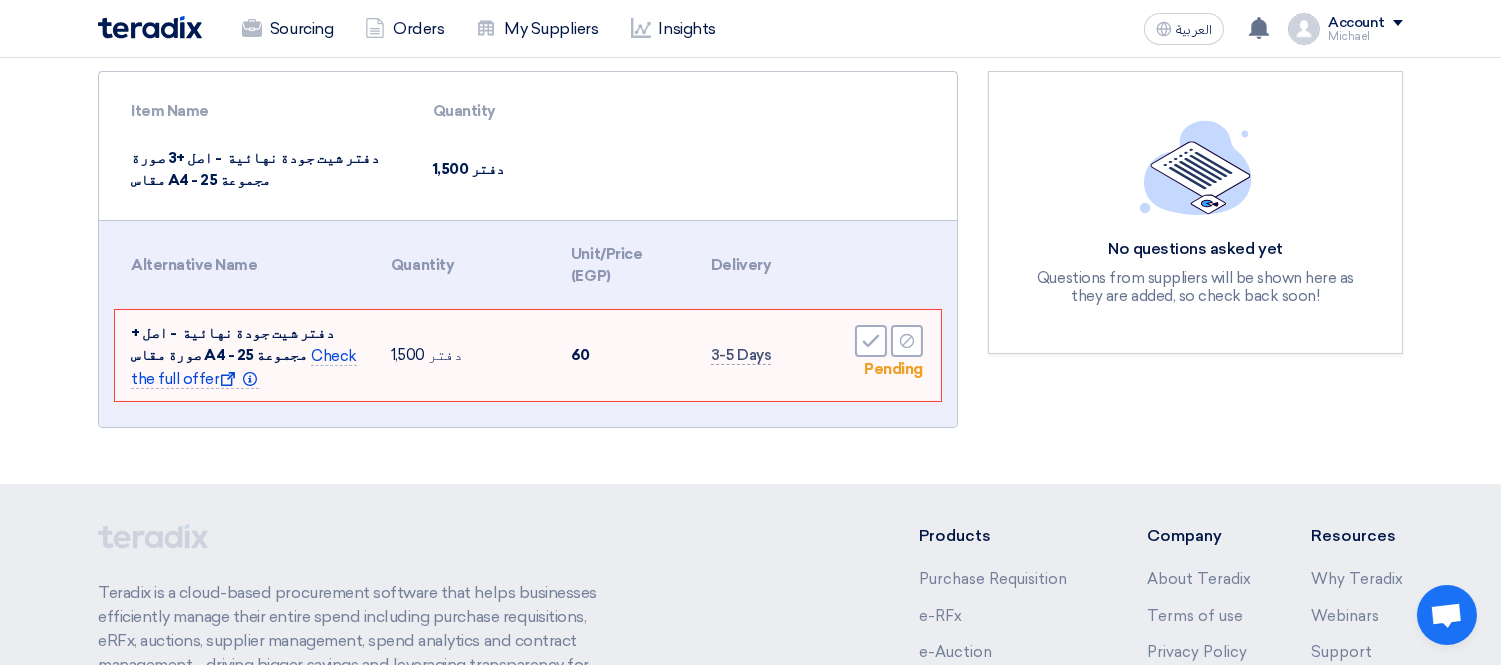 scroll, scrollTop: 333, scrollLeft: 0, axis: vertical 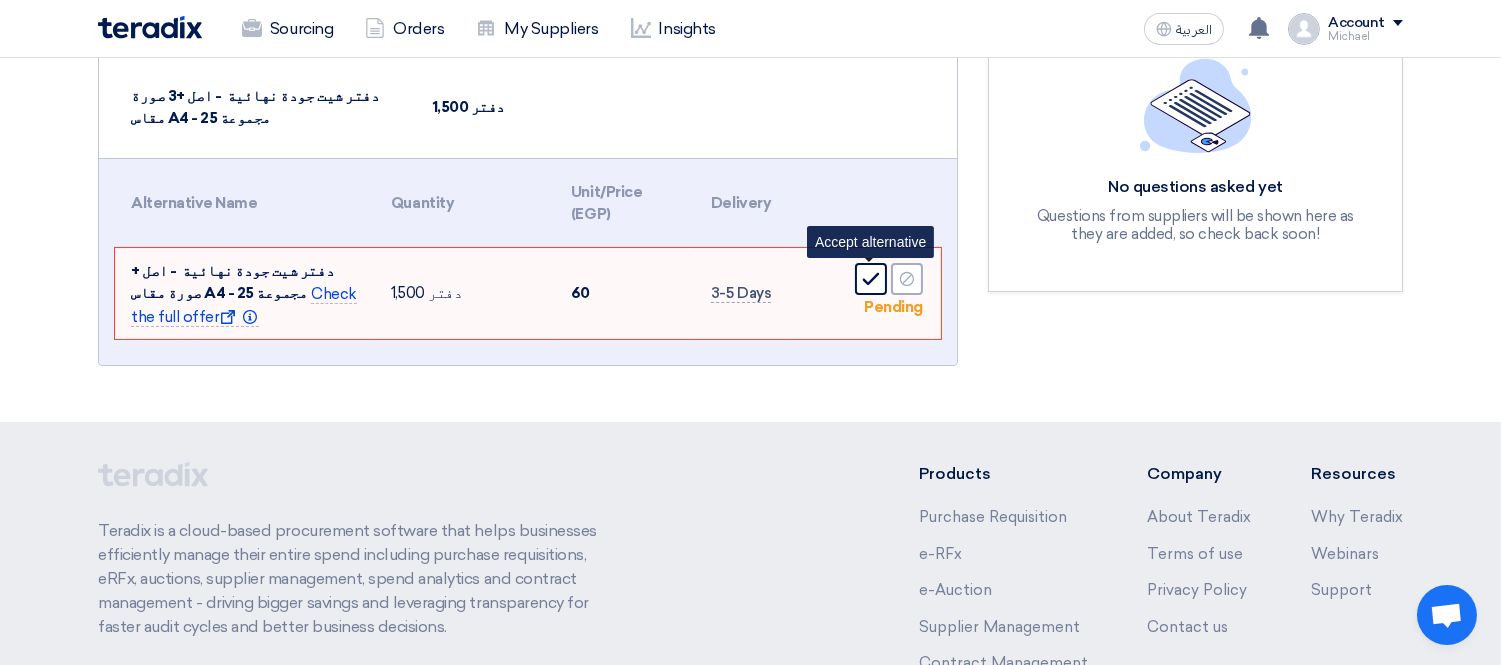 click on "Accept" 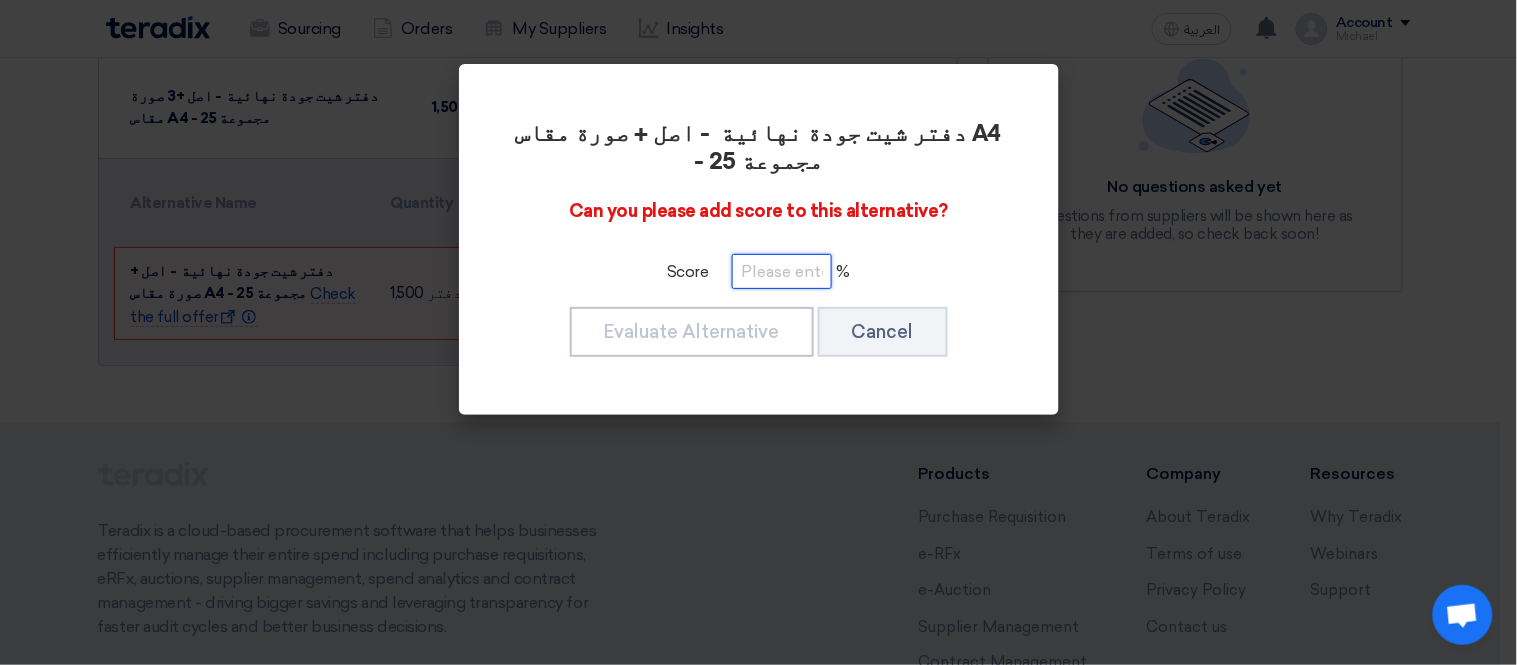 click 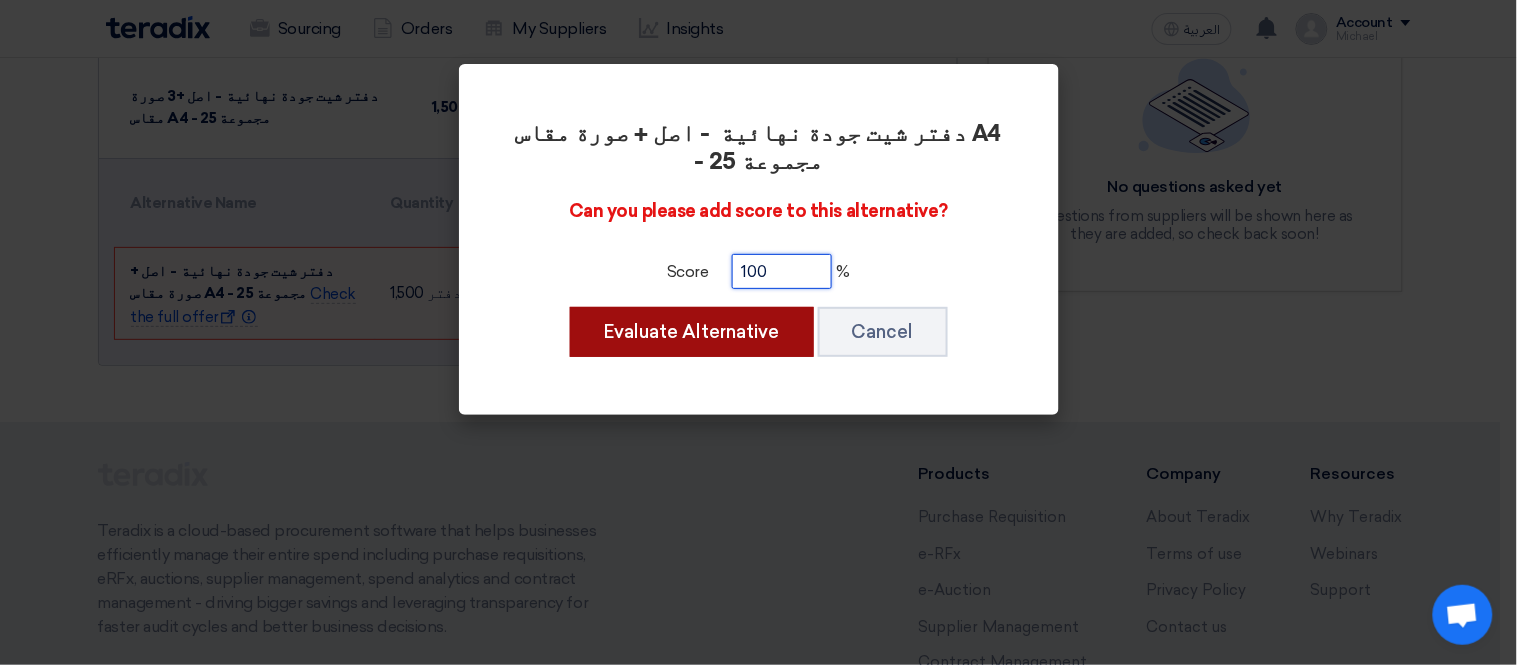 type on "100" 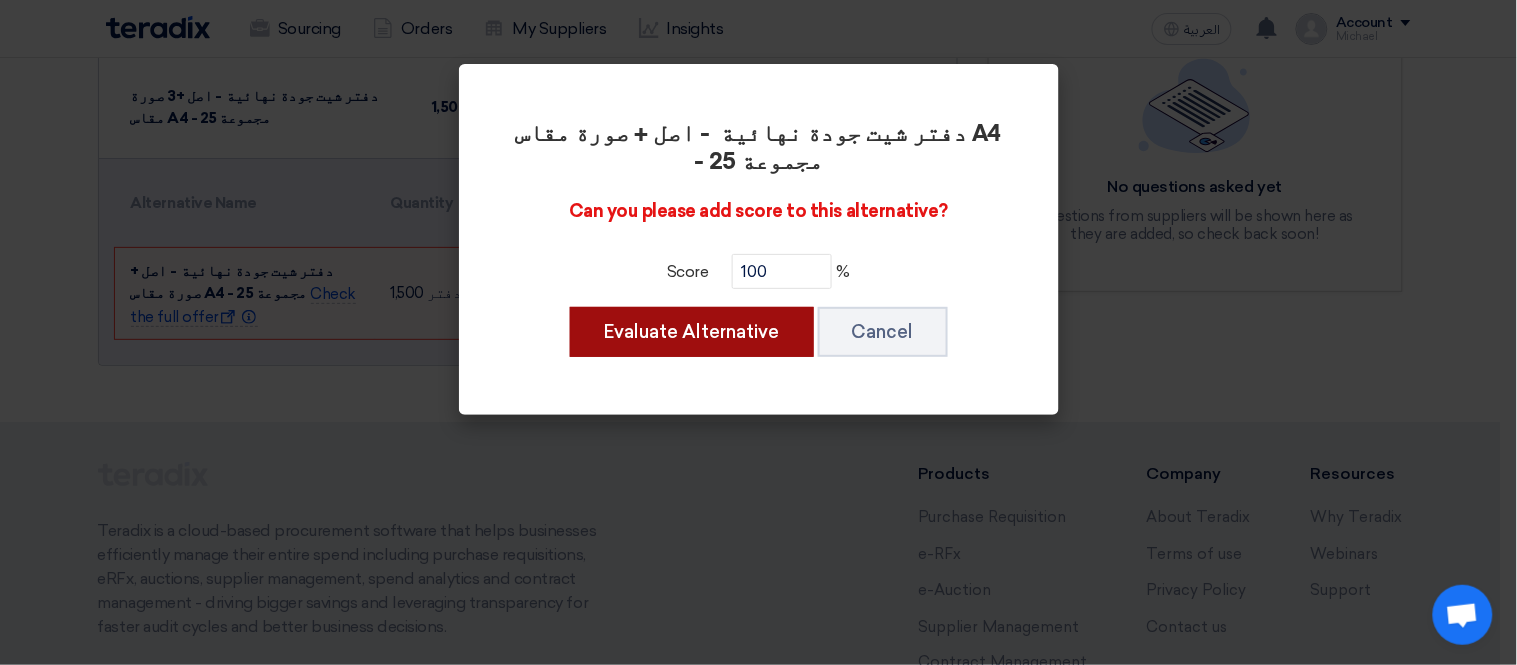 click on "Evaluate Alternative" 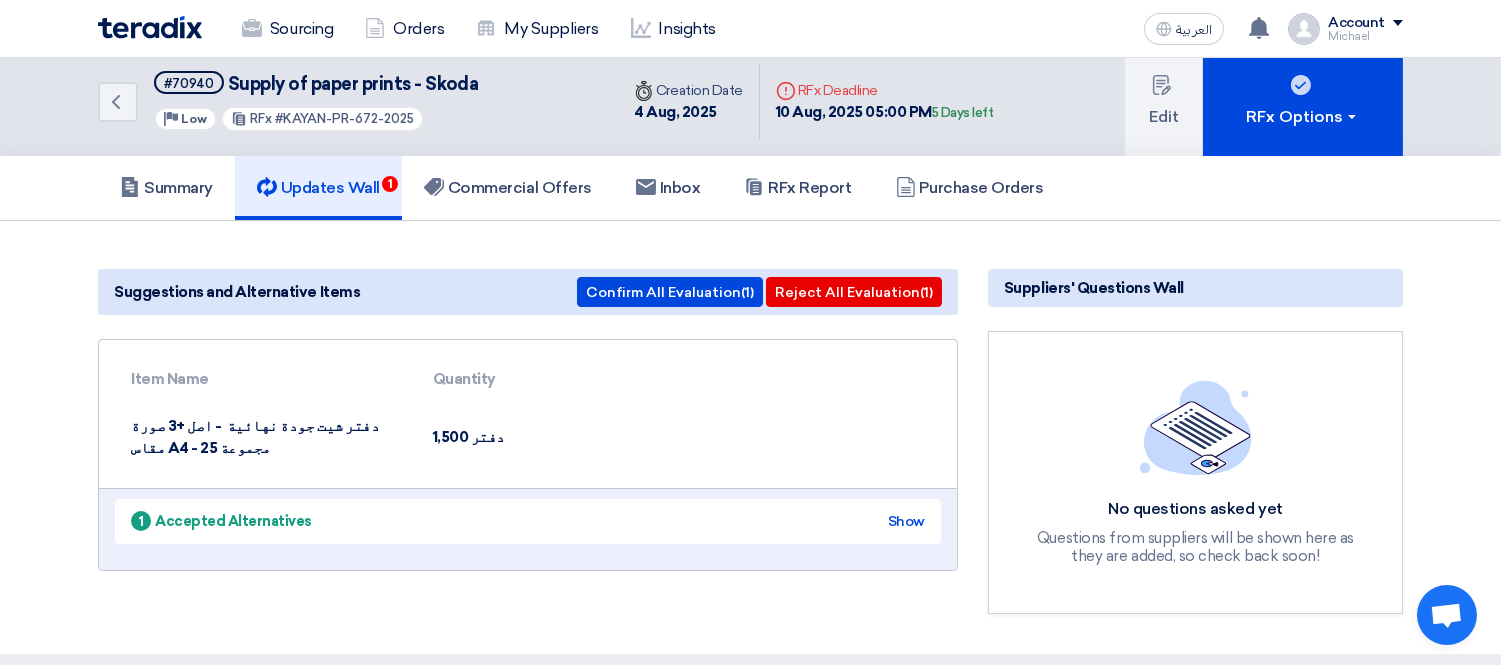 scroll, scrollTop: 0, scrollLeft: 0, axis: both 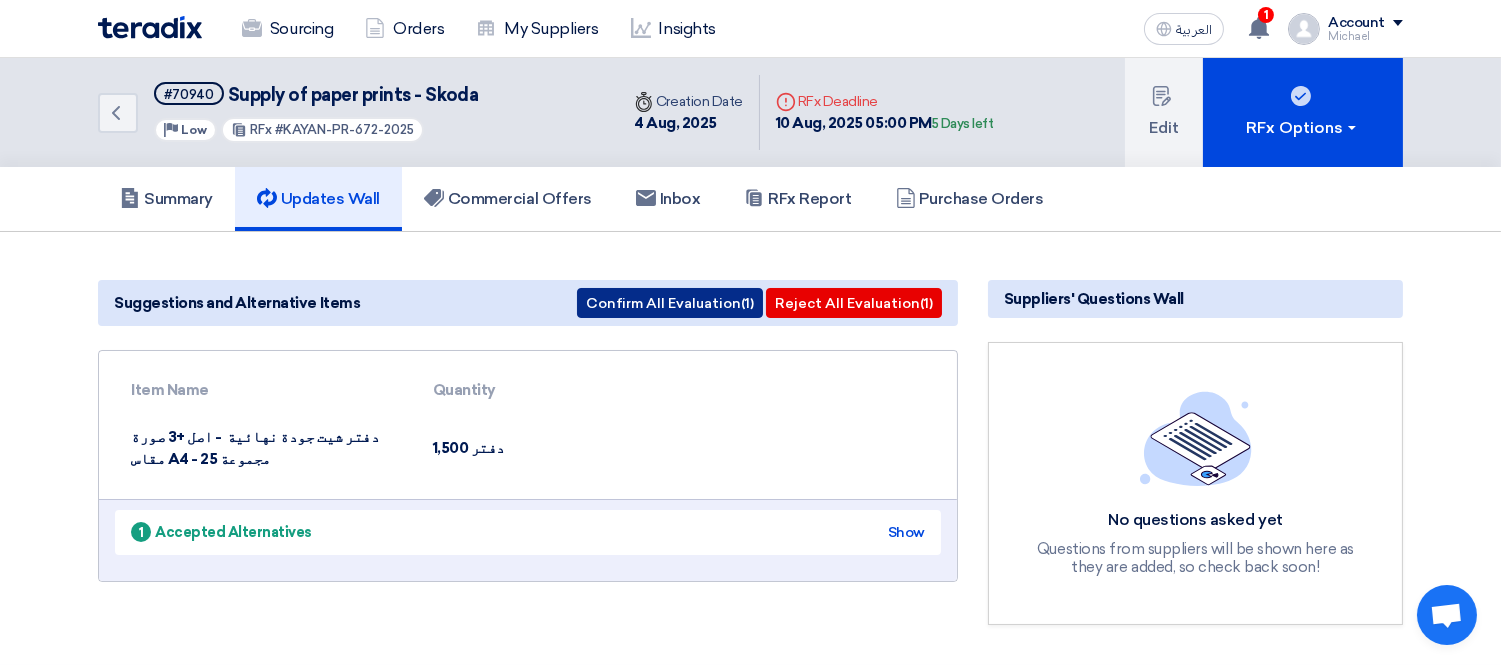 click on "Confirm All Evaluation
(1)" 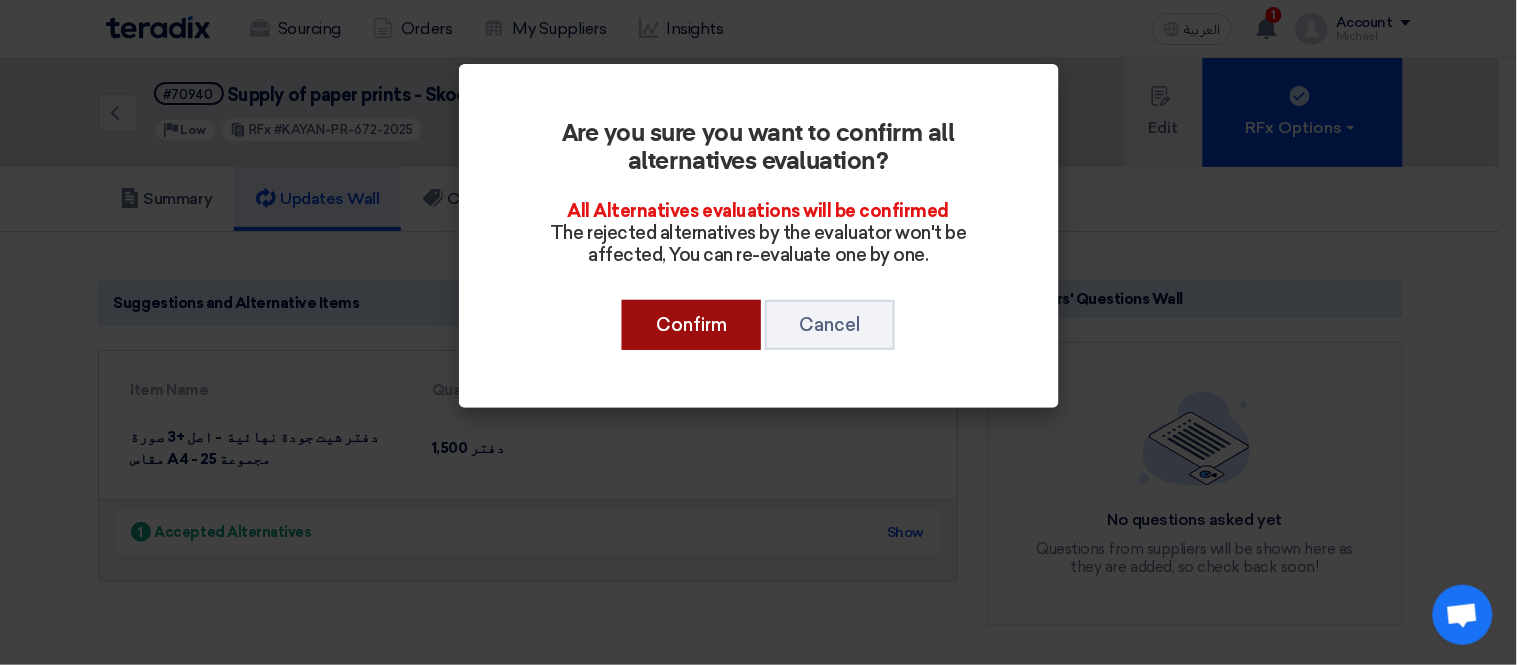 click on "Confirm" 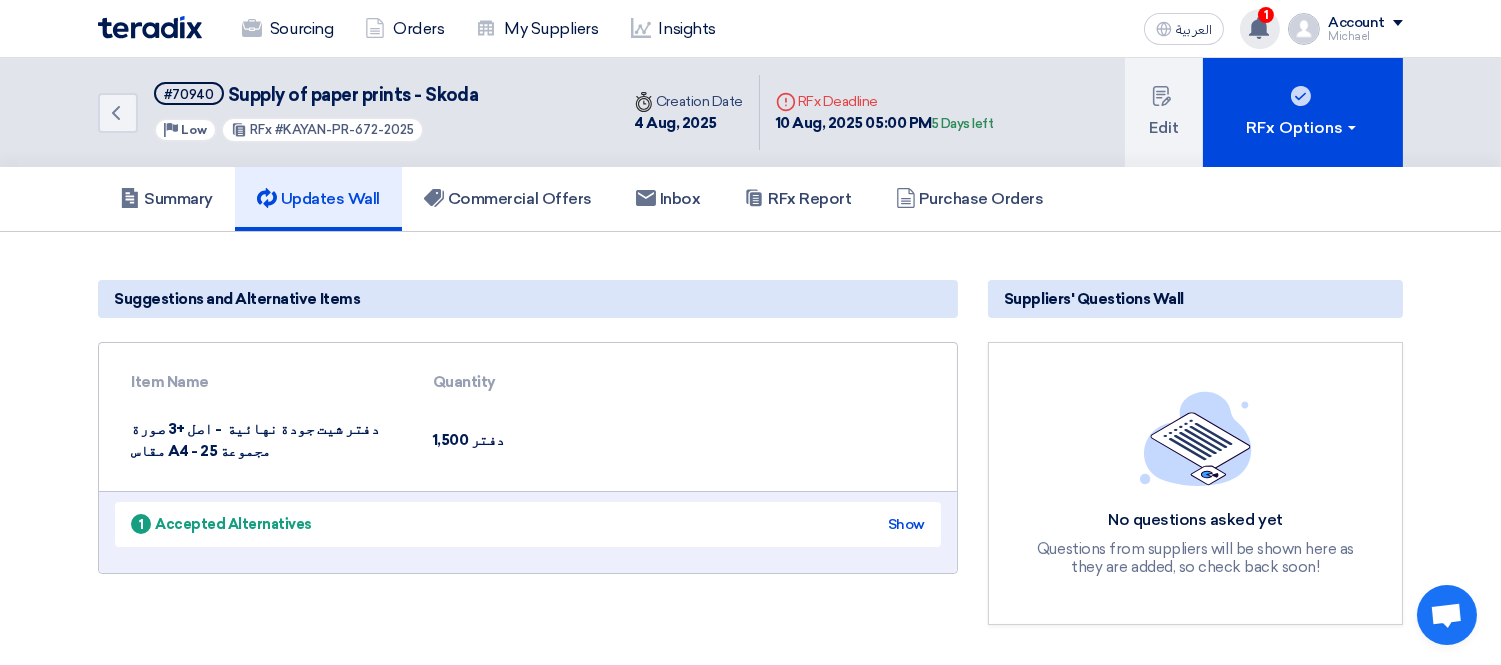 click 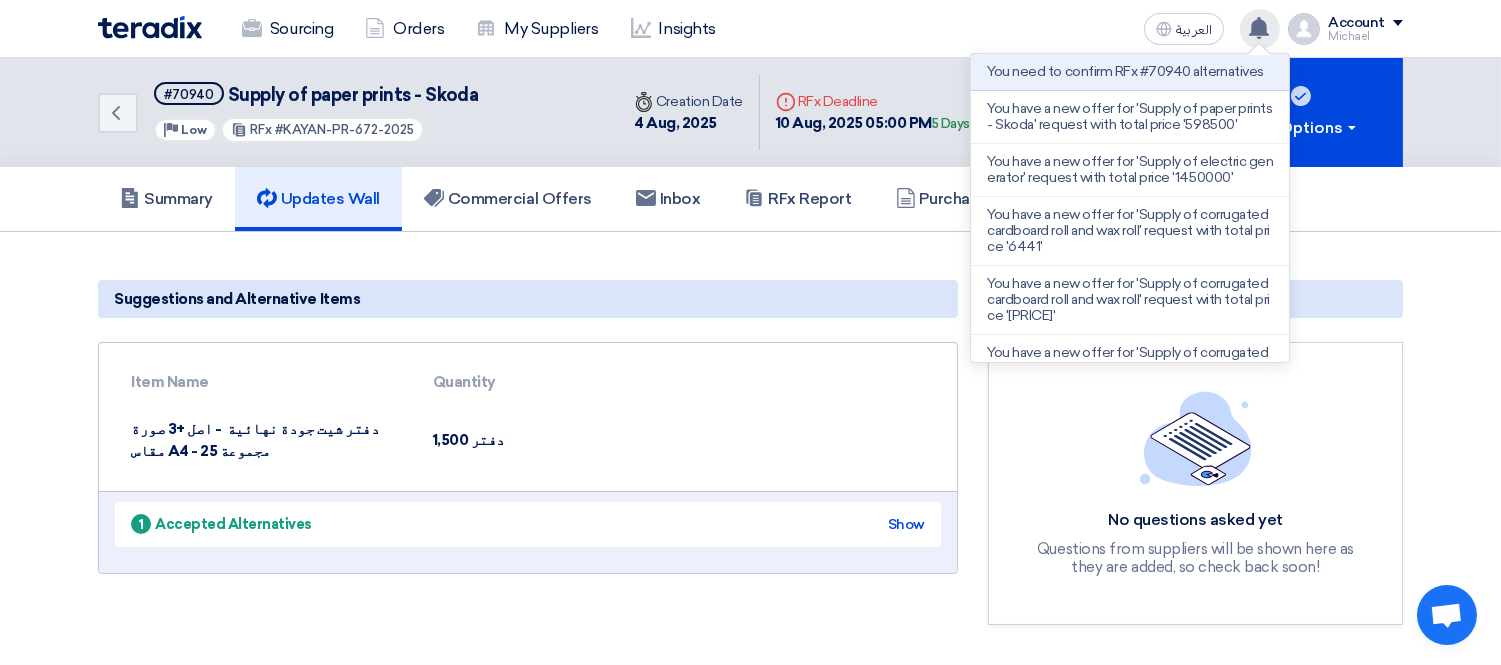 click 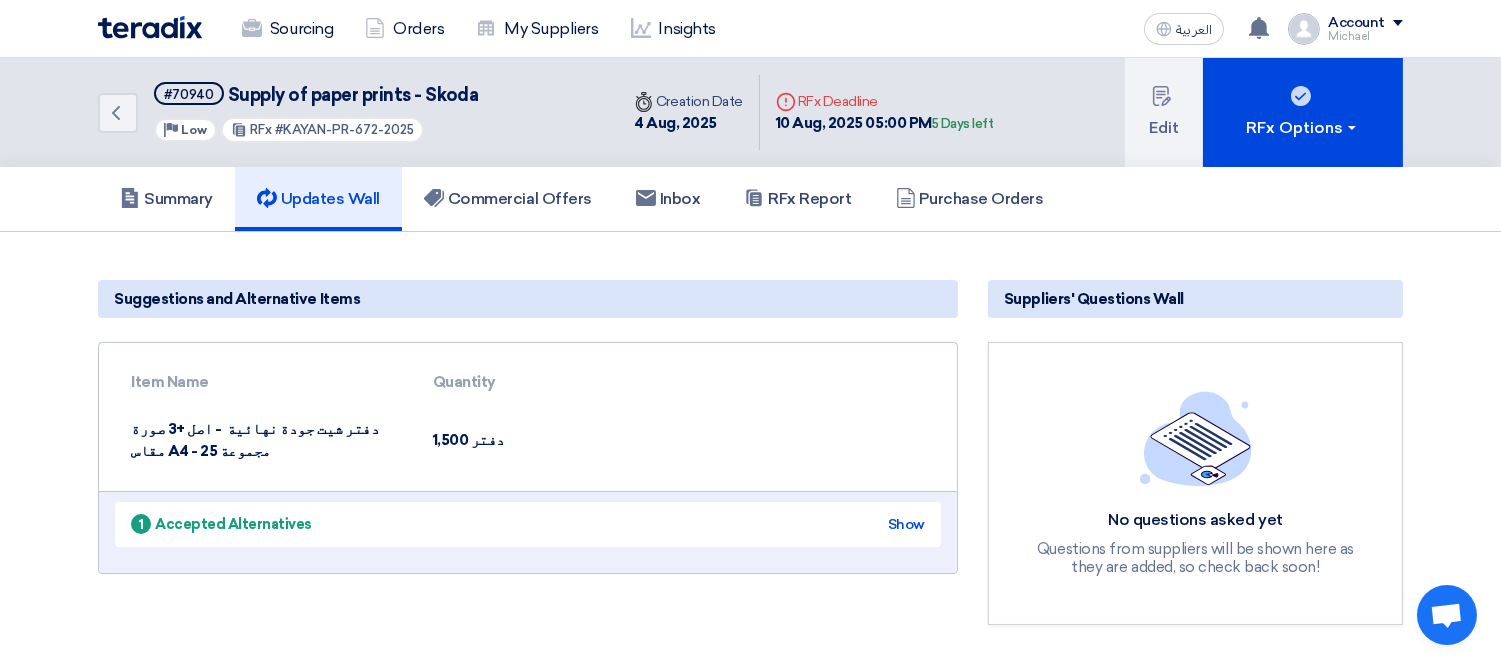 click on "Account" 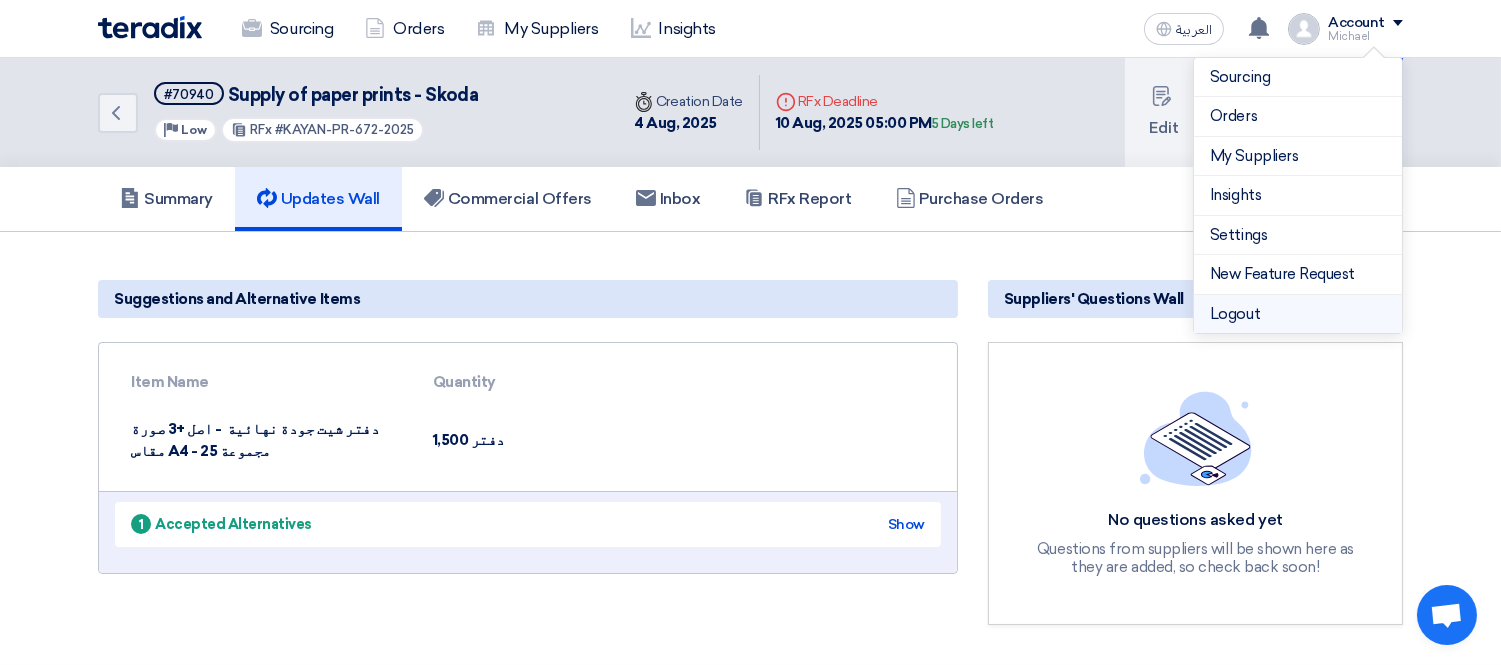 click on "Logout" 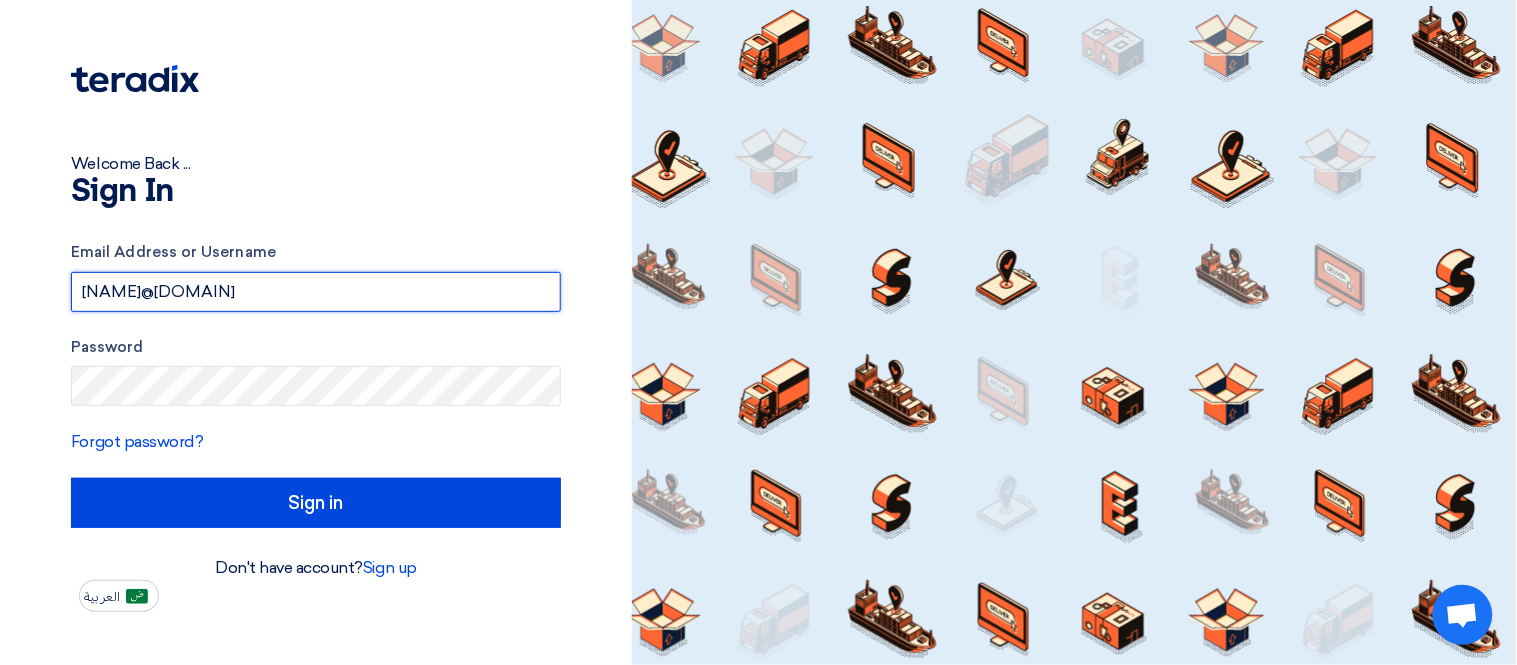 drag, startPoint x: 375, startPoint y: 288, endPoint x: 0, endPoint y: 288, distance: 375 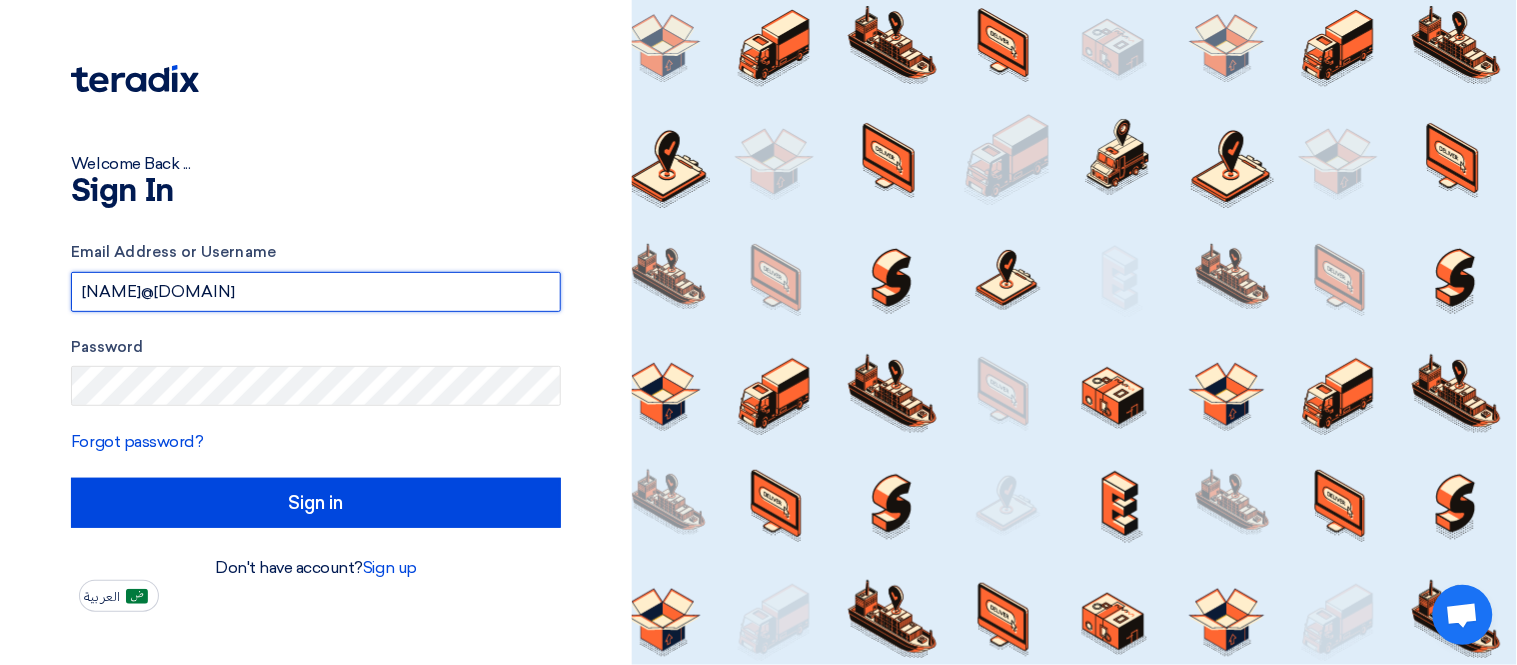 paste on "[EMAIL]" 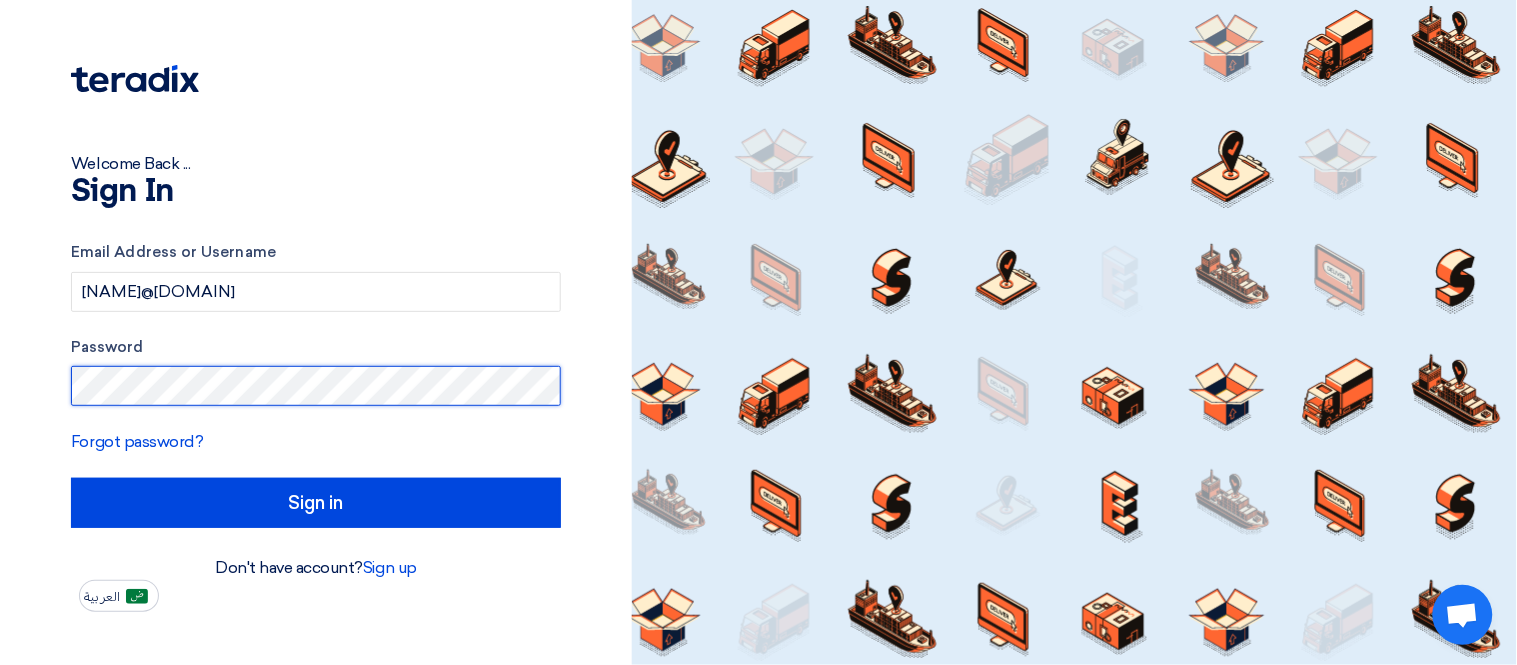 click on "Welcome Back ...
Sign In
Email Address or Username
[EMAIL]
Password
Forgot password?
Sign in
Don't have account?
Sign up
العربية" 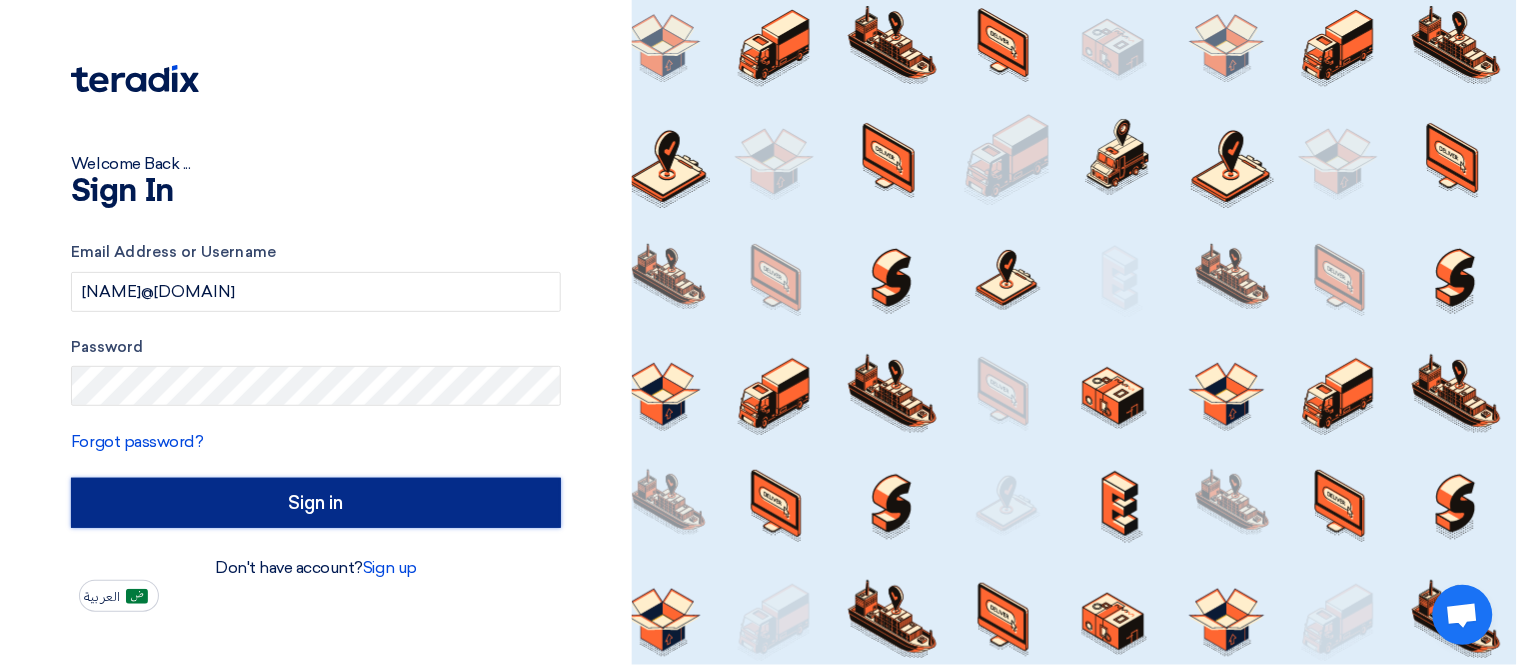 click on "Sign in" 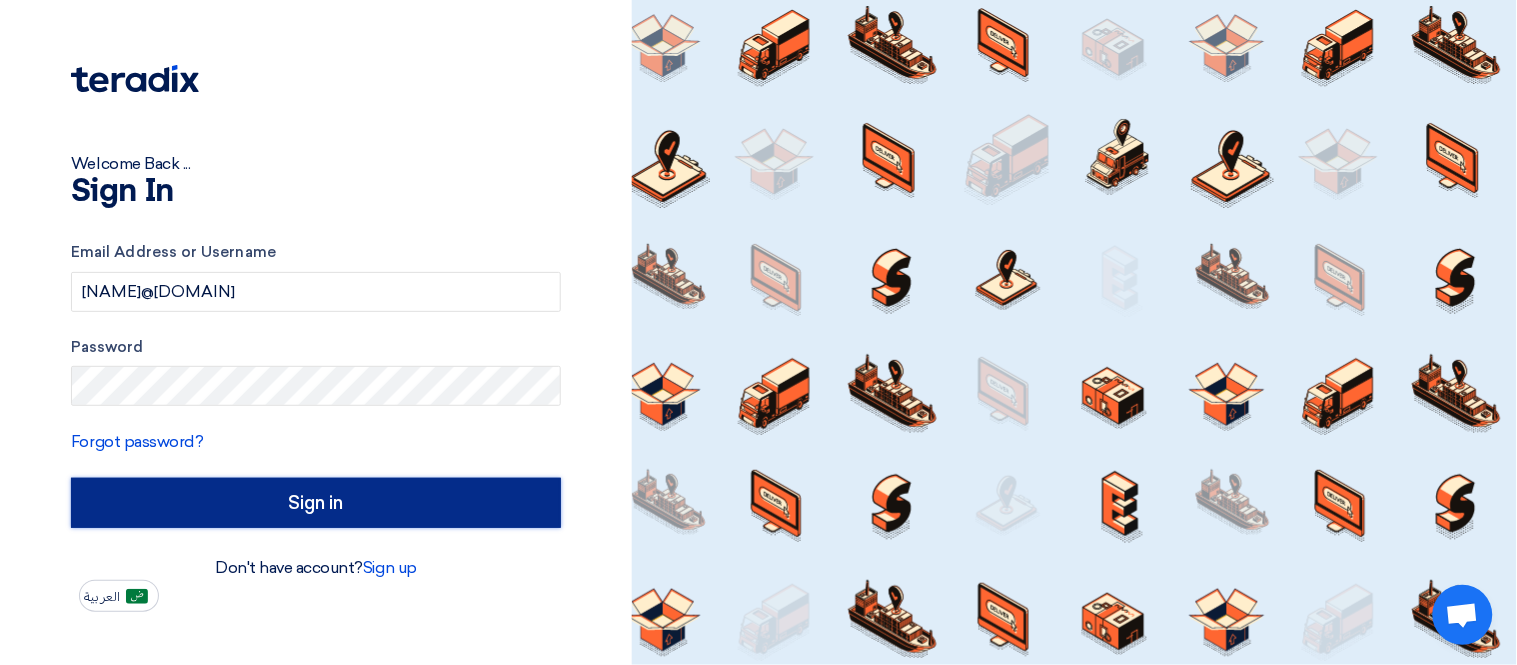 click on "Sign in" 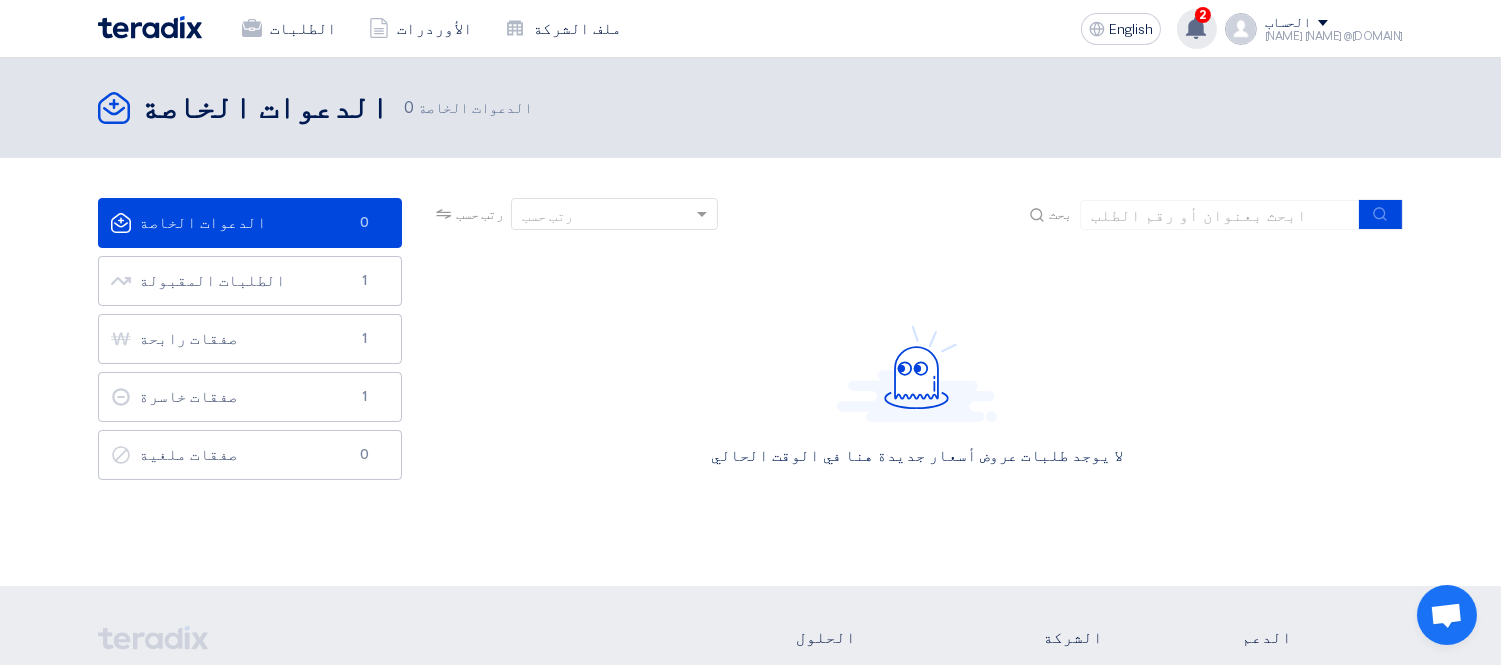 click on "2" 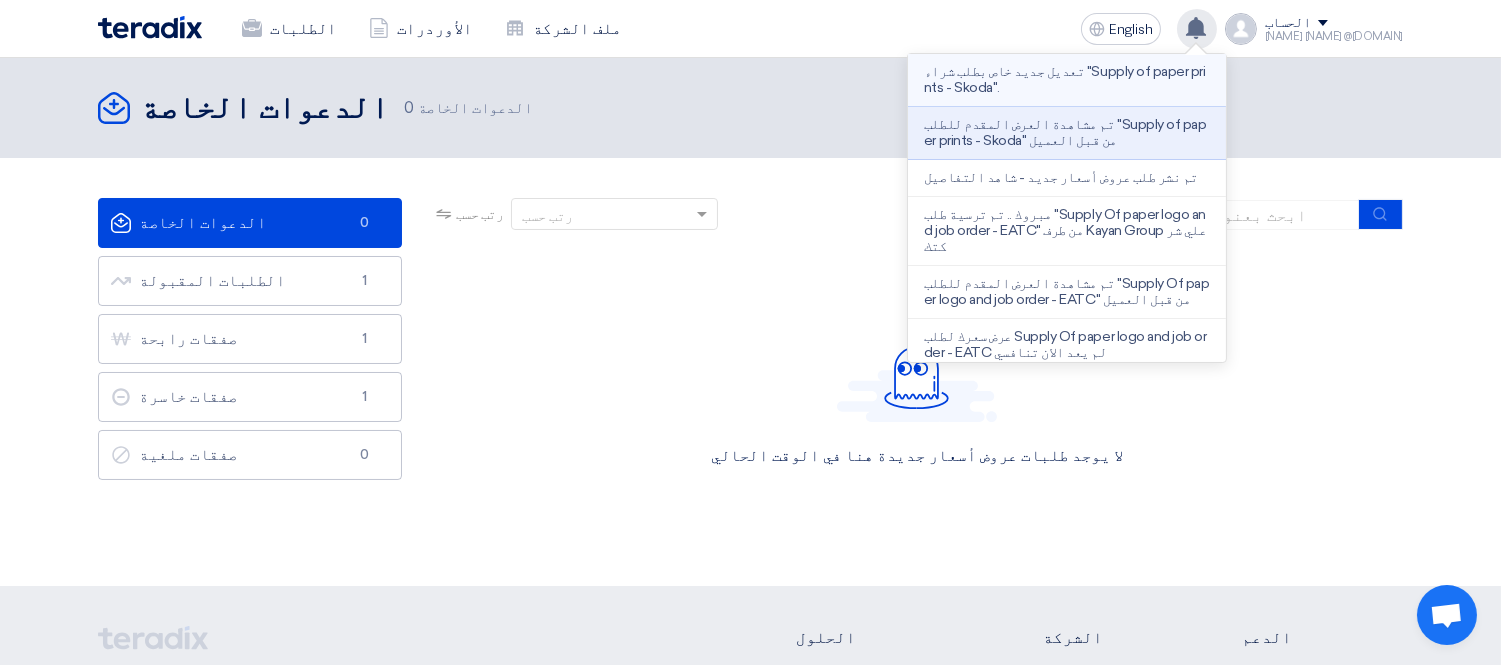 click on "تعديل جديد خاص بطلب شراء "Supply of paper prints - Skoda"." 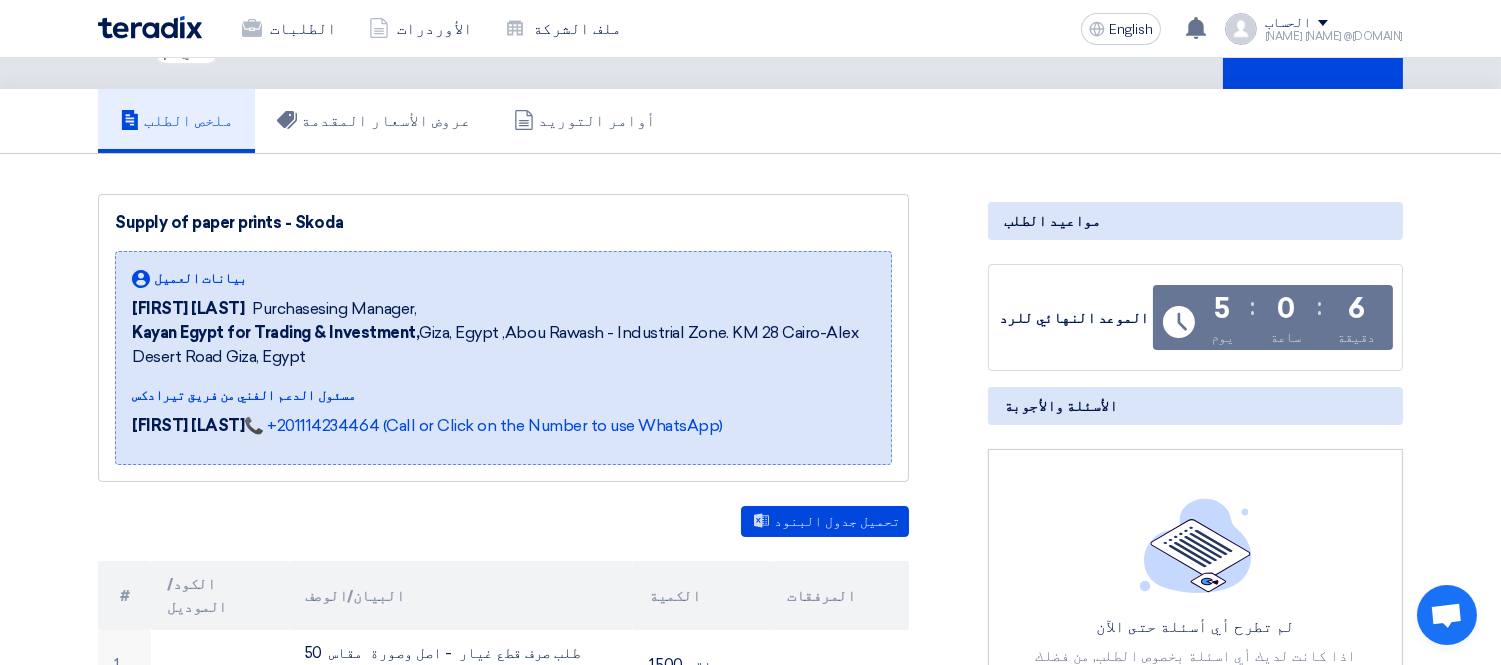 scroll, scrollTop: 0, scrollLeft: 0, axis: both 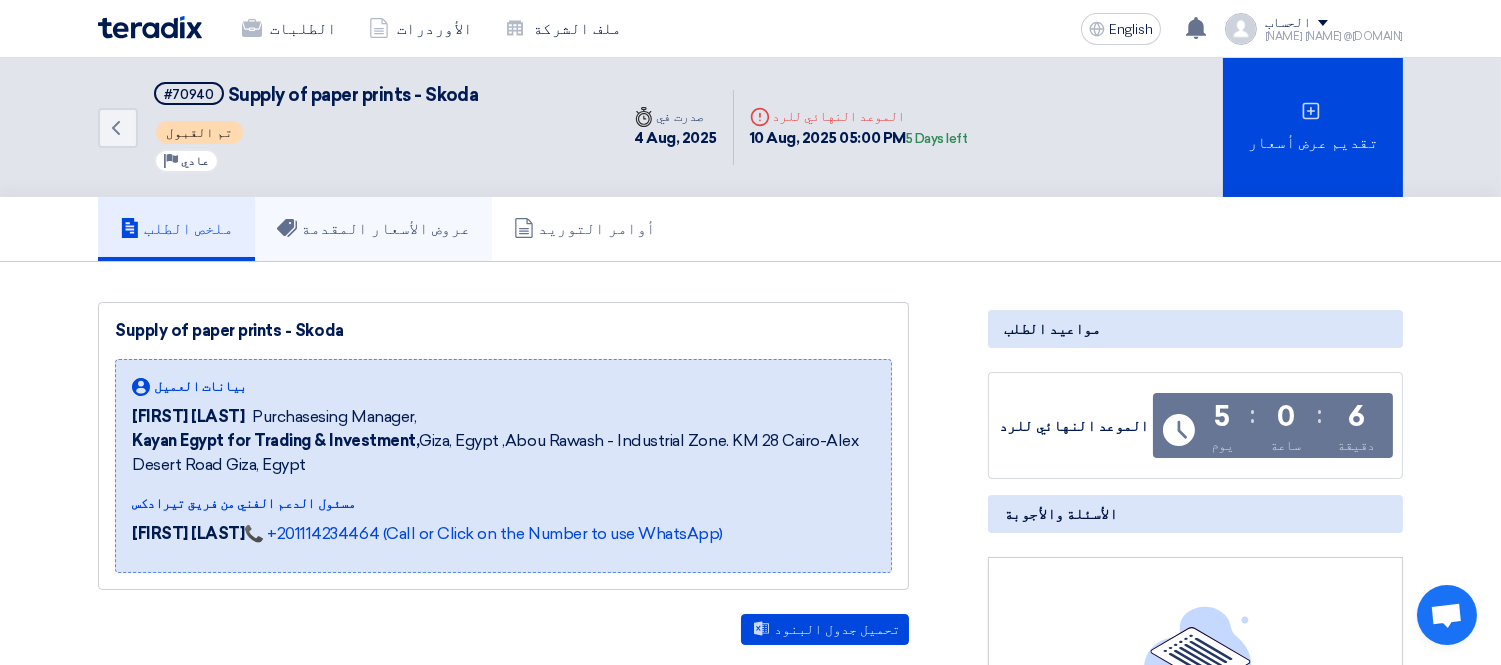 click on "عروض الأسعار المقدمة" 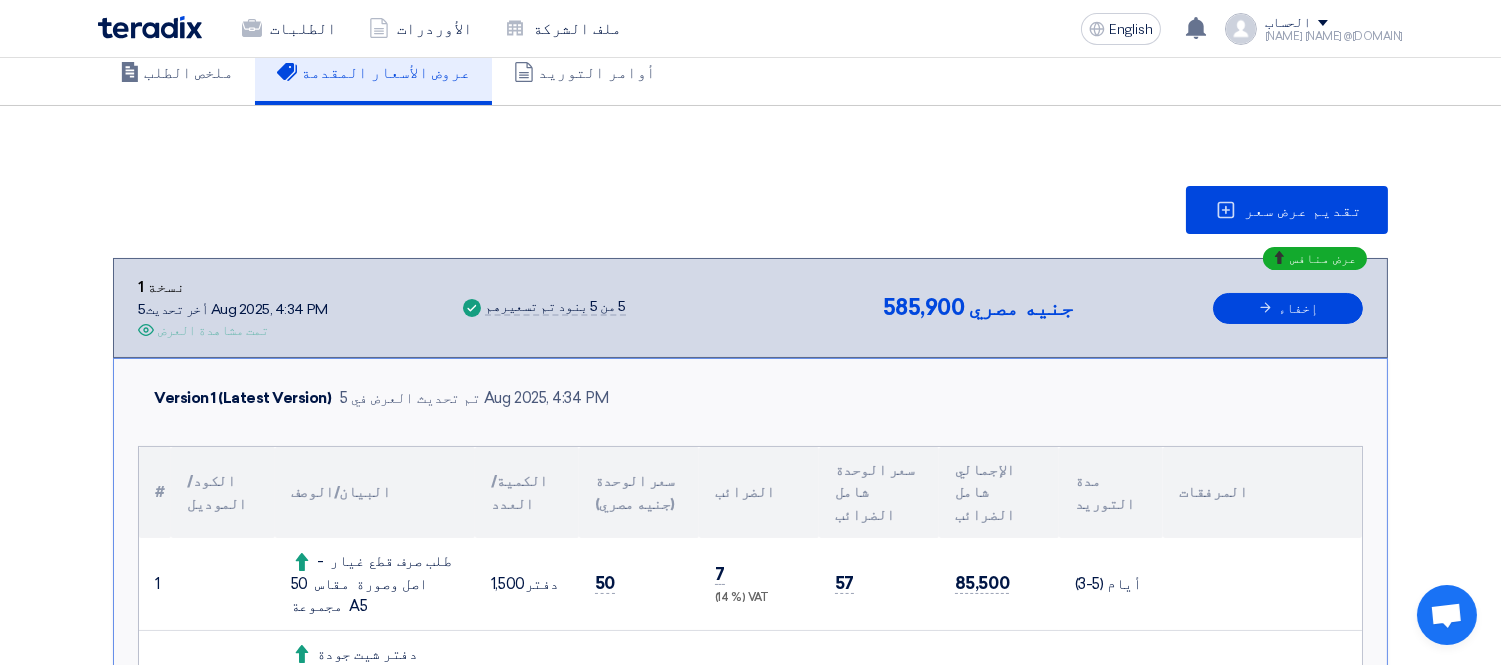 scroll, scrollTop: 0, scrollLeft: 0, axis: both 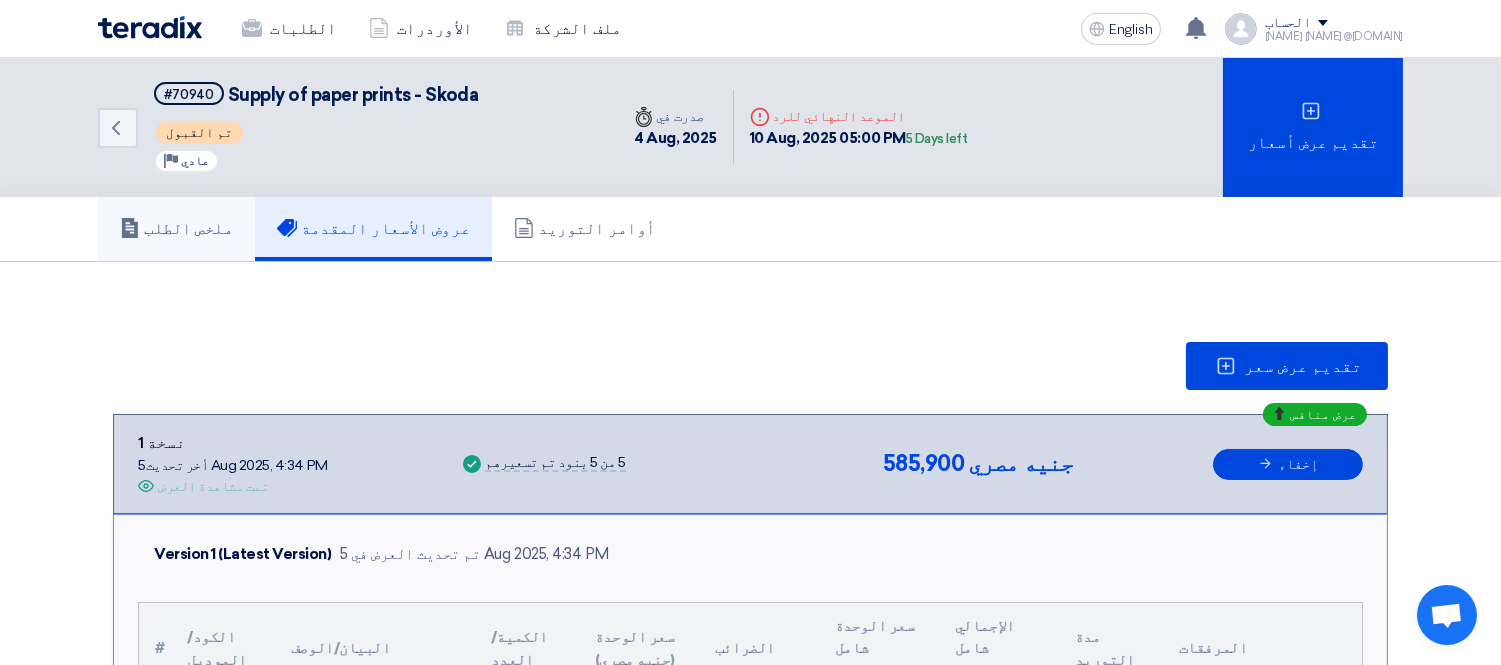 click on "ملخص الطلب" 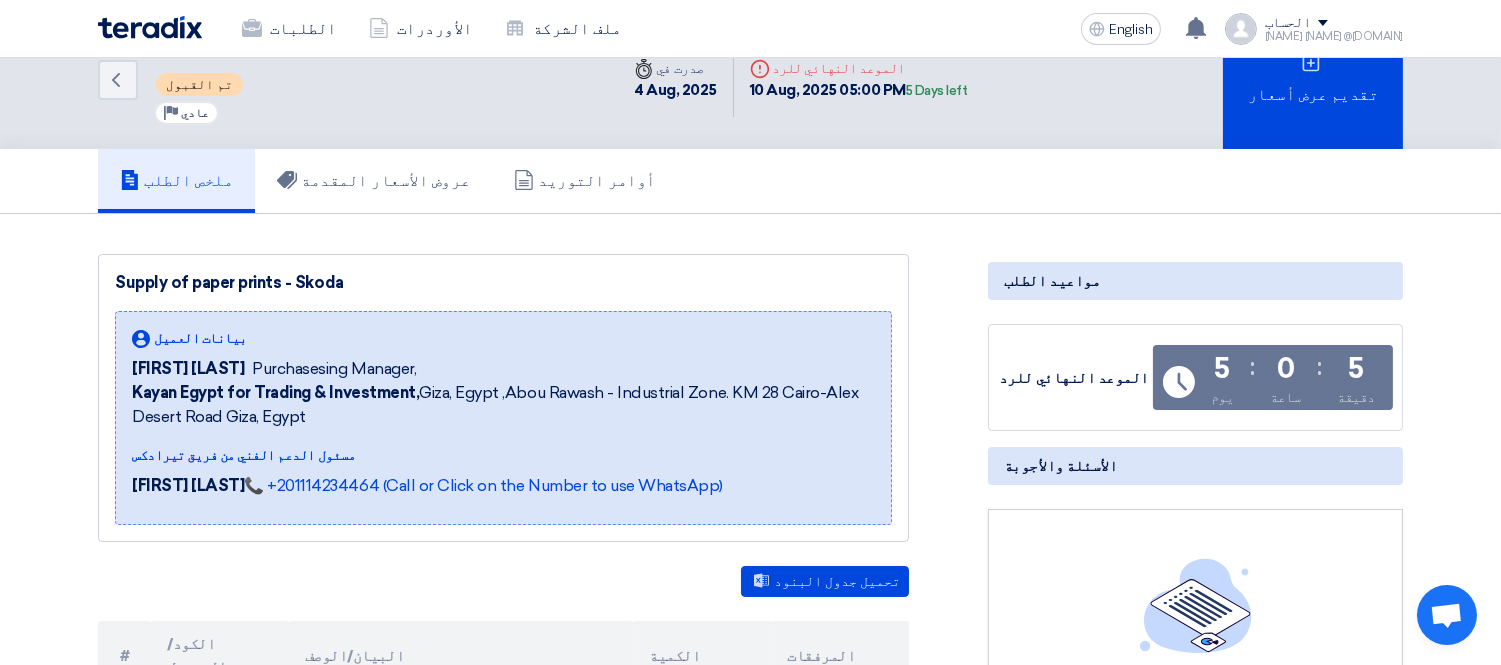 scroll, scrollTop: 0, scrollLeft: 0, axis: both 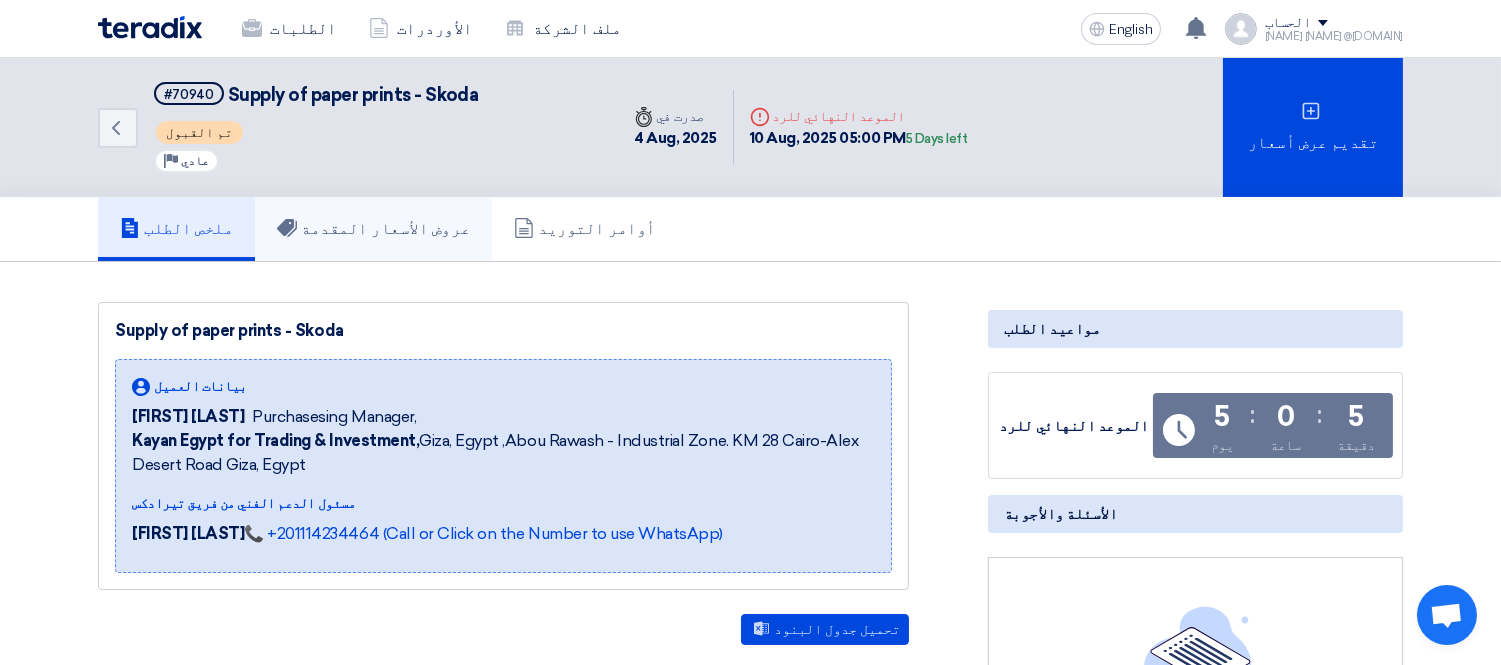 click on "عروض الأسعار المقدمة" 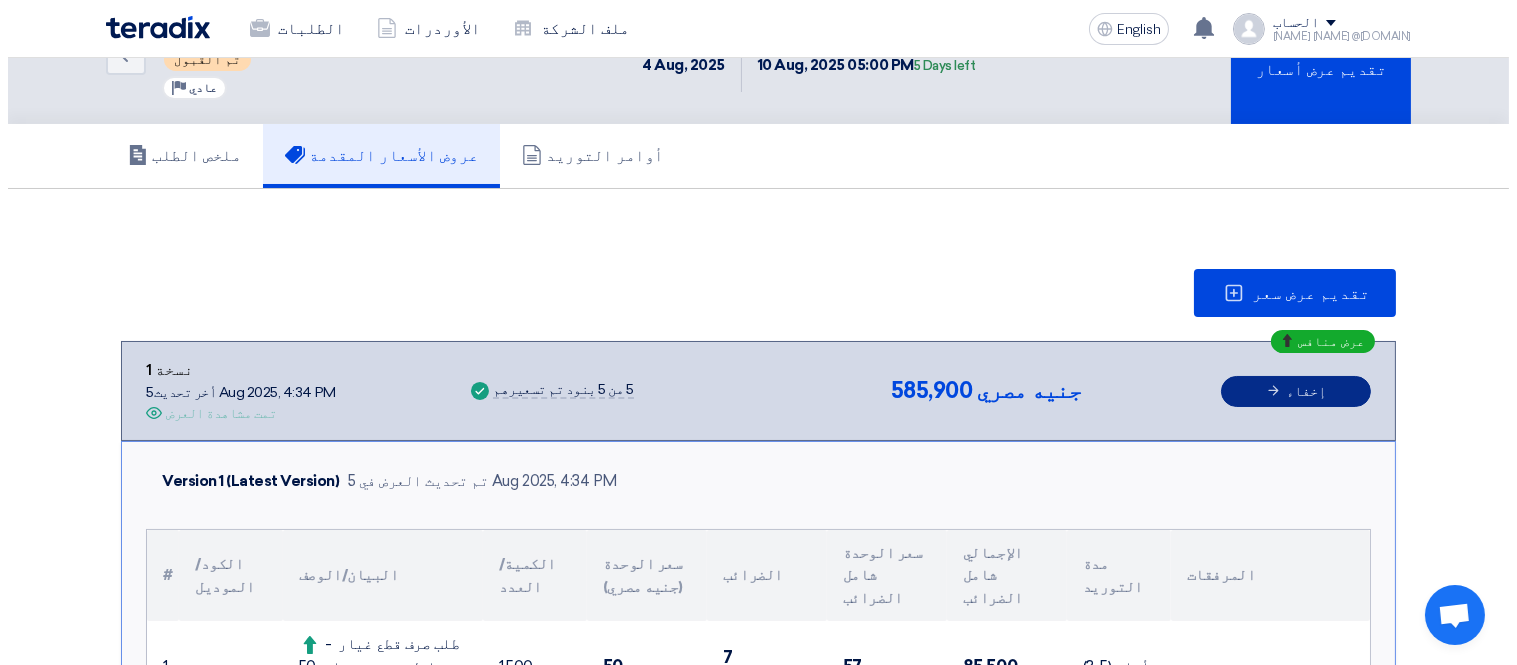 scroll, scrollTop: 111, scrollLeft: 0, axis: vertical 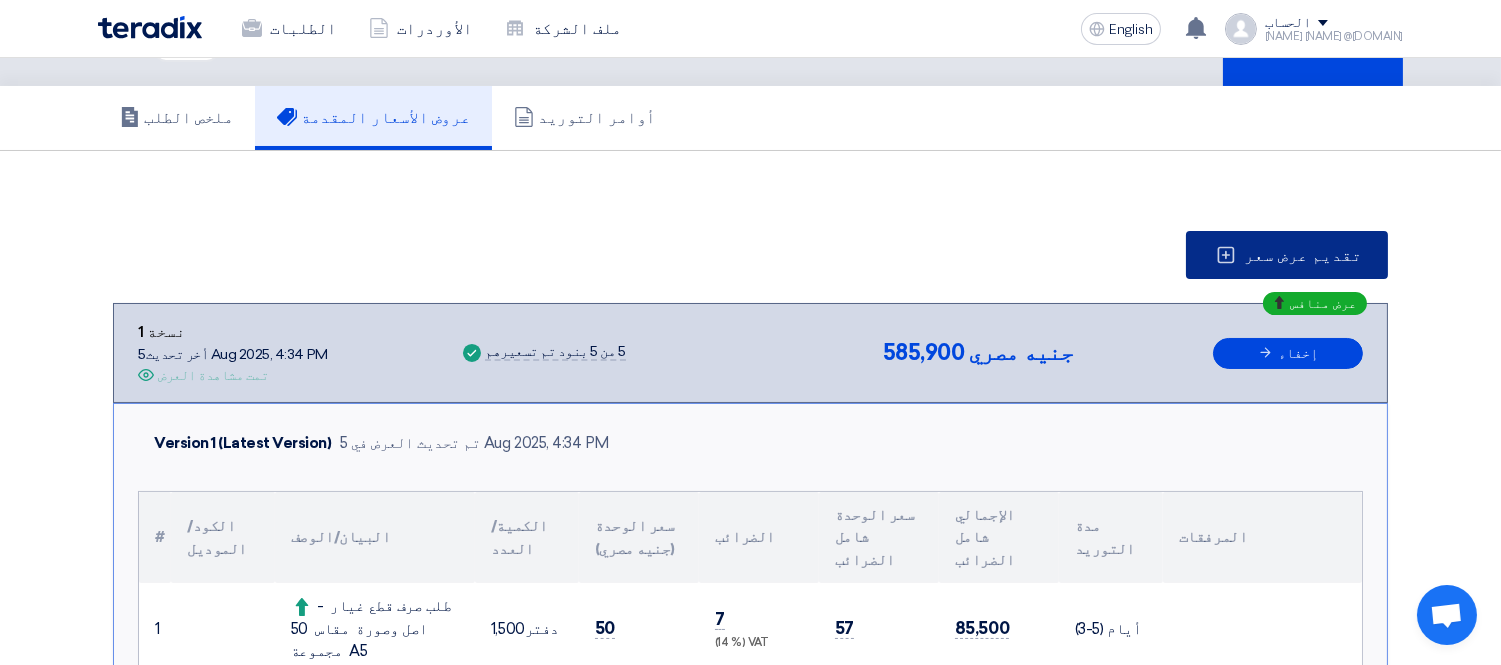 click on "تقديم عرض سعر" 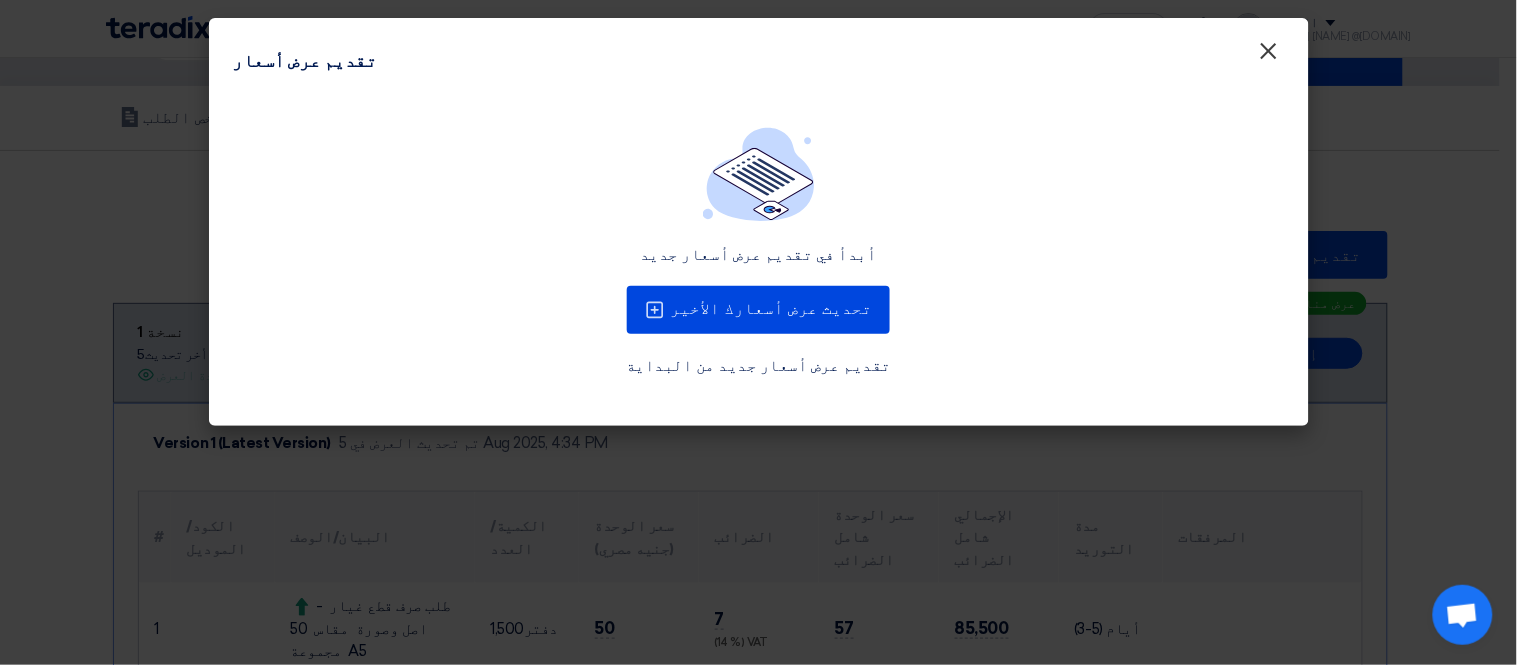 click on "×" 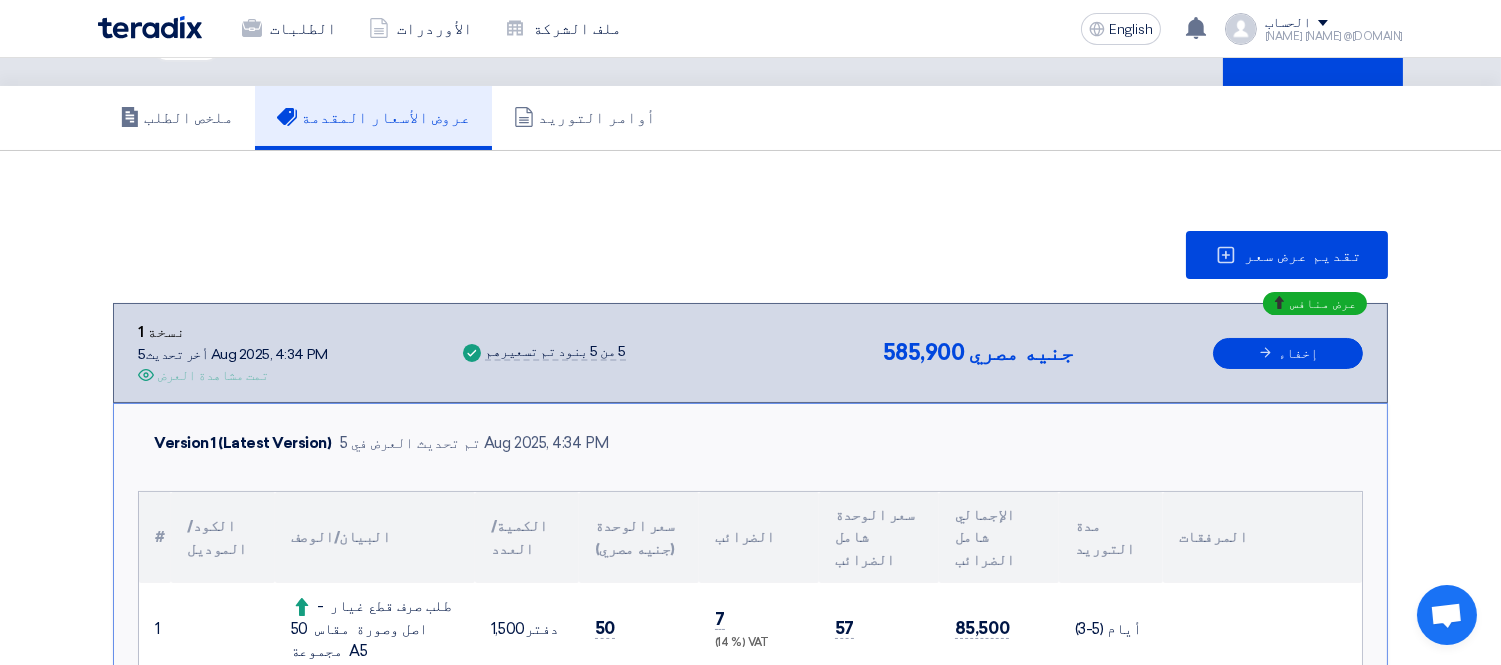 scroll, scrollTop: 0, scrollLeft: 0, axis: both 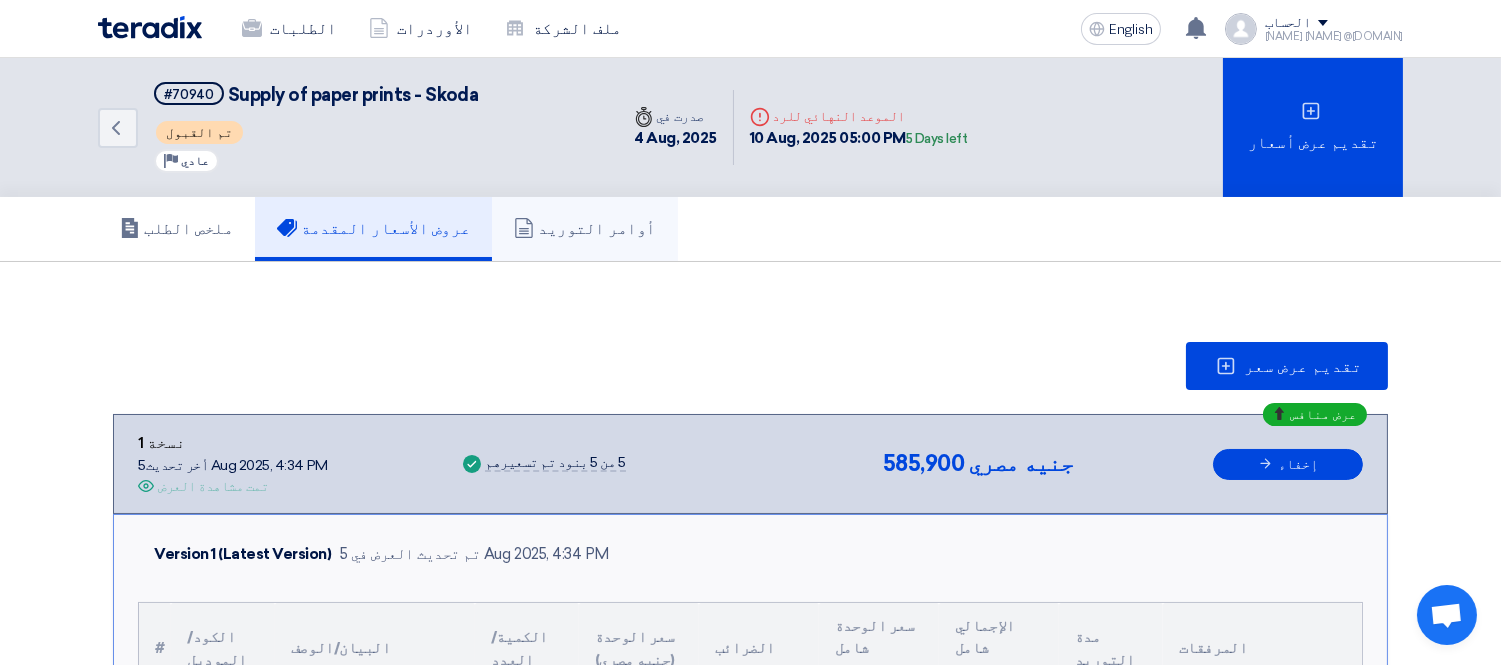 drag, startPoint x: 892, startPoint y: 292, endPoint x: 544, endPoint y: 251, distance: 350.40692 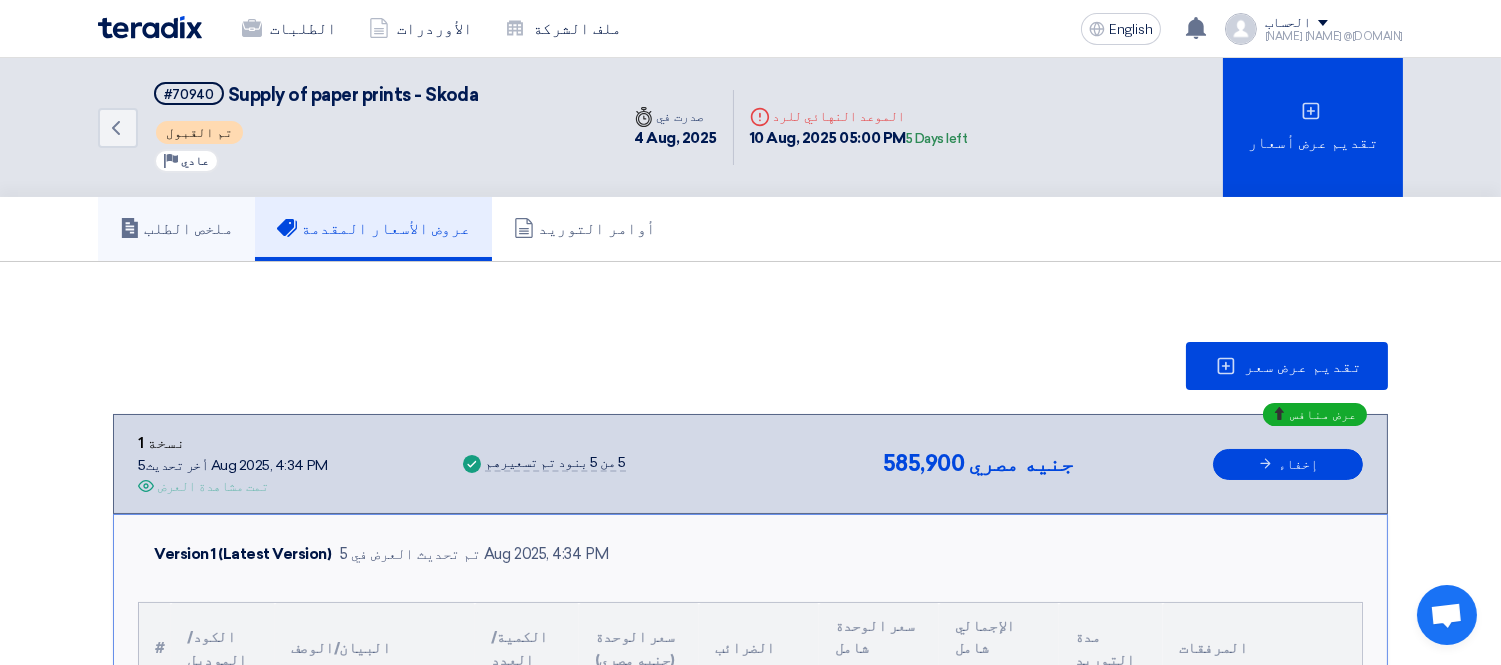 click on "ملخص الطلب" 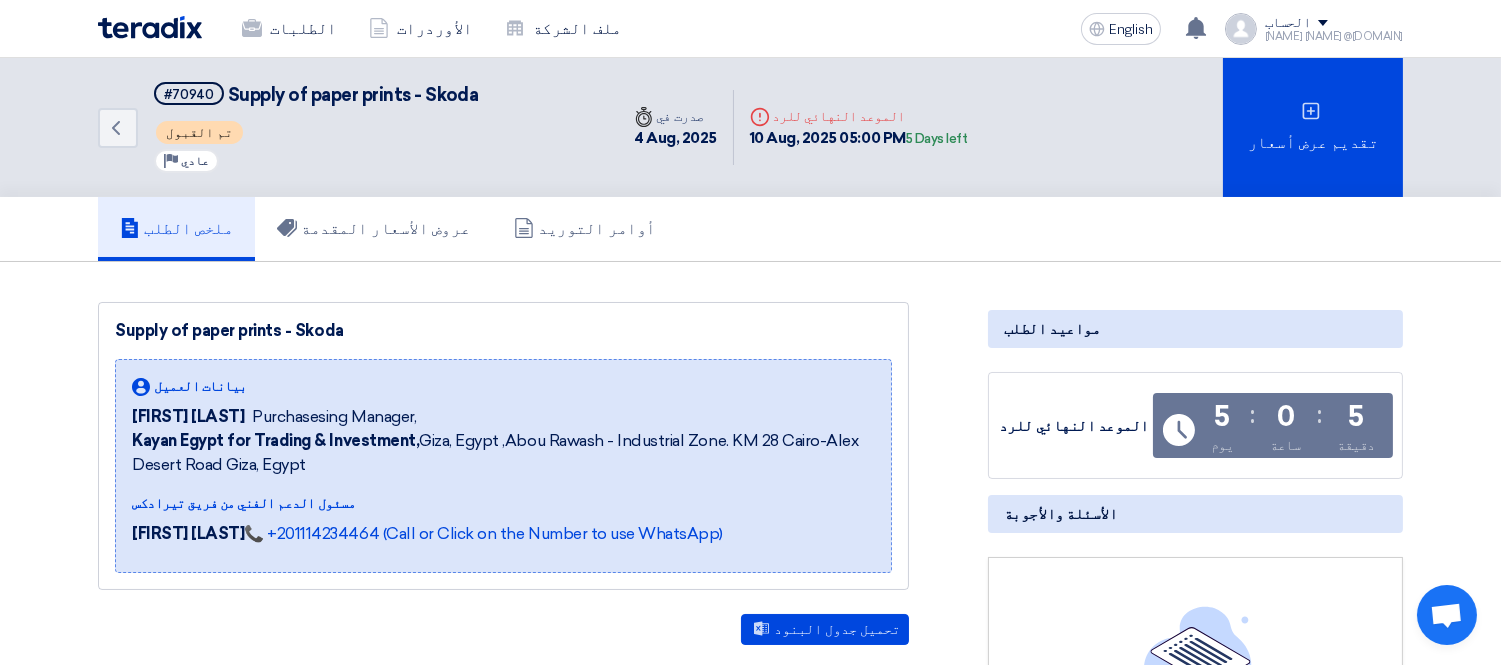 click on "ملخص الطلب
عروض الأسعار المقدمة
أوامر التوريد" 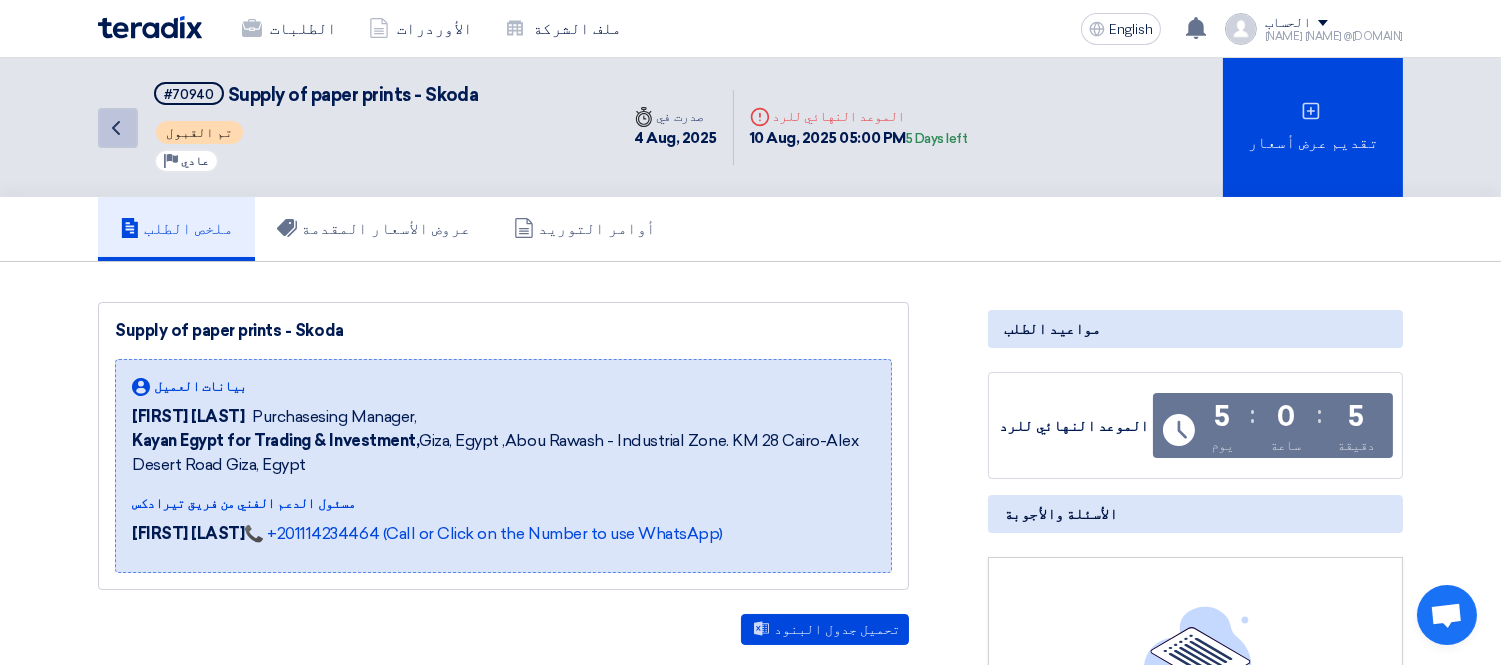 click on "Back" 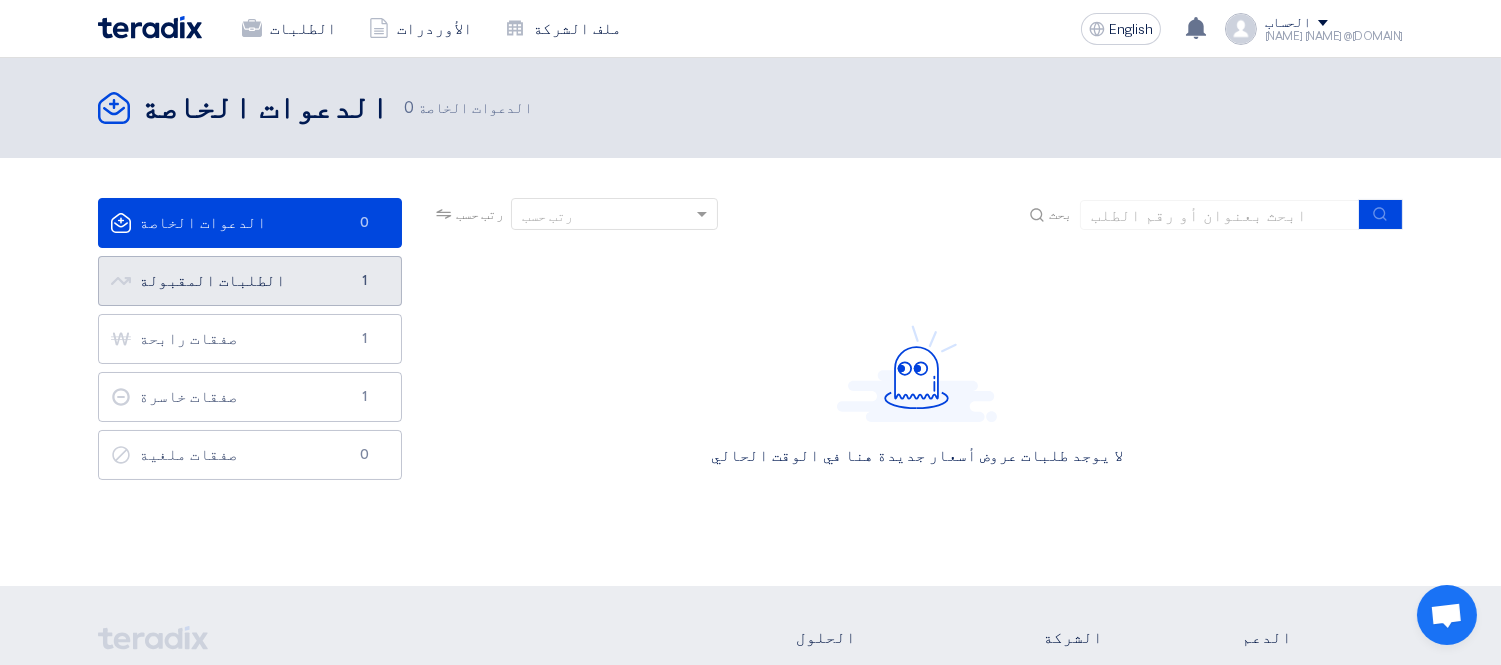 click on "الطلبات المقبولة
الطلبات المقبولة
1" 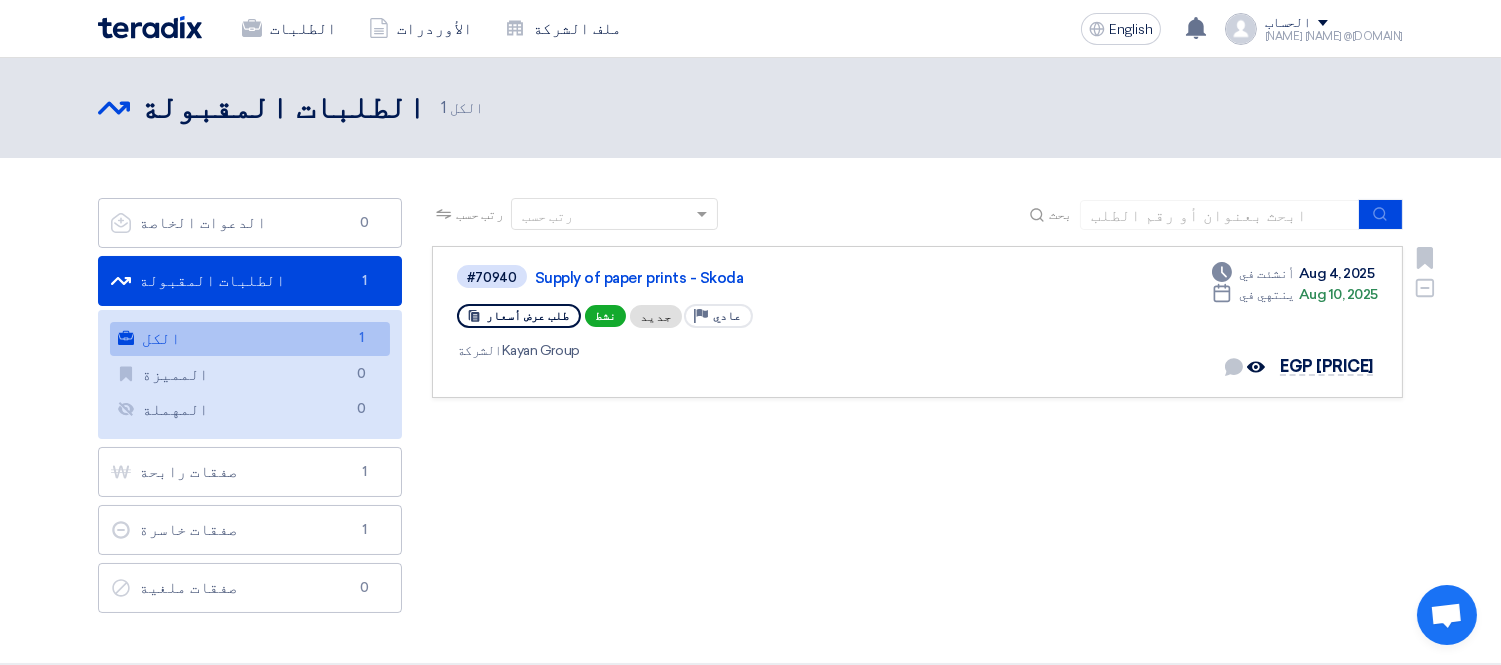 click on "#70940
Supply of paper prints - Skoda" 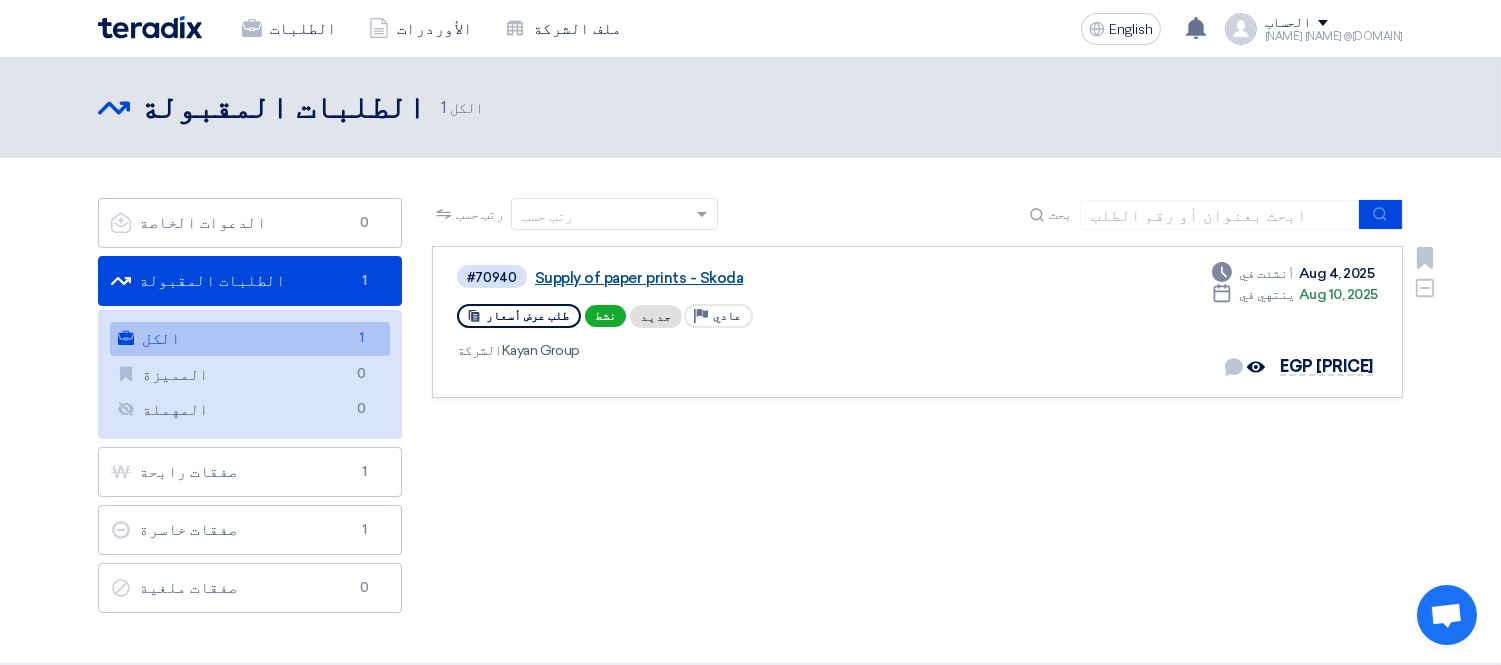 click on "Supply of paper prints - Skoda" 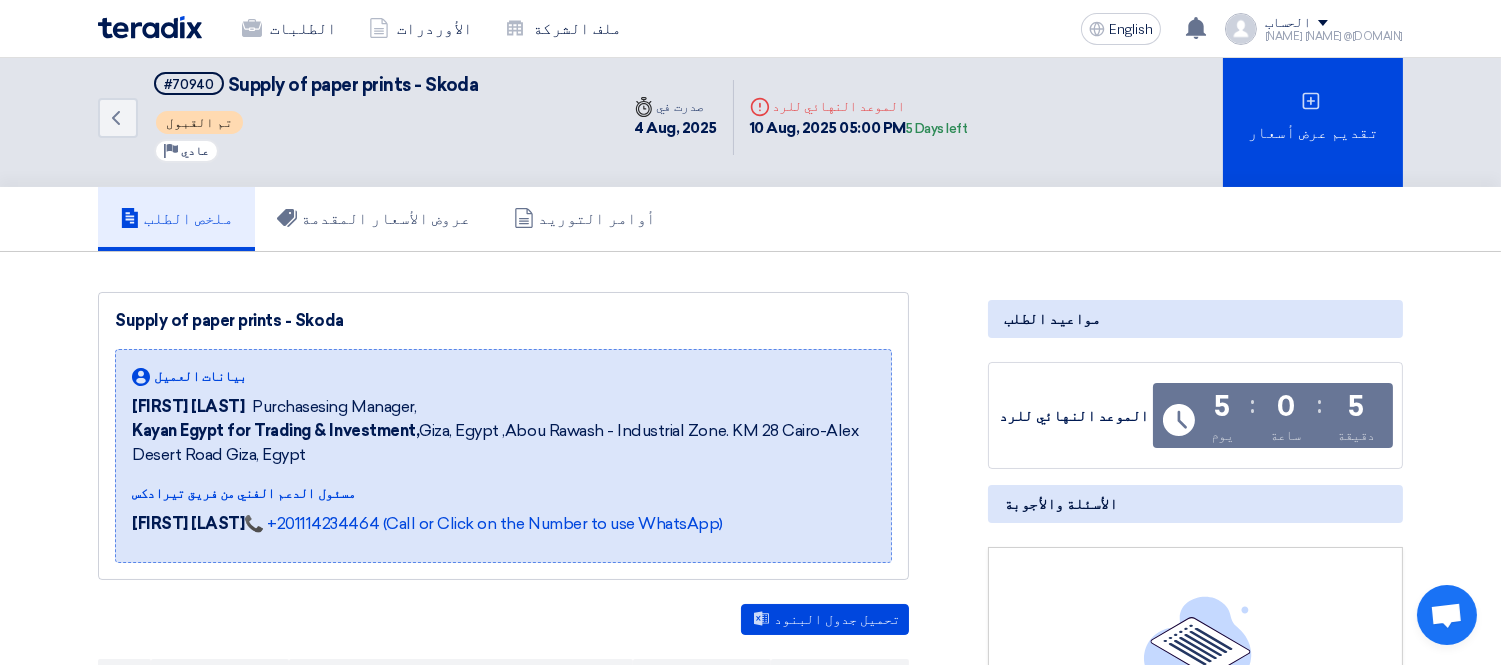 scroll, scrollTop: 0, scrollLeft: 0, axis: both 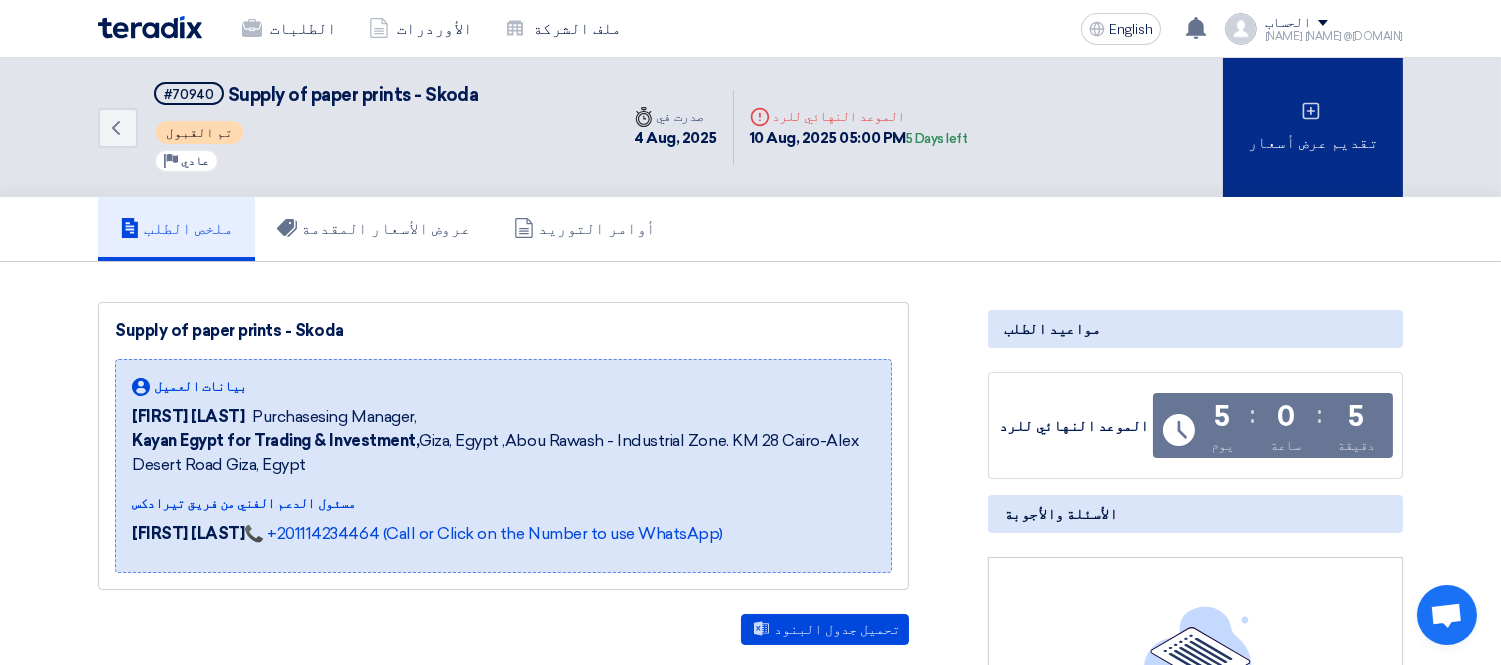 click on "تقديم عرض أسعار" 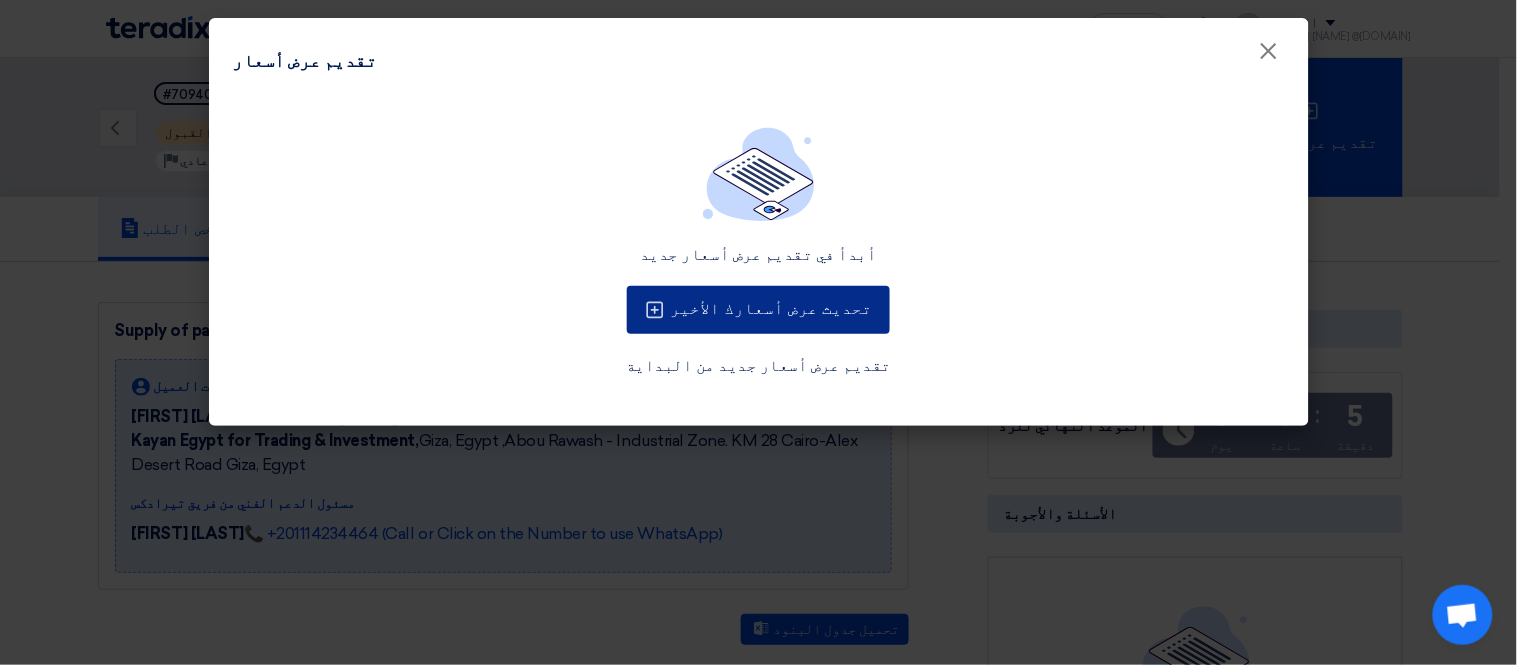 click on "تحديث عرض أسعارك الأخير" 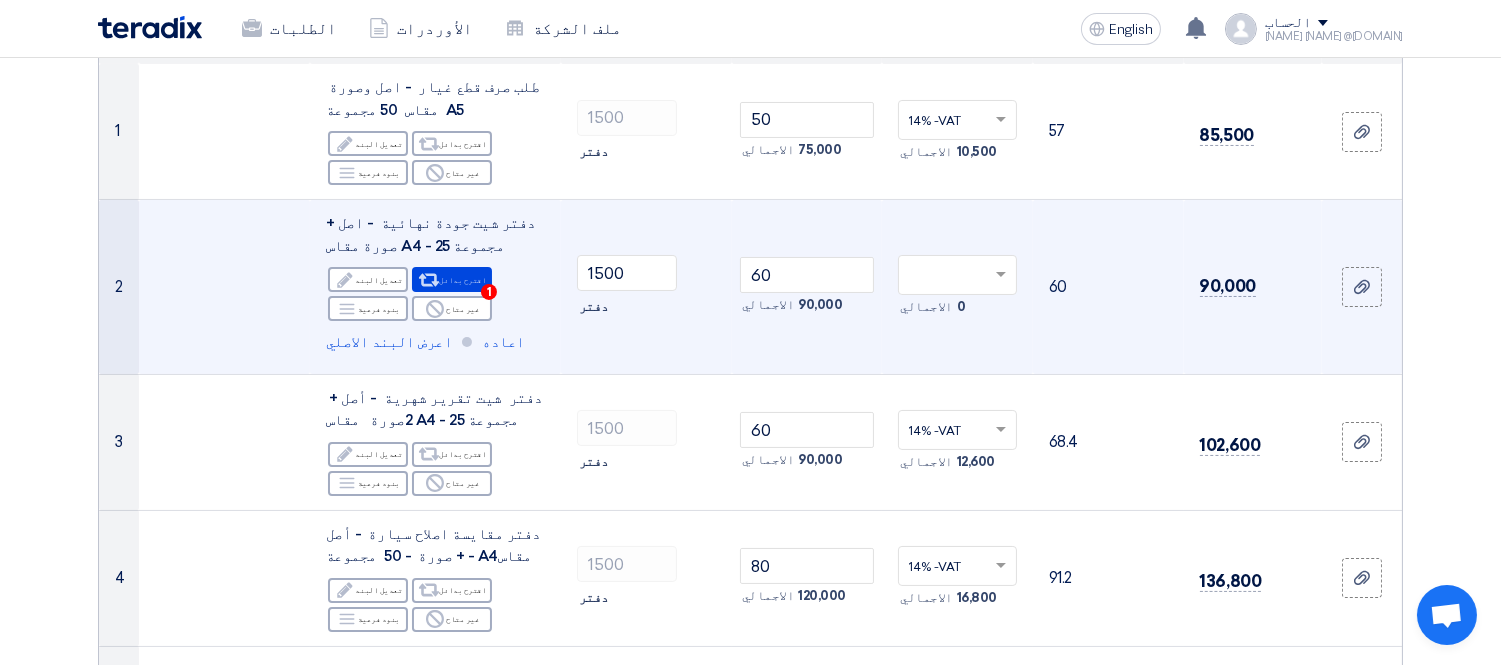 scroll, scrollTop: 333, scrollLeft: 0, axis: vertical 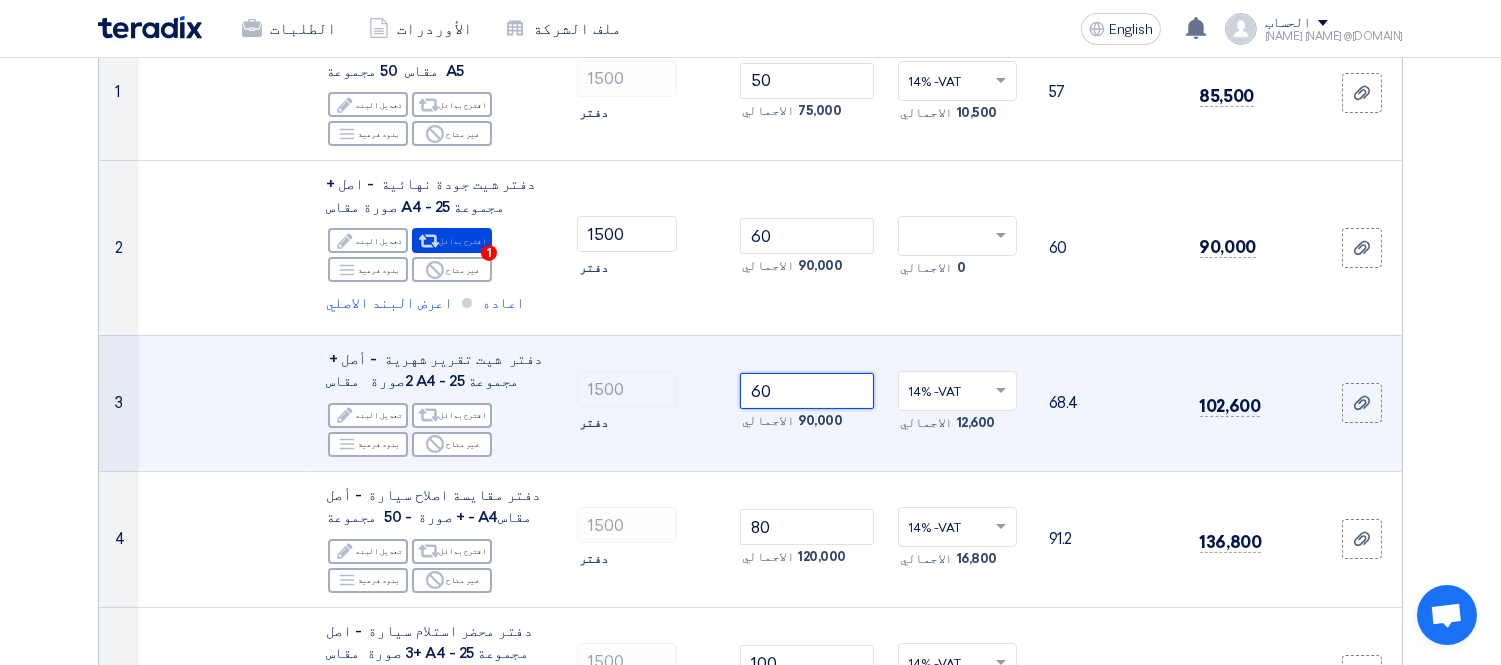 drag, startPoint x: 792, startPoint y: 388, endPoint x: 751, endPoint y: 388, distance: 41 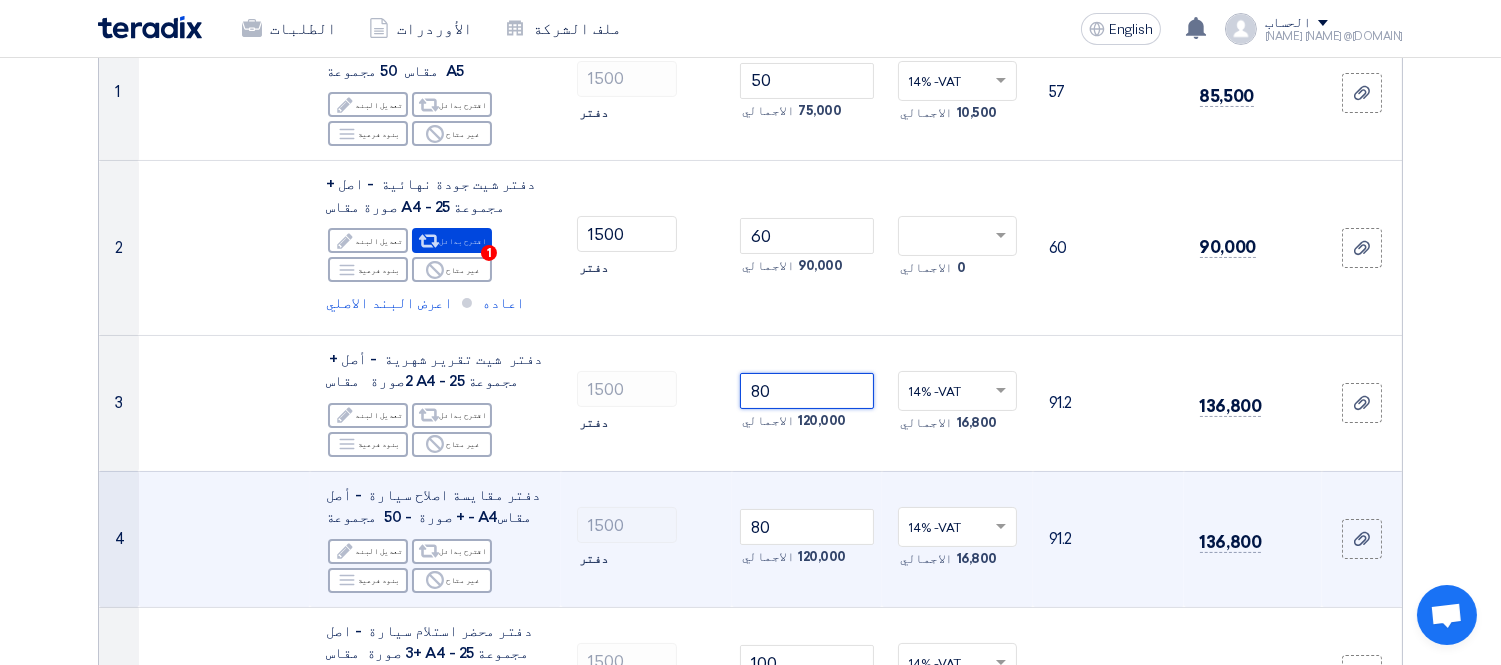 scroll, scrollTop: 444, scrollLeft: 0, axis: vertical 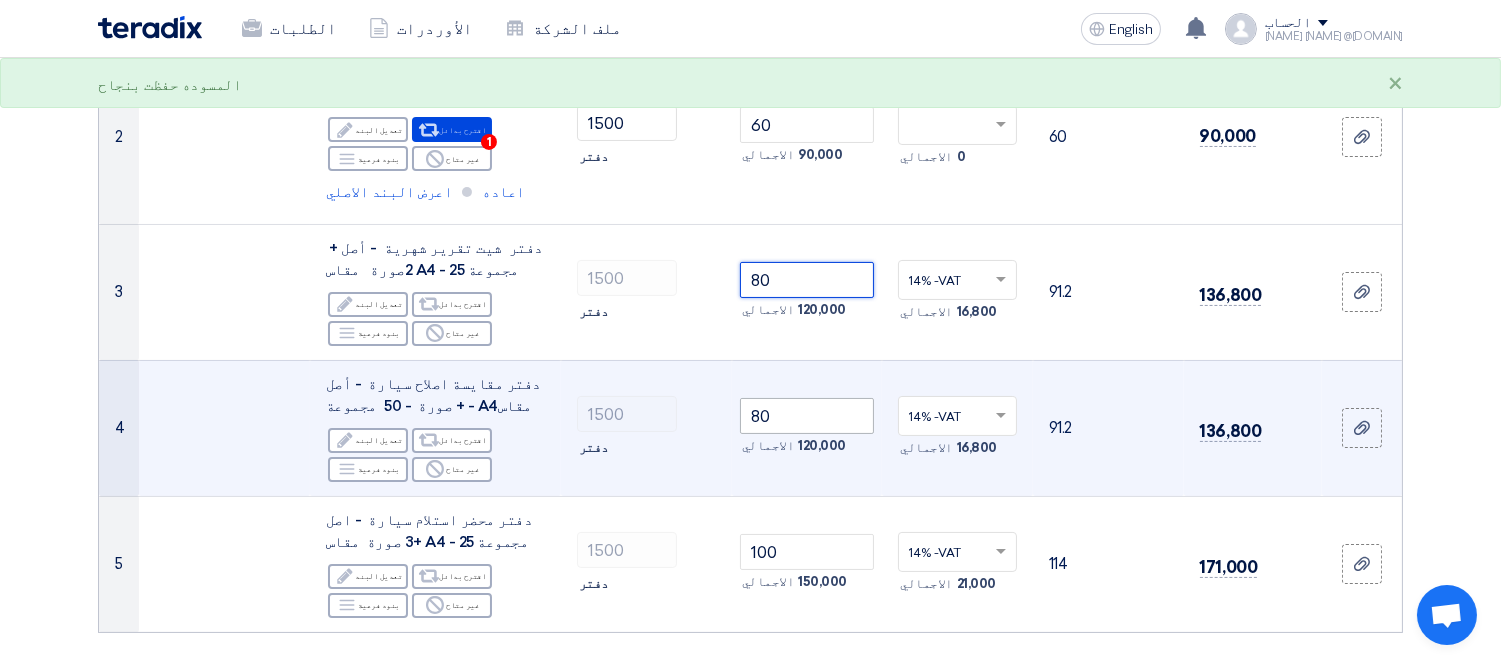 type on "80" 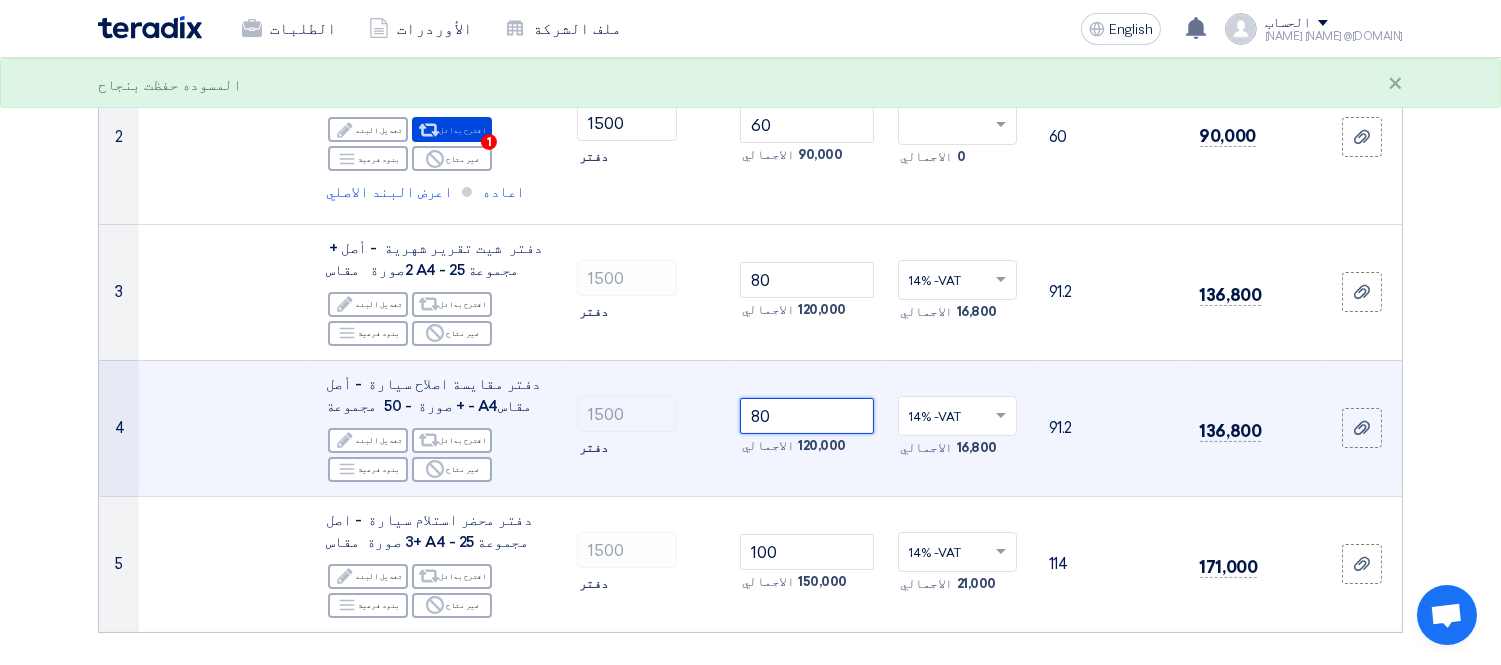 drag, startPoint x: 782, startPoint y: 421, endPoint x: 762, endPoint y: 391, distance: 36.05551 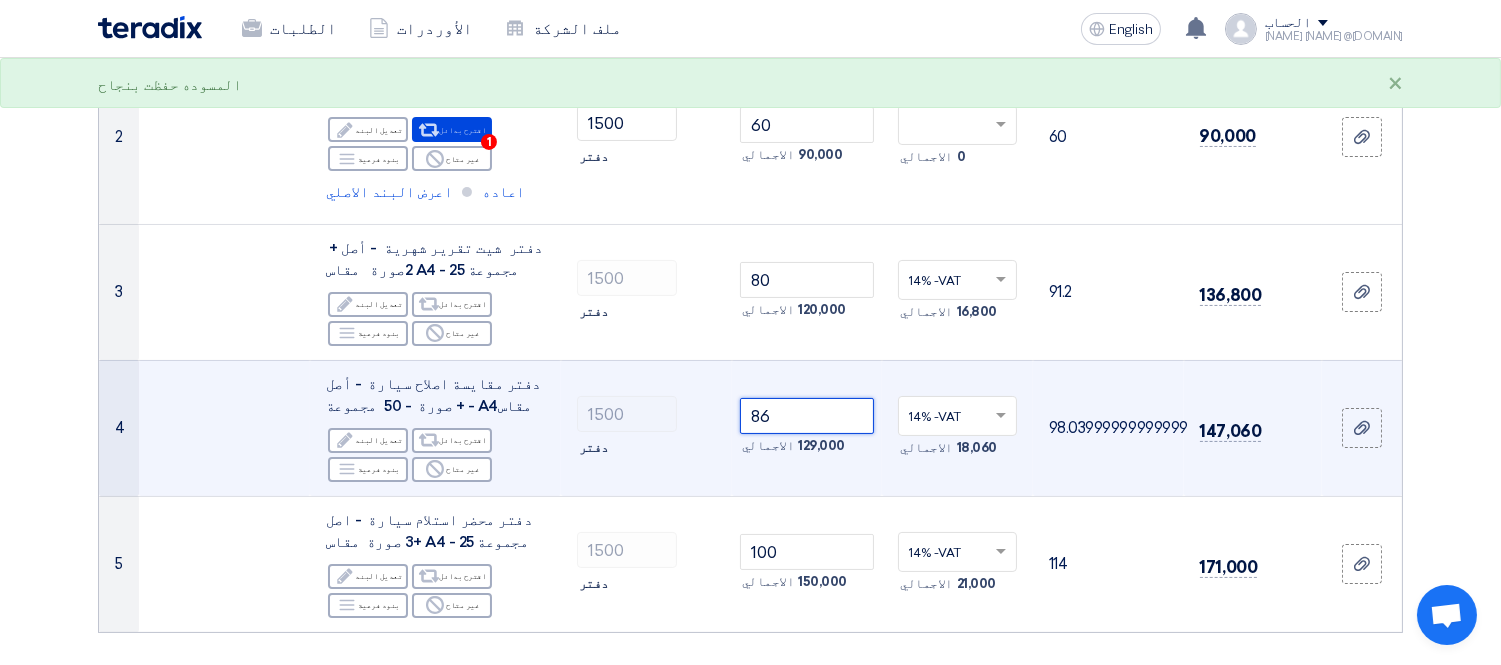 type on "8" 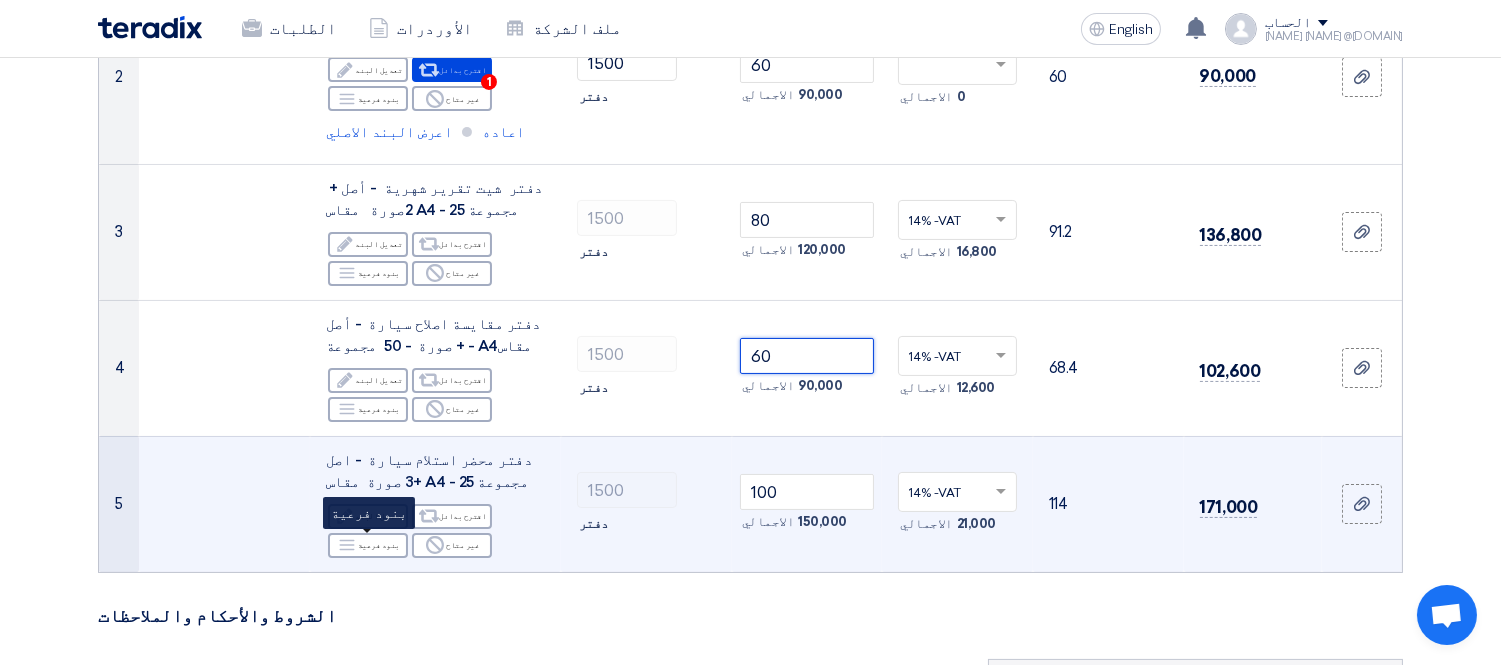 scroll, scrollTop: 555, scrollLeft: 0, axis: vertical 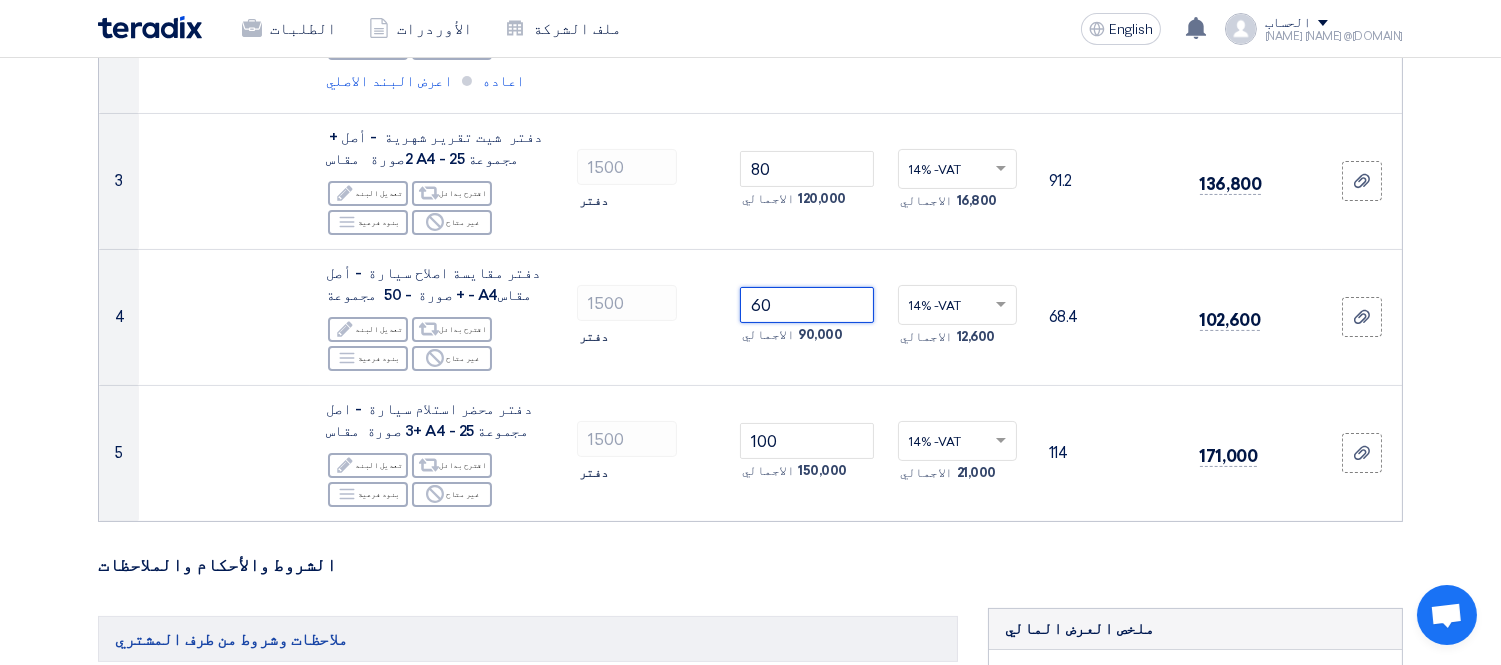 type on "60" 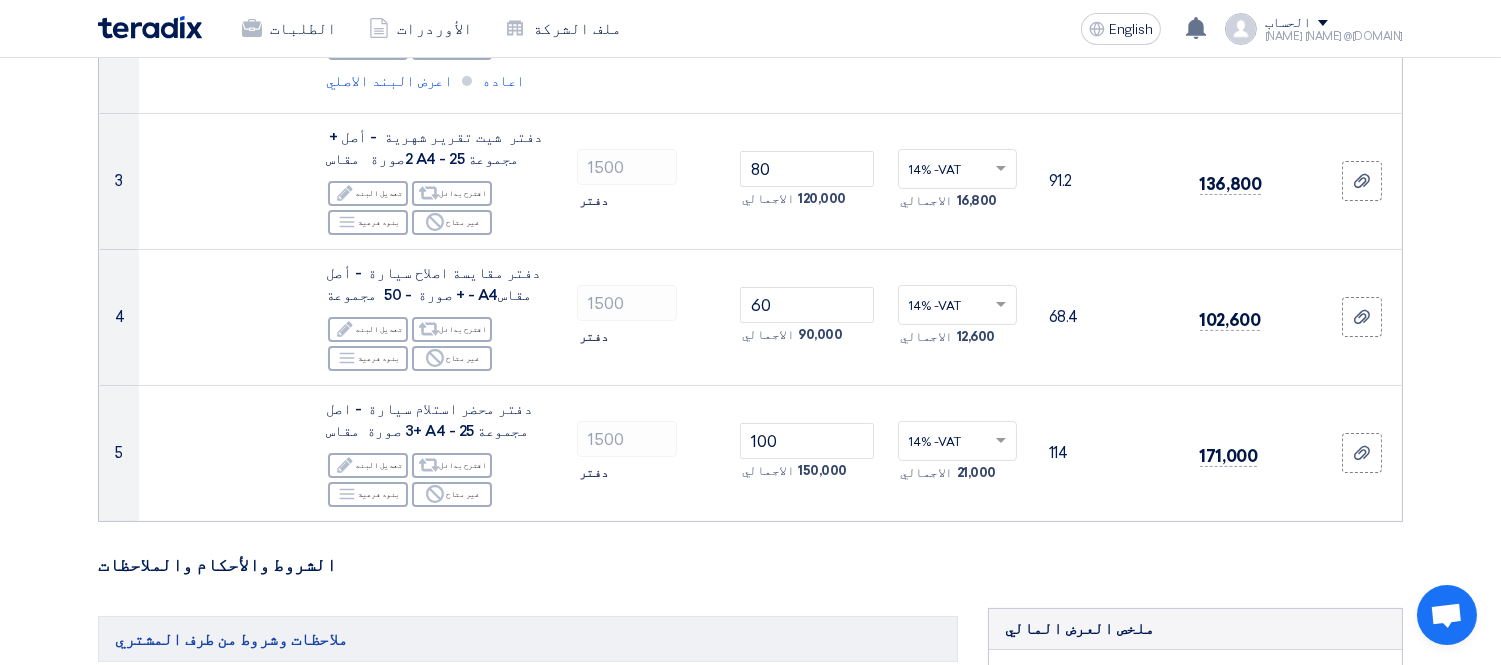 click on "تفاصيل الطلب
#
الكود/الموديل
البيان/الوصف
الكمية/العدد
سعر الوحدة (EGP)
الضرائب
+
'Select taxes...
1 Edit Reject" 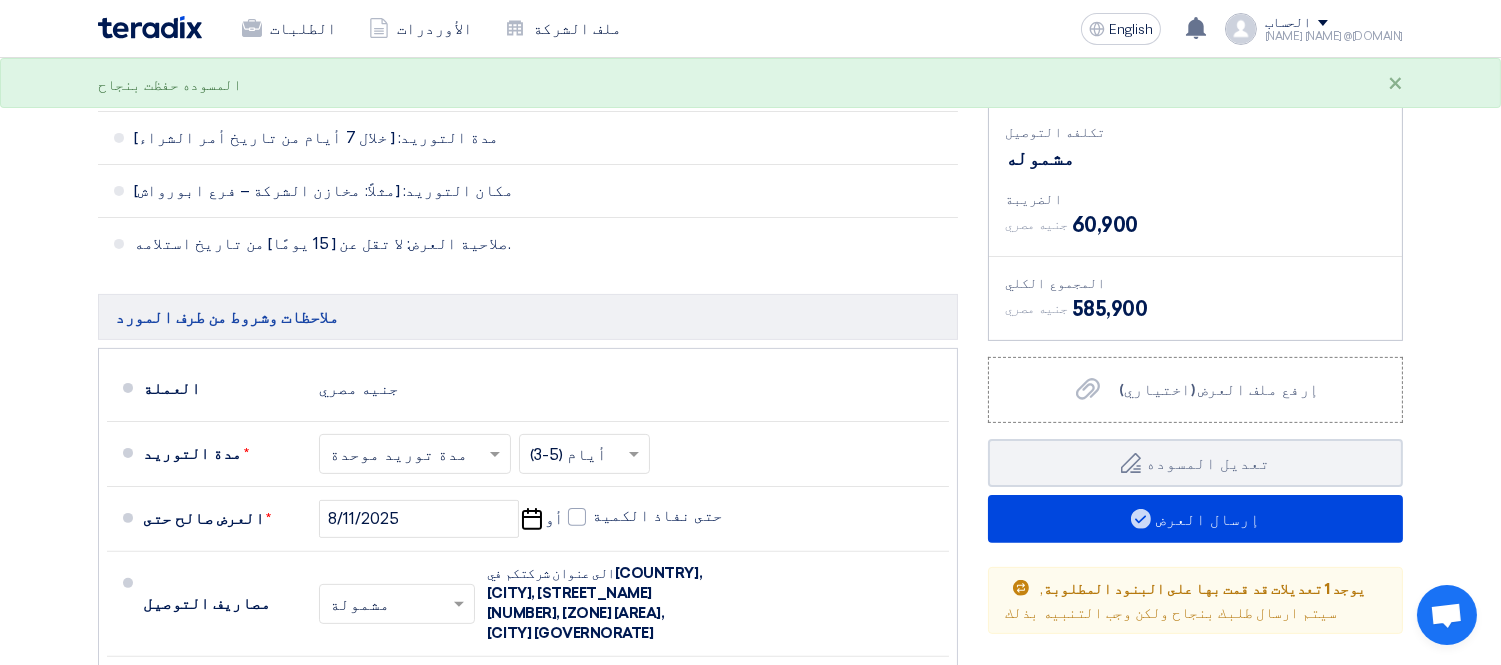 scroll, scrollTop: 1222, scrollLeft: 0, axis: vertical 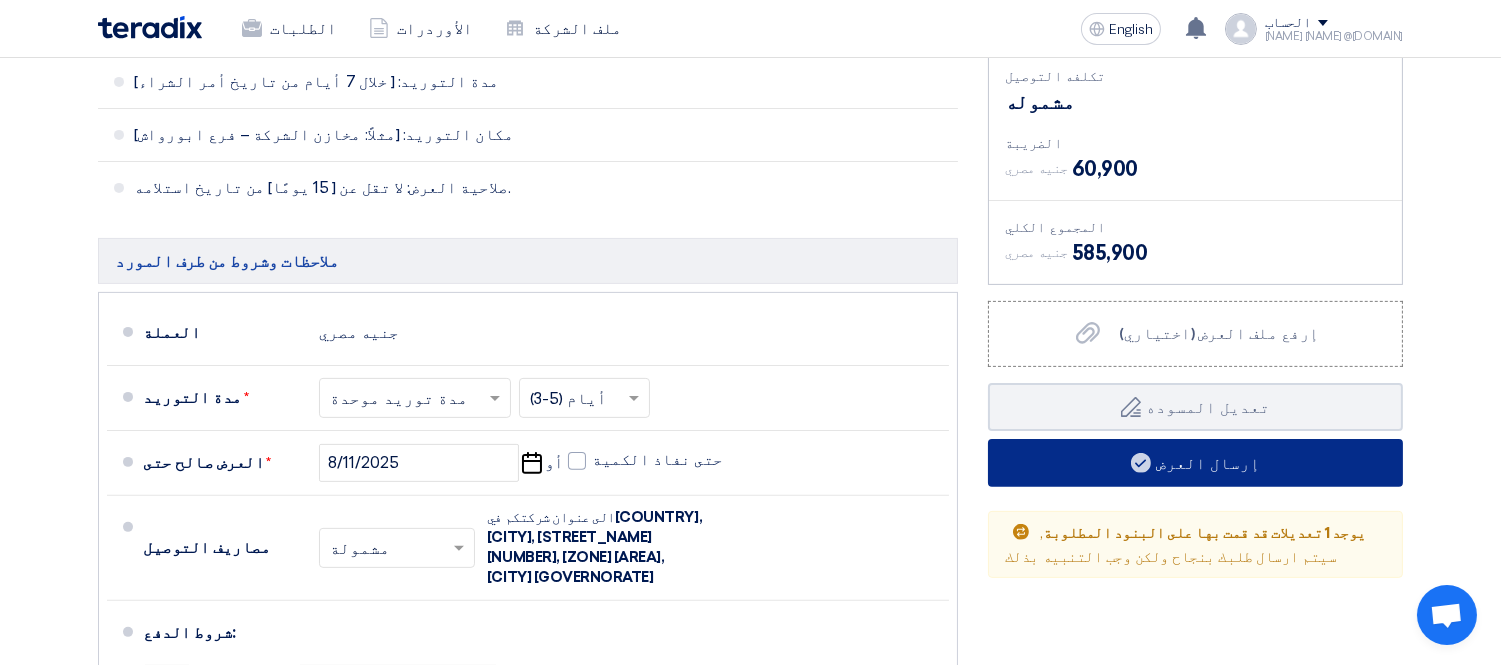 click on "إرسال العرض" 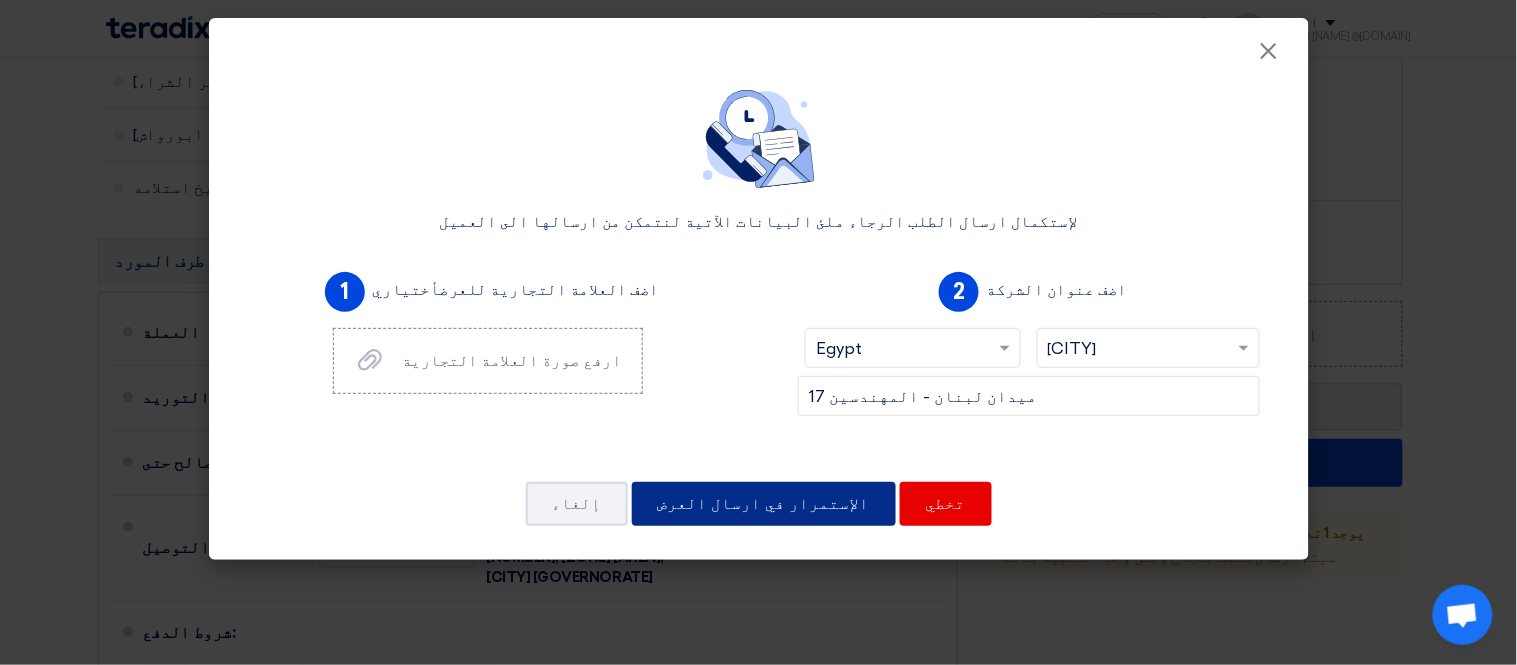 click on "الإستمرار في ارسال العرض" 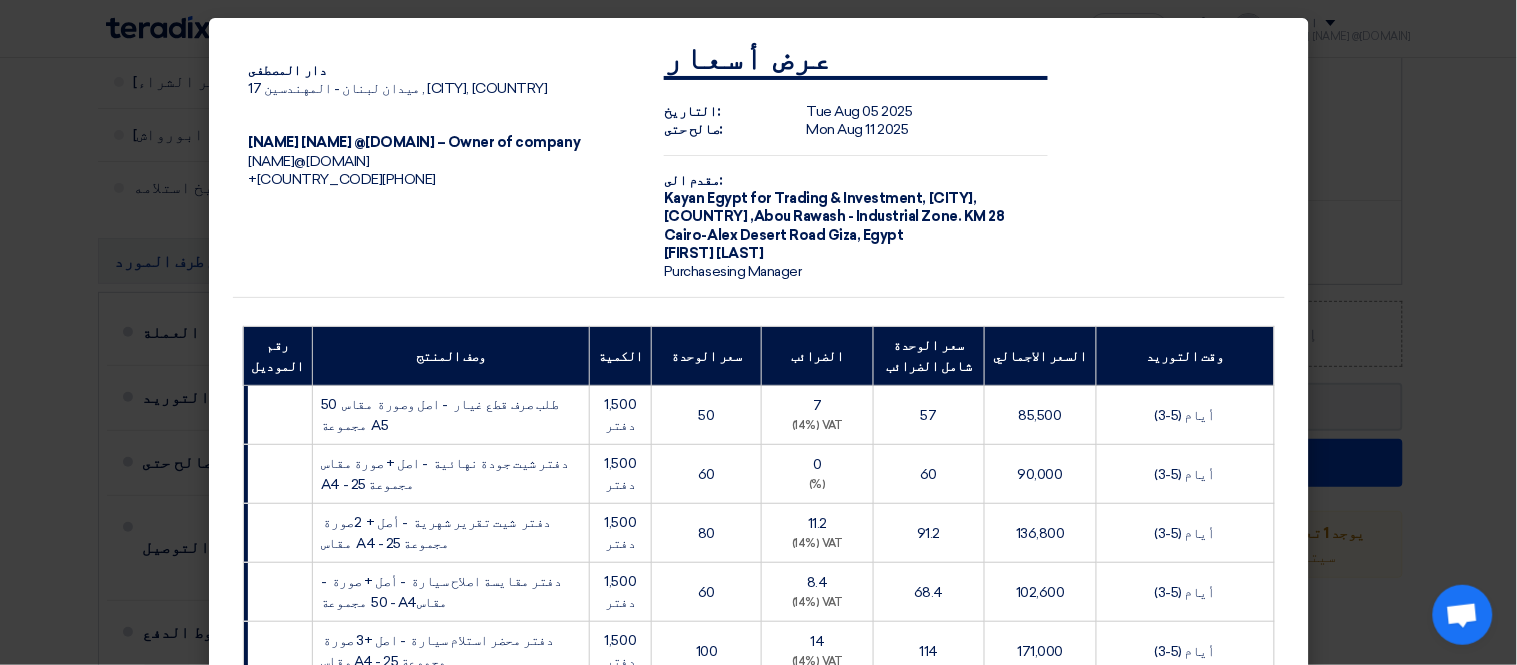 click on "دار المصطفى
17 ميدان لبنان - المهندسين , [CITY], [COUNTRY]
[NAME] [NAME] @[DOMAIN] [NAME] – Owner of company
[NAME]@[DOMAIN]
+201226371313
عرض أسعار
التاريخ:
Tue Aug 05 2025
صالح حتى:
Mon Aug 11 2025
مقدم الى:
Kayan Egypt for Trading & Investment,
Giza, Egypt
,Abou Rawash - Industrial Zone.  KM 28 Cairo-Alex Desert Road Giza, Egypt" 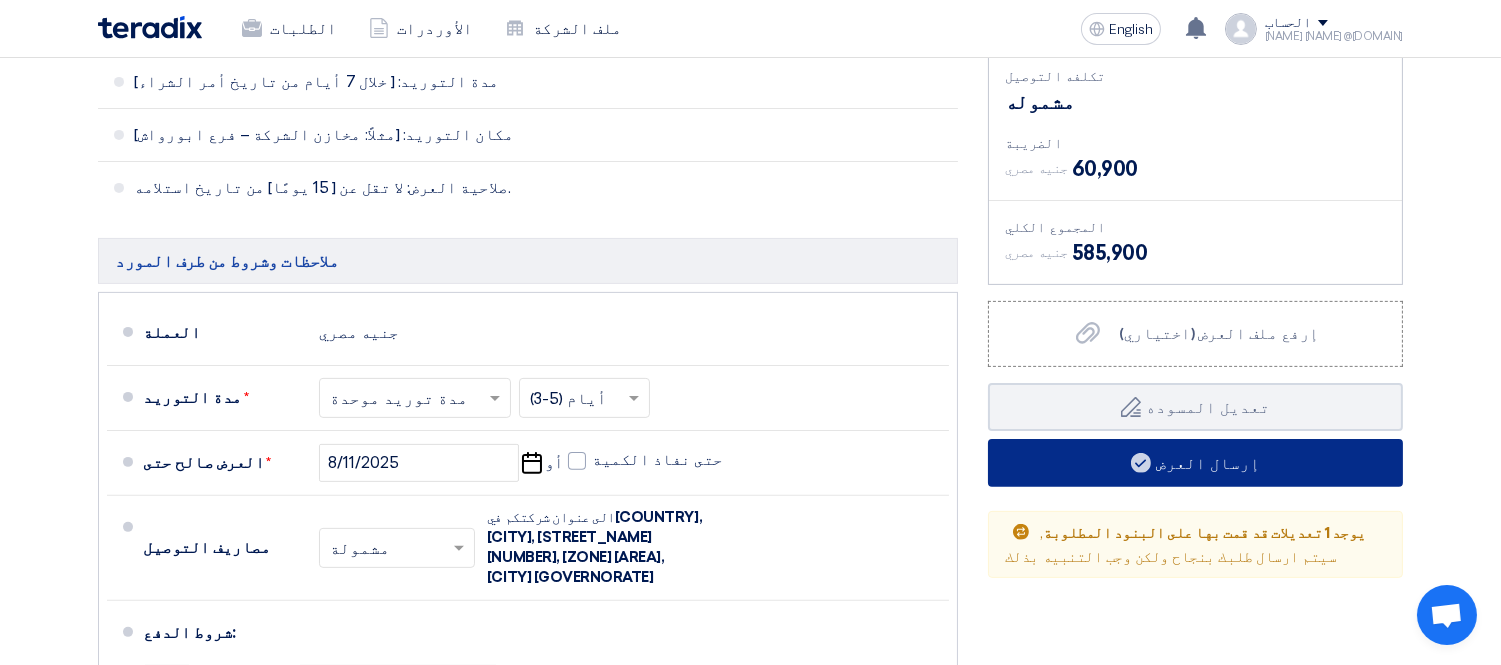 click on "إرسال العرض" 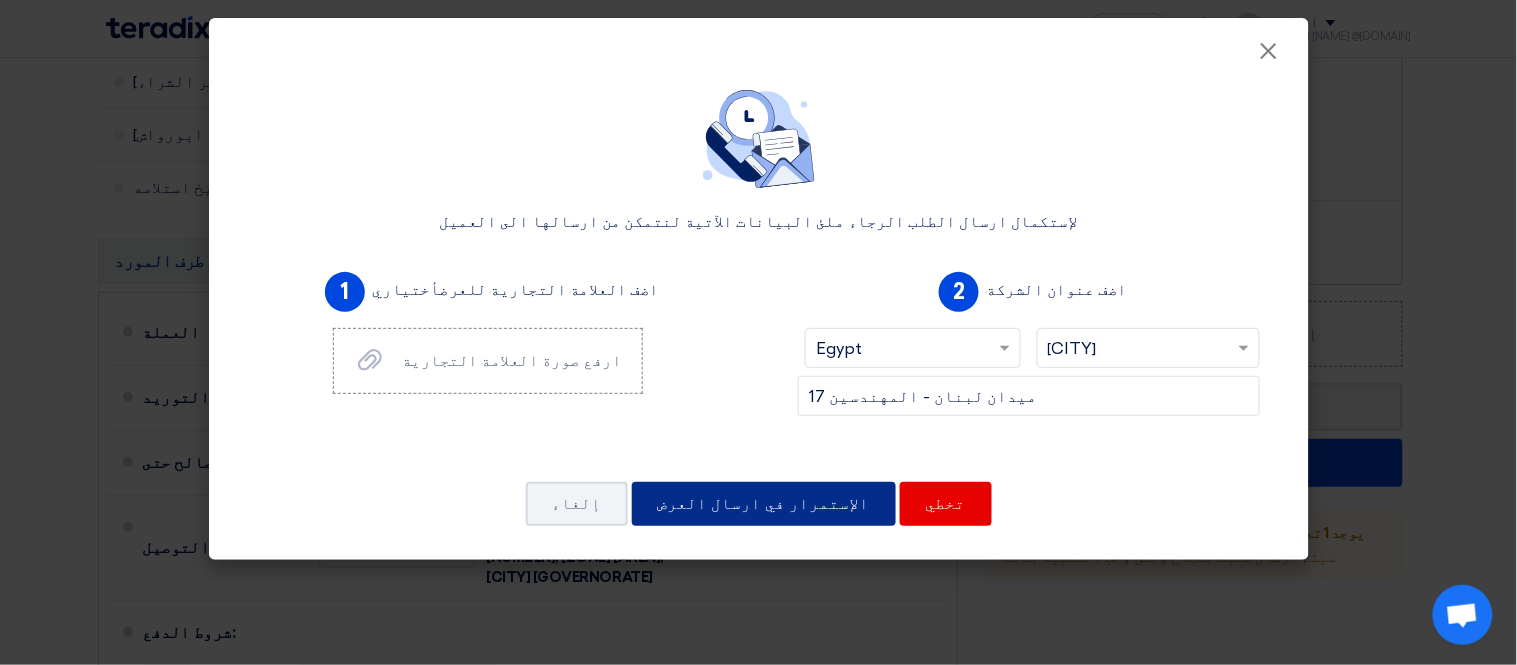 click on "الإستمرار في ارسال العرض" 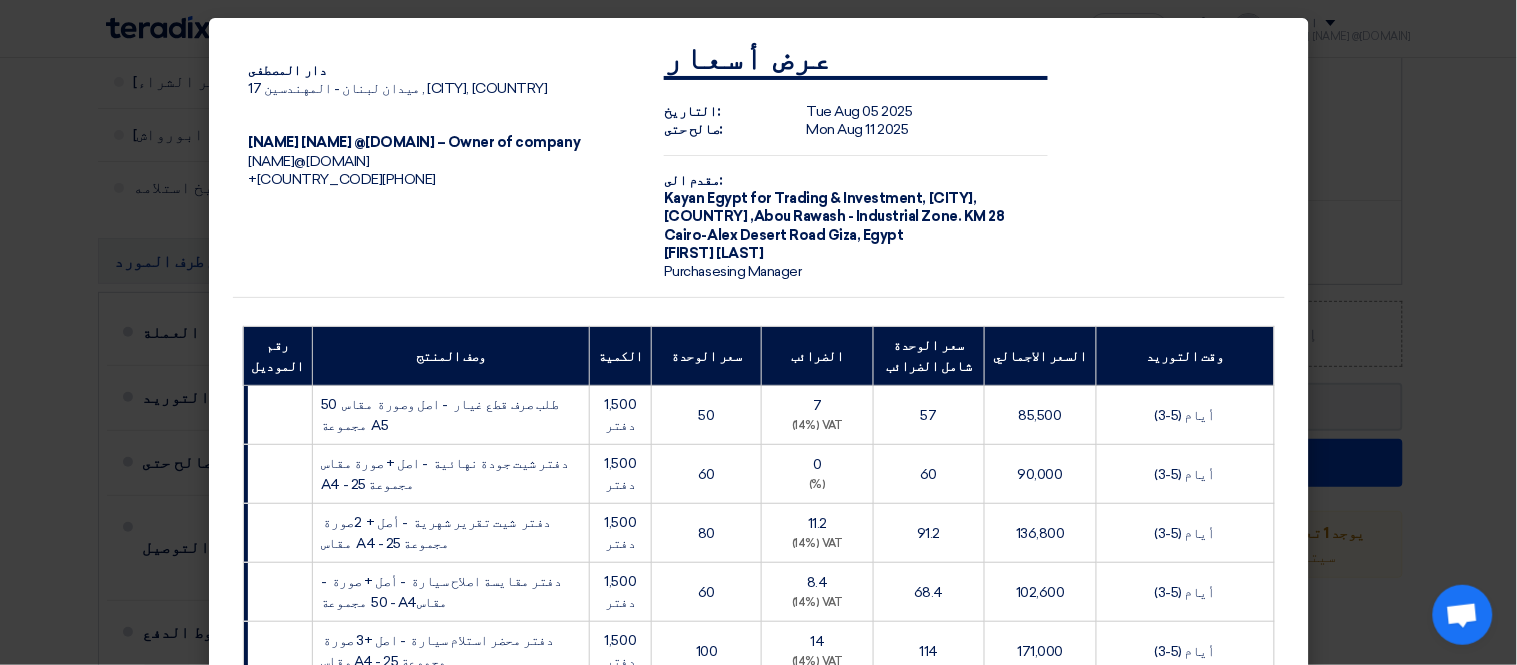click on "دار المصطفى
17 ميدان لبنان - المهندسين , [CITY], [COUNTRY]
[NAME] [NAME] @[DOMAIN] [NAME] – Owner of company
[NAME]@[DOMAIN]
+201226371313
عرض أسعار
التاريخ:
Tue Aug 05 2025
صالح حتى:
Mon Aug 11 2025
مقدم الى:
Kayan Egypt for Trading & Investment,
Giza, Egypt
,Abou Rawash - Industrial Zone.  KM 28 Cairo-Alex Desert Road Giza, Egypt" 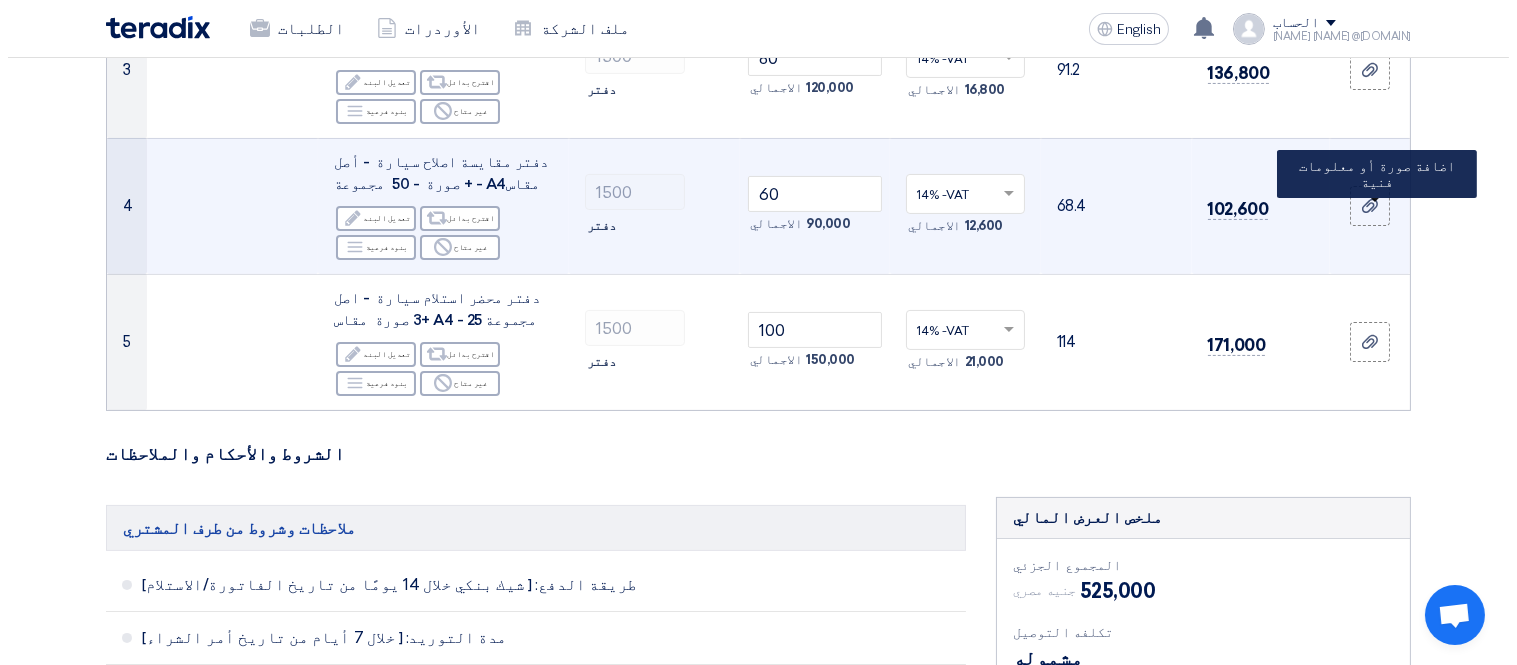 scroll, scrollTop: 0, scrollLeft: 0, axis: both 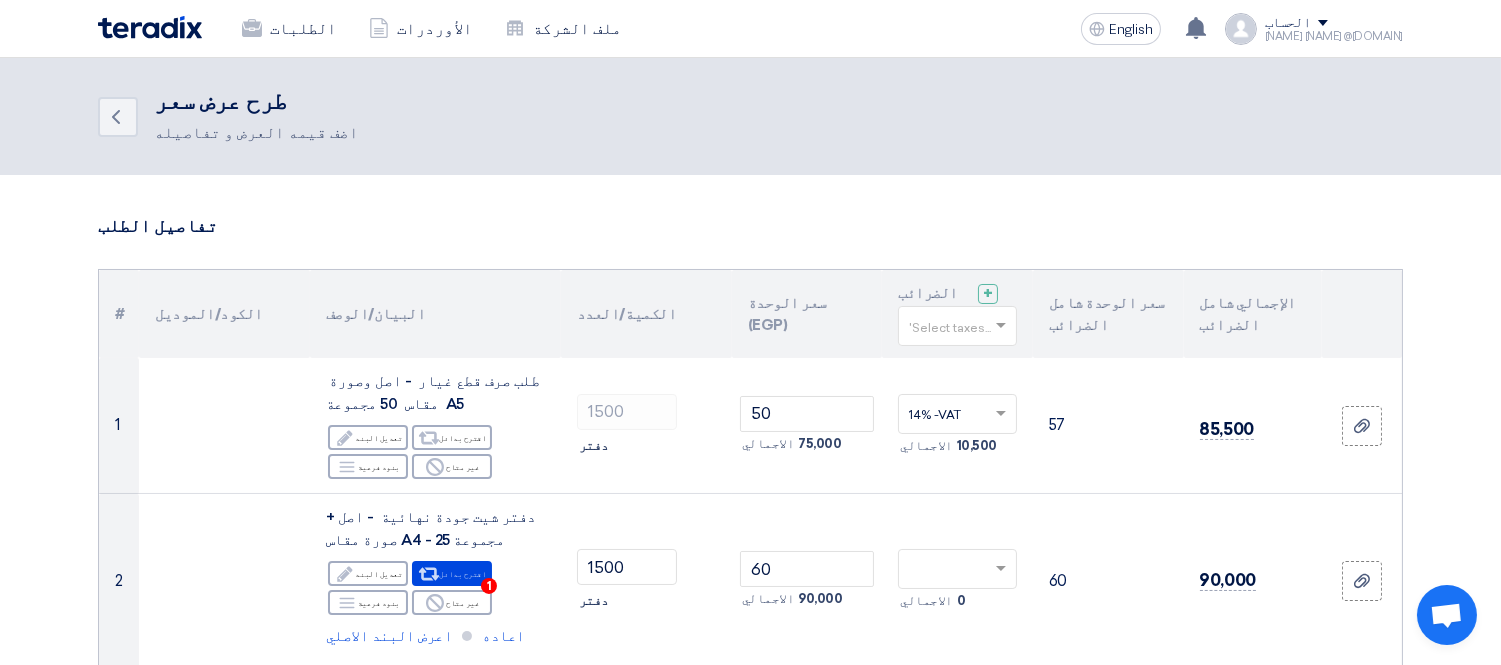 click on "الحساب" 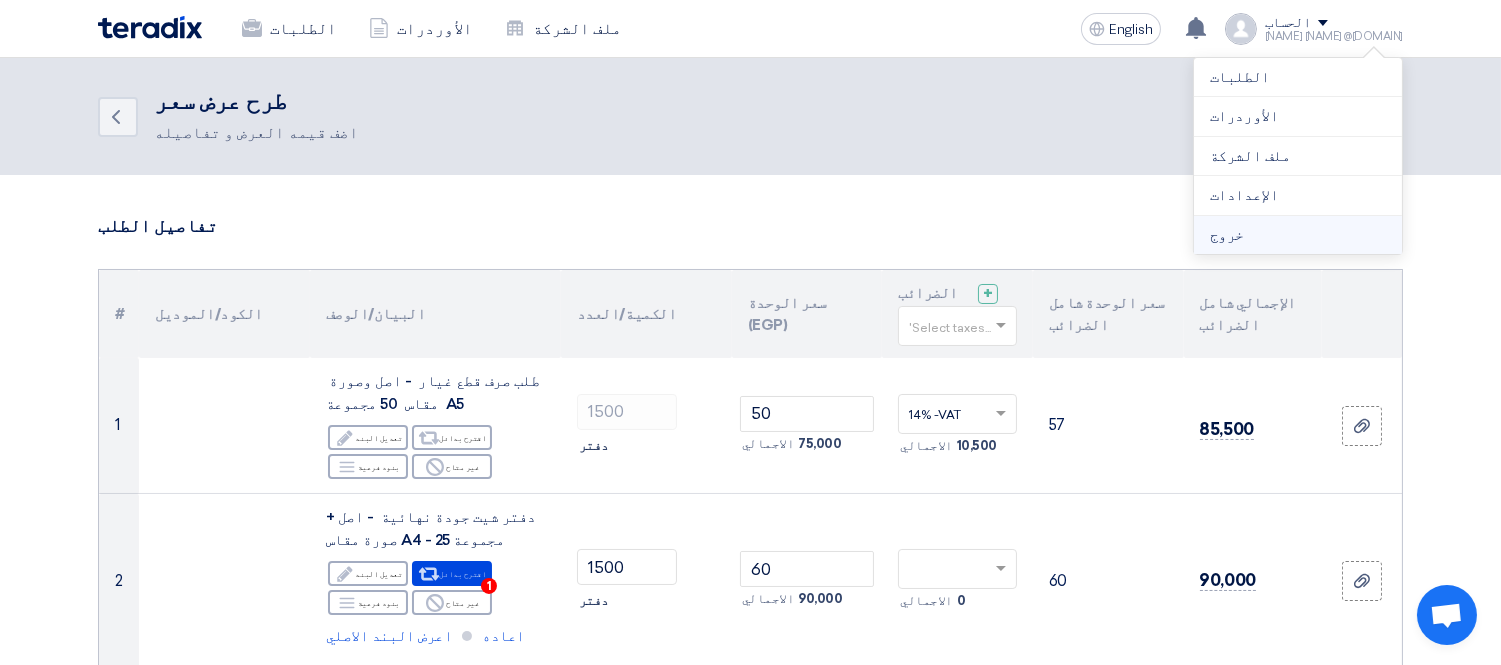 click on "خروج" 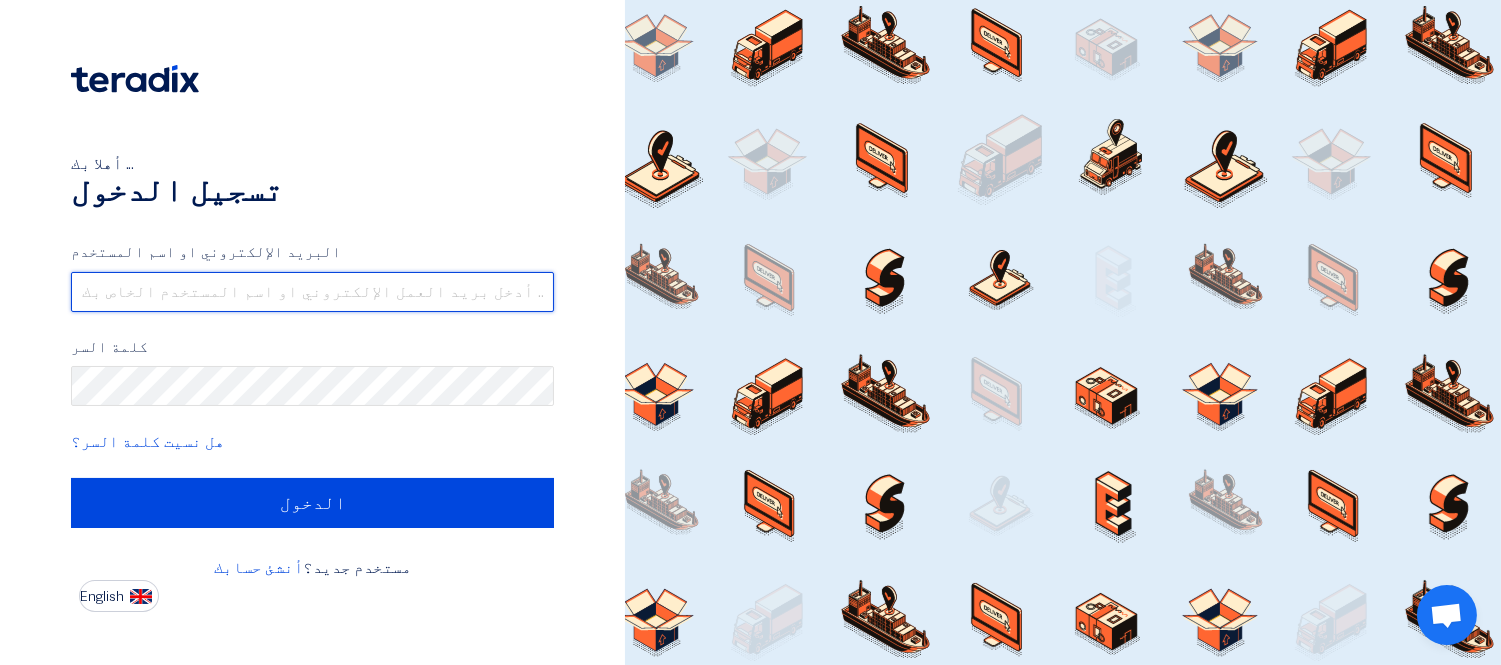 type on "[NAME]@[DOMAIN]" 